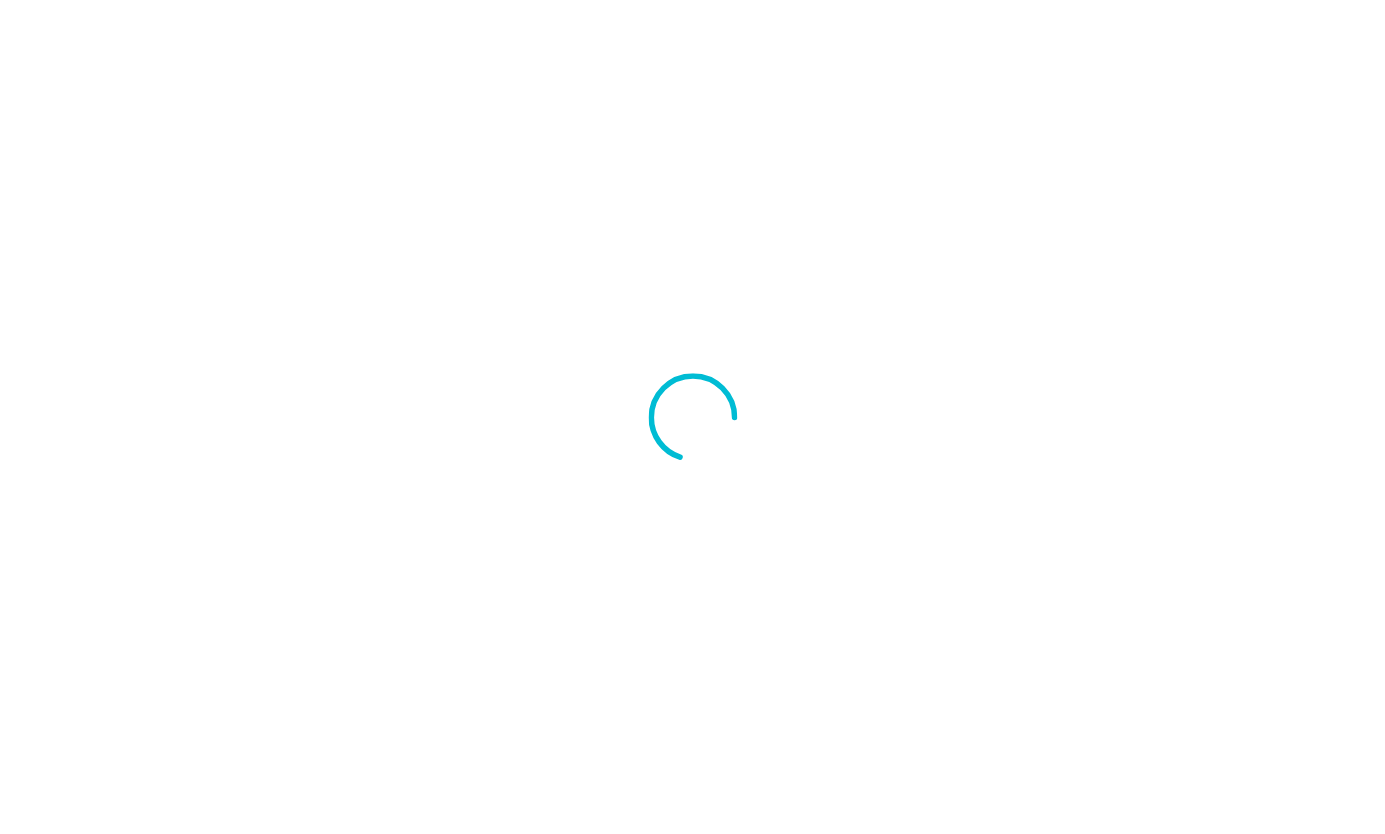 scroll, scrollTop: 0, scrollLeft: 0, axis: both 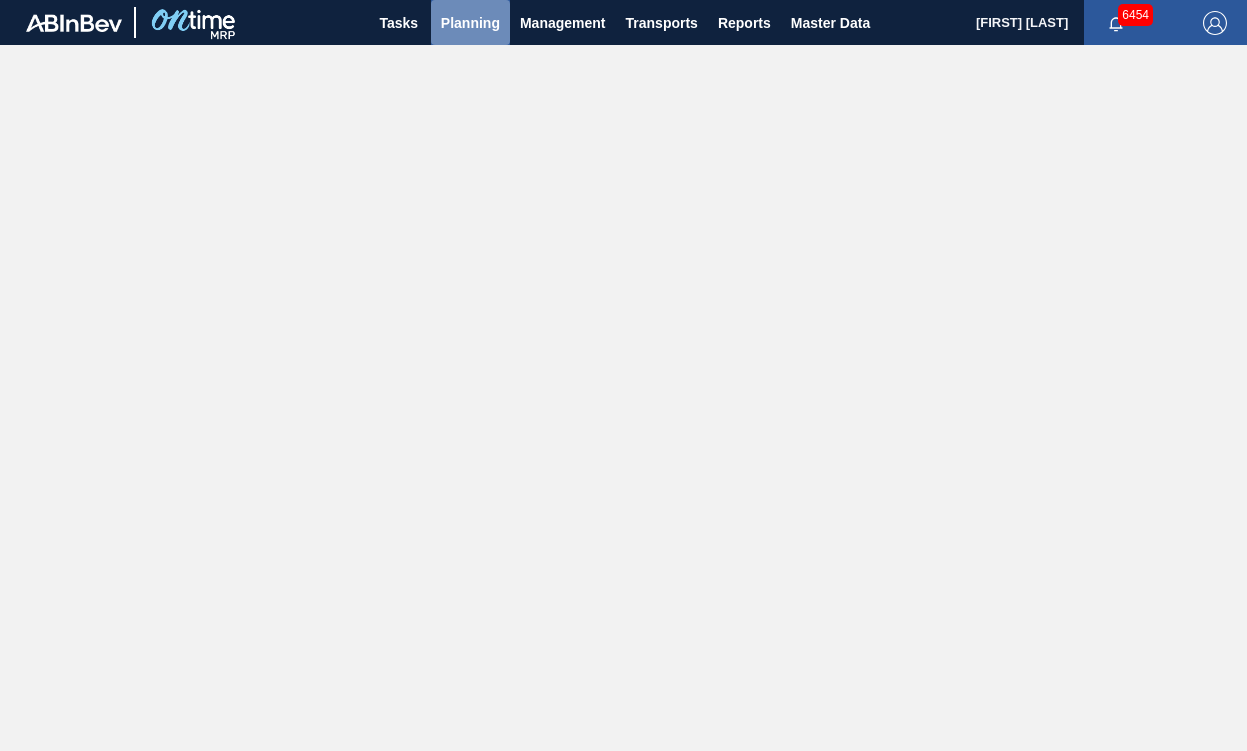 click on "Planning" at bounding box center [470, 23] 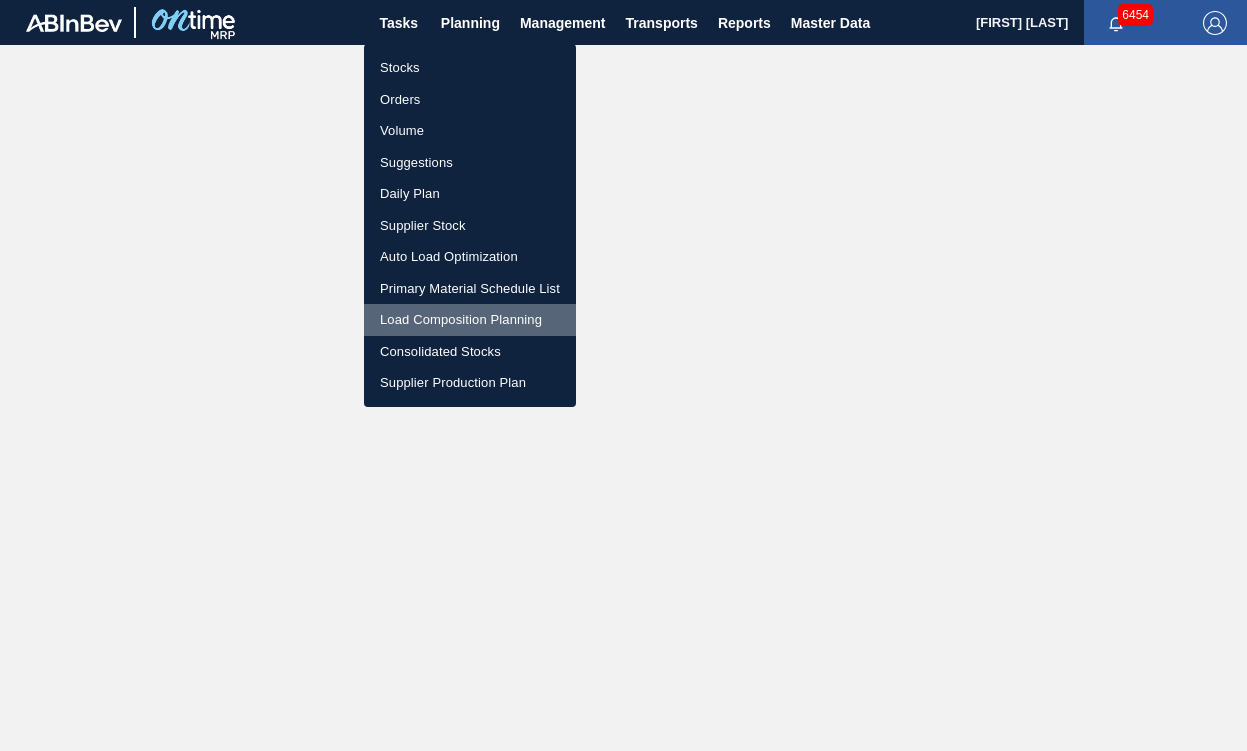 click on "Load Composition Planning" at bounding box center [470, 320] 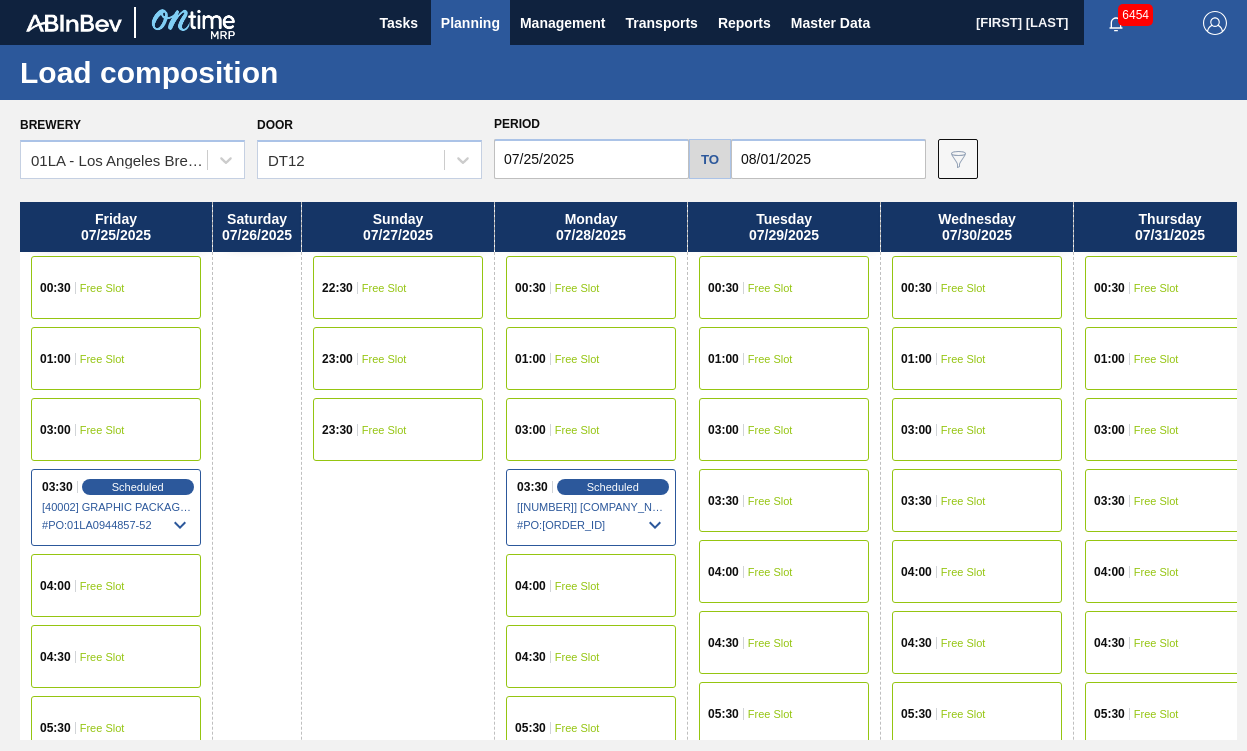 click on "Planning" at bounding box center [470, 23] 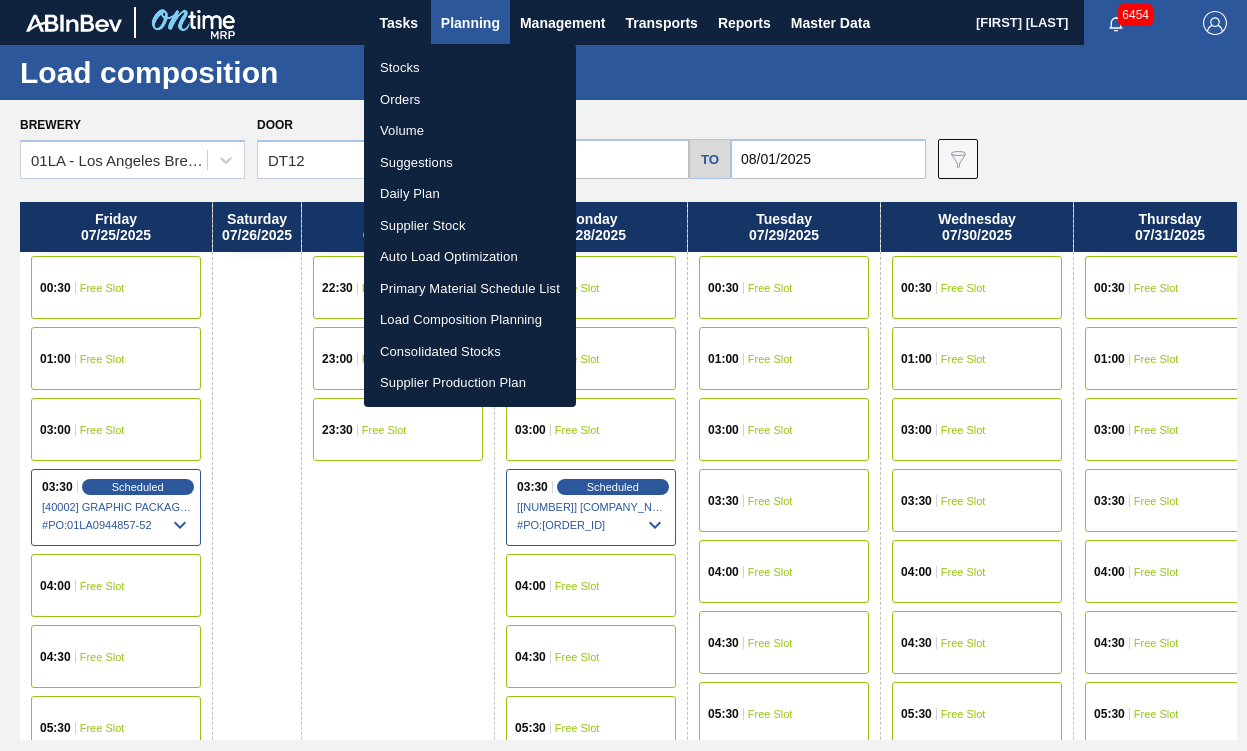 click on "Load Composition Planning" at bounding box center (470, 320) 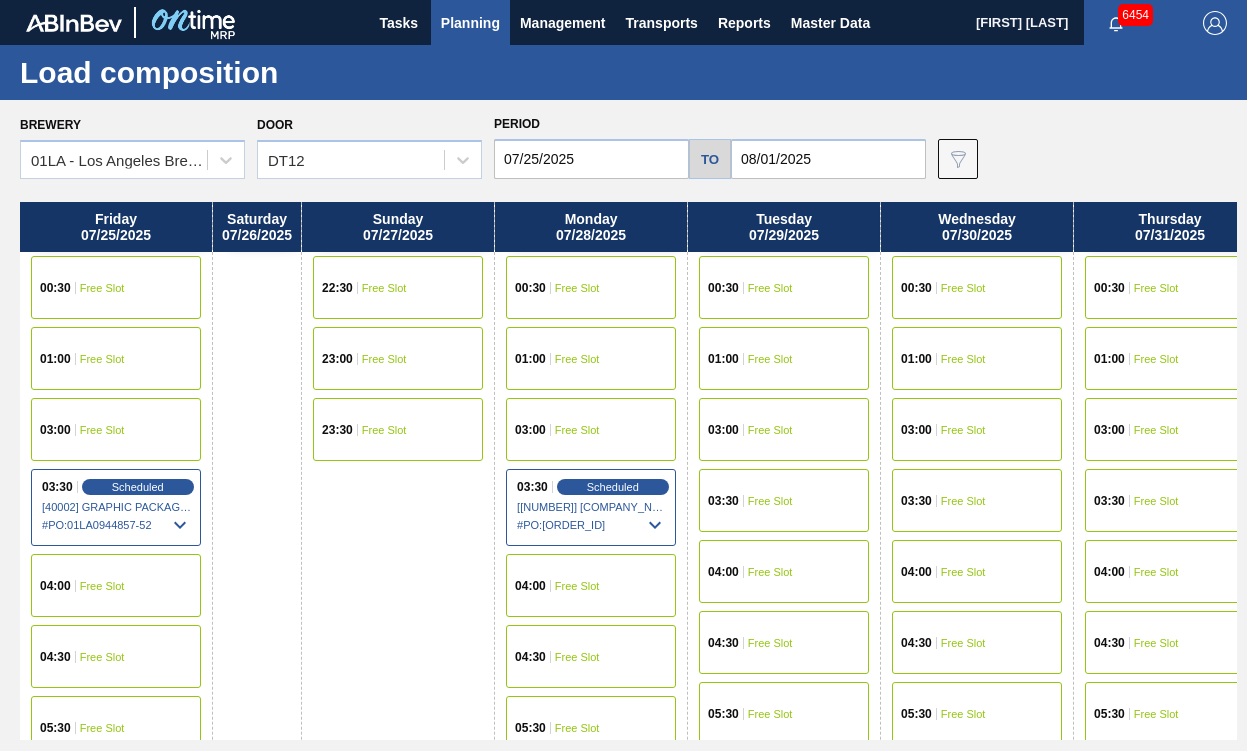 click on "Free Slot" at bounding box center [770, 359] 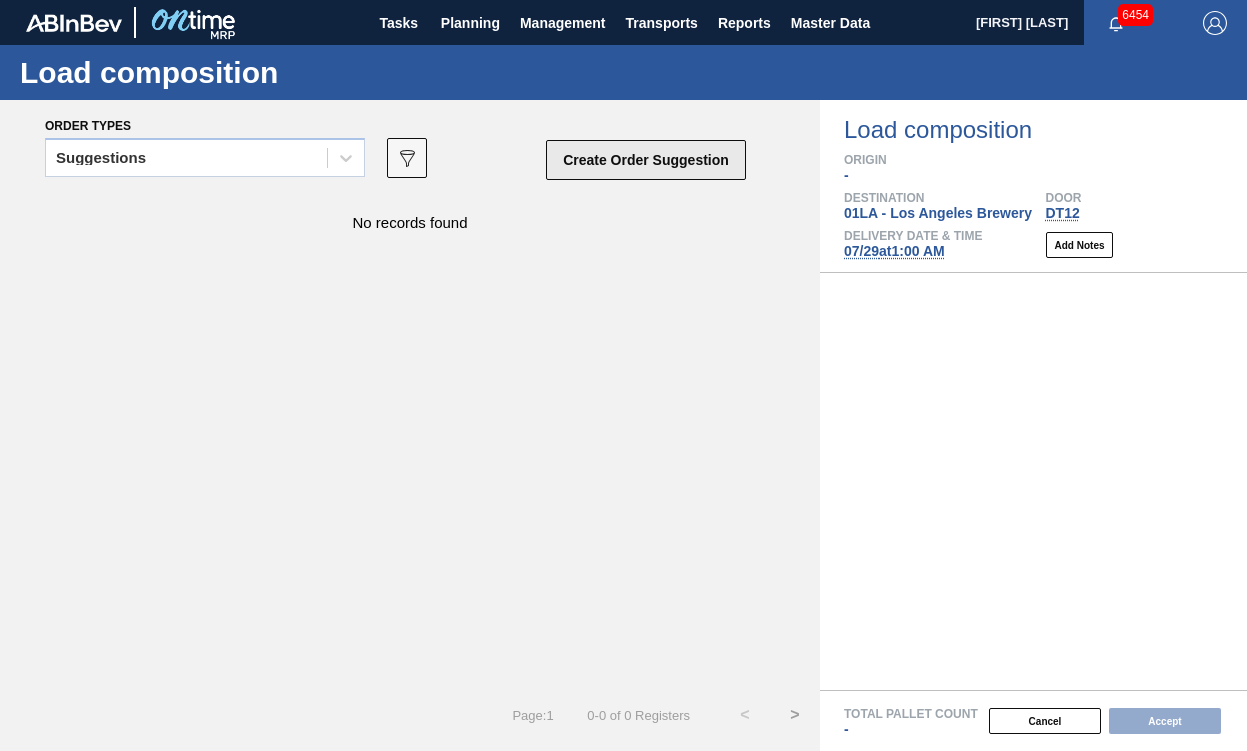 click on "Create Order Suggestion" at bounding box center (646, 160) 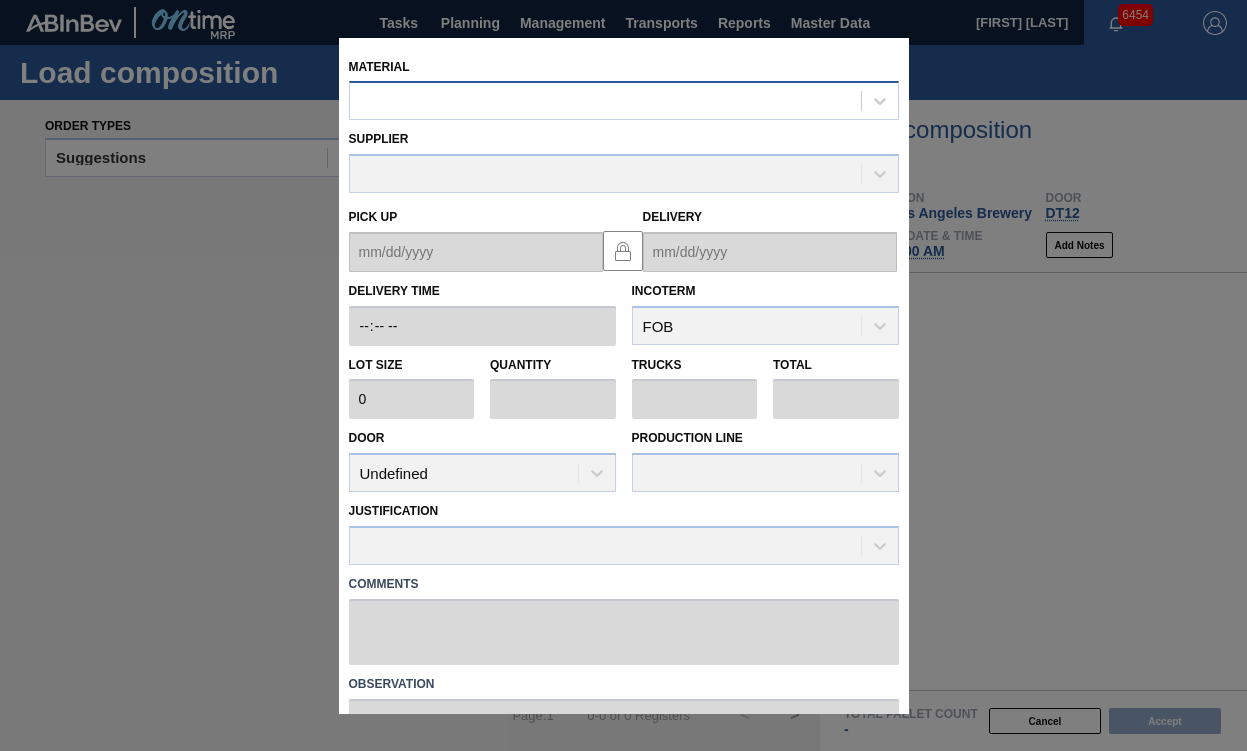 click at bounding box center (605, 101) 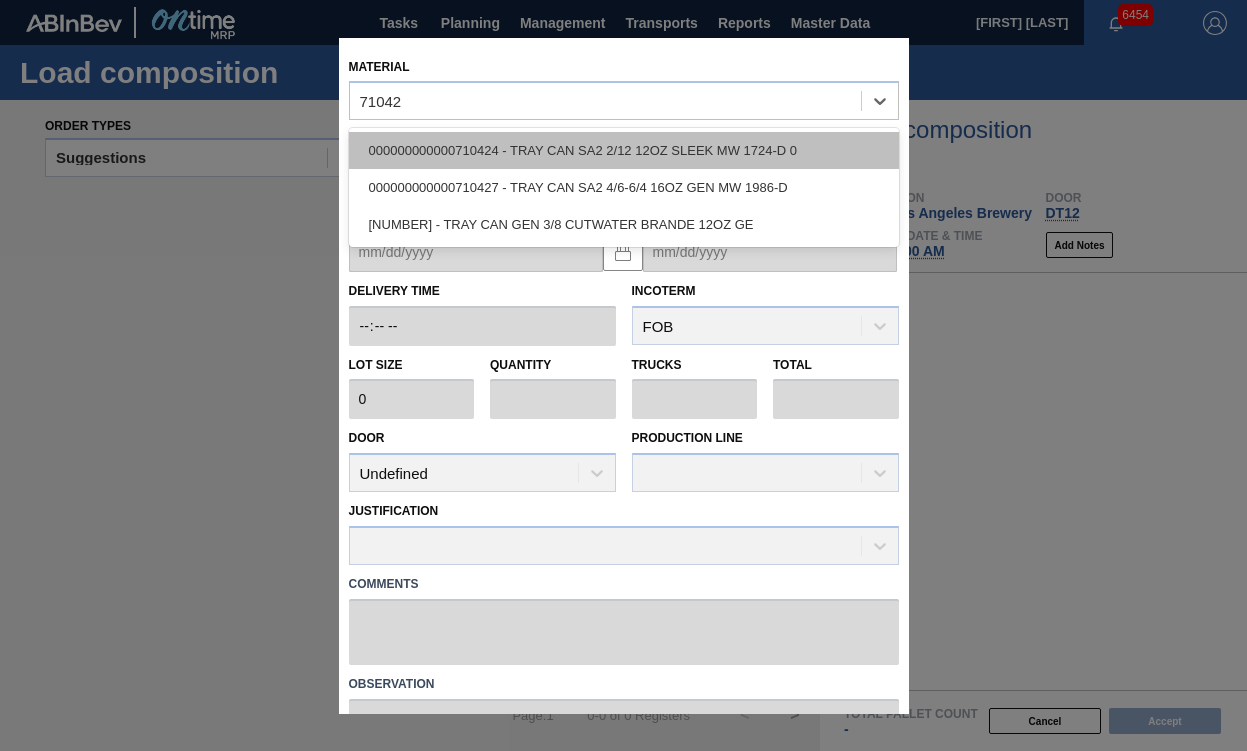 type on "710424" 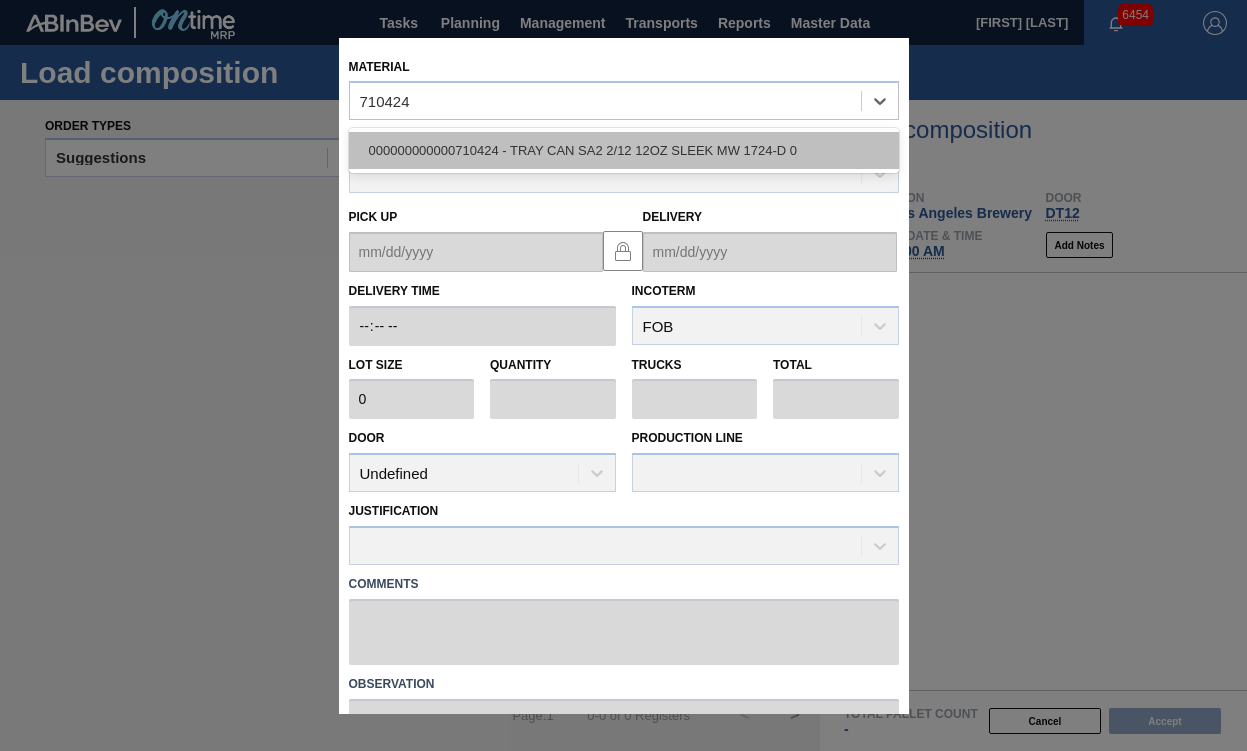 click on "000000000000710424 - TRAY CAN SA2 2/12 12OZ SLEEK MW 1724-D 0" at bounding box center (624, 150) 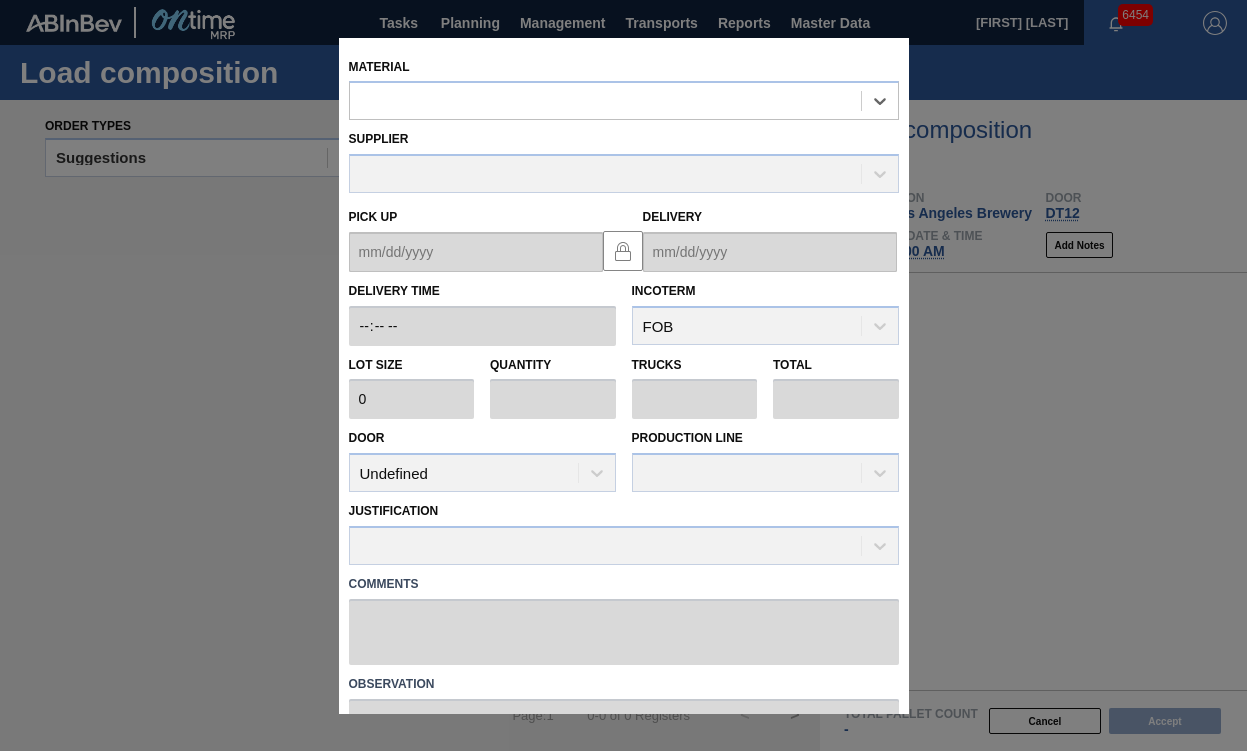 type on "2,800" 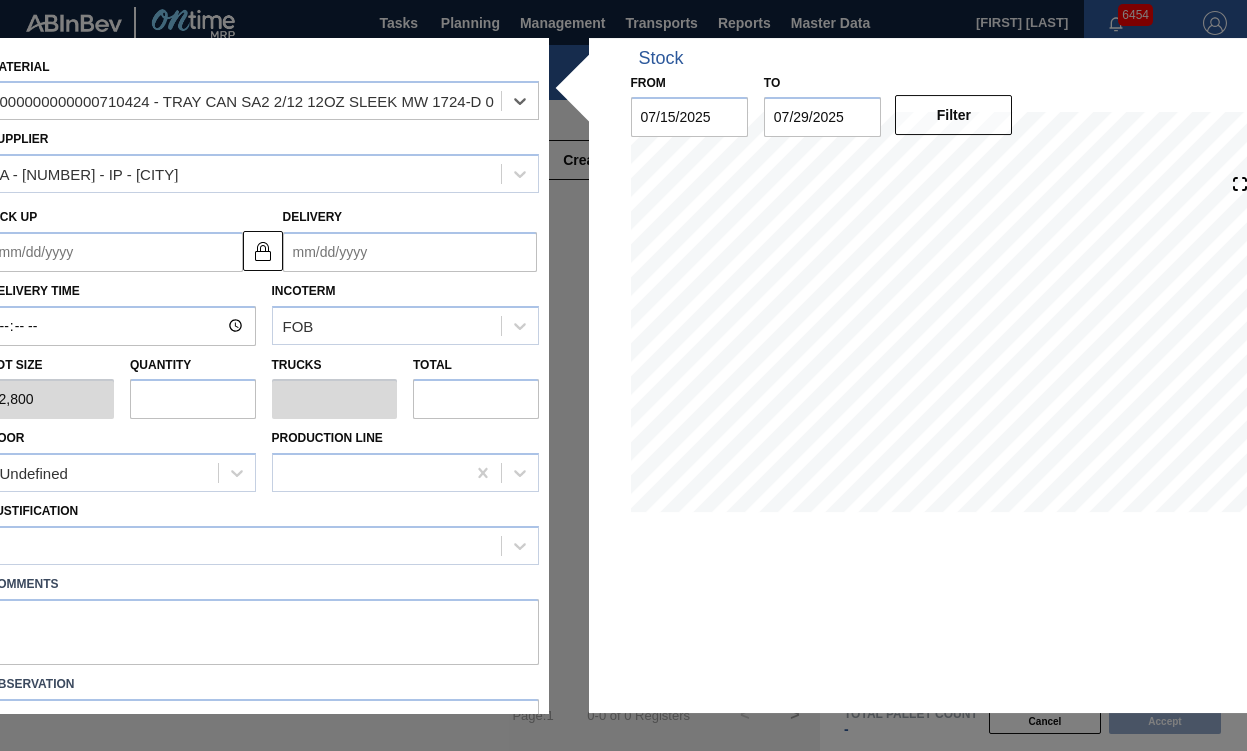 click on "[DATE] Stock Projection [QUANTITY] SAP Planning 0 Target Point [QUANTITY] Orders 0" at bounding box center [949, 342] 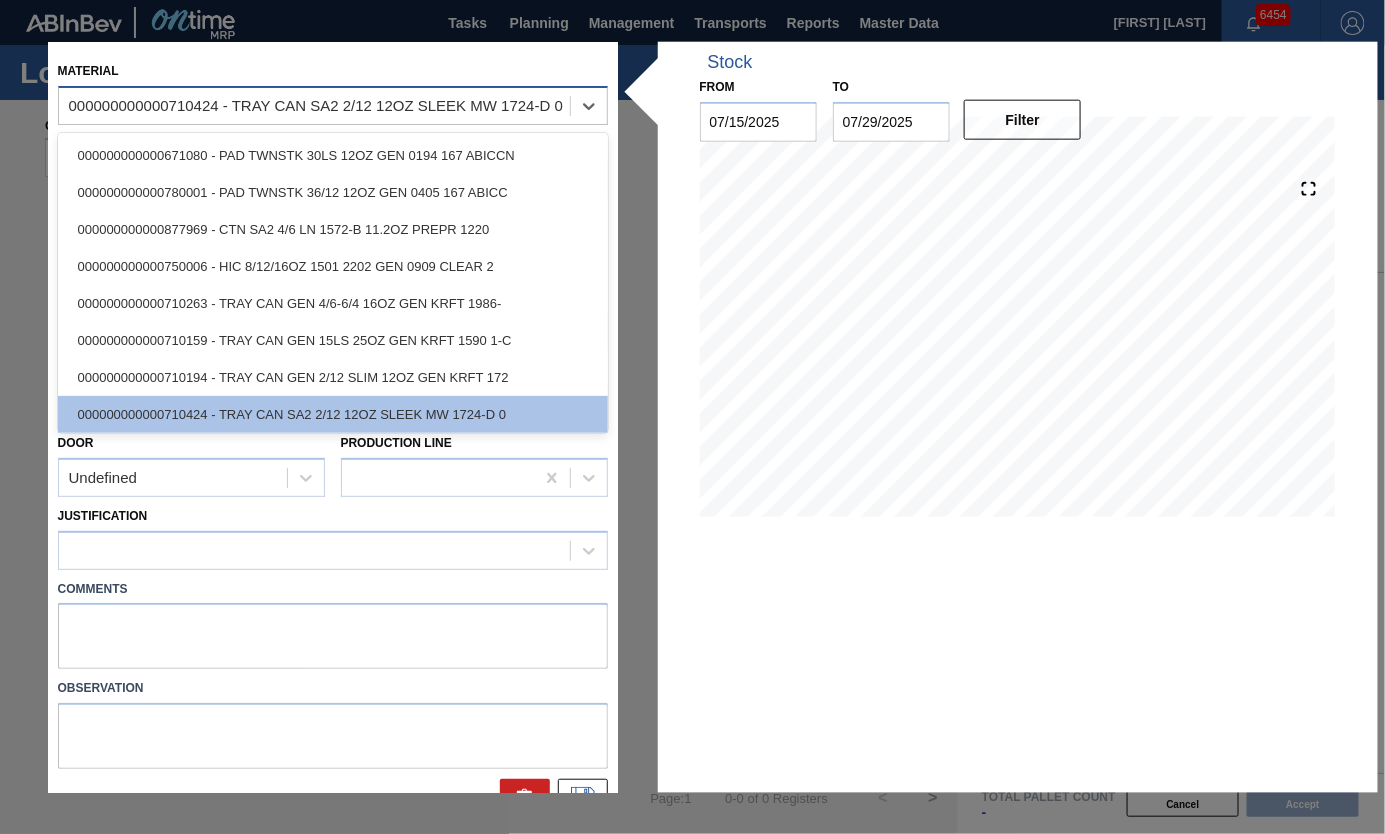 click on "000000000000710424 - TRAY CAN SA2 2/12 12OZ SLEEK MW 1724-D 0" at bounding box center (316, 105) 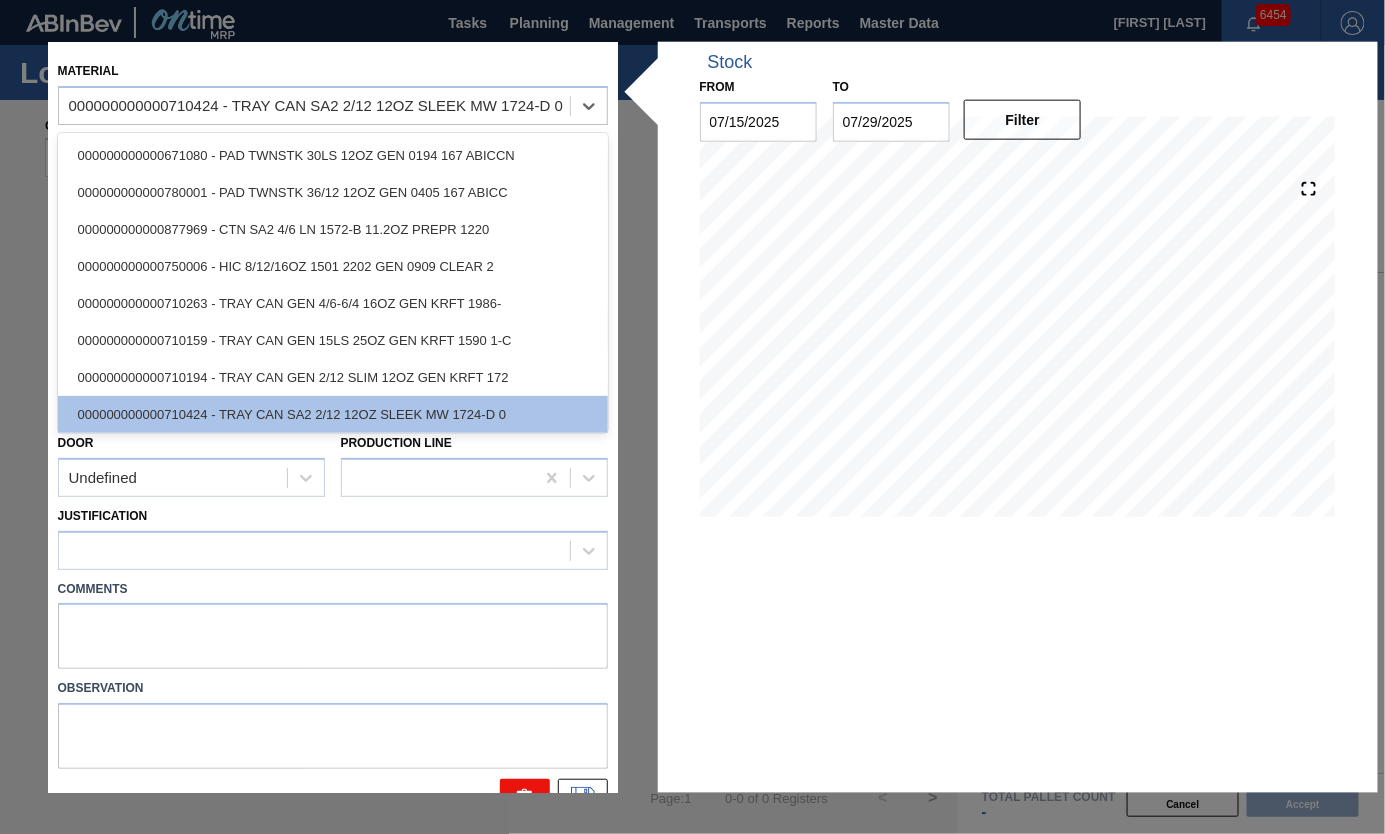 click at bounding box center (525, 799) 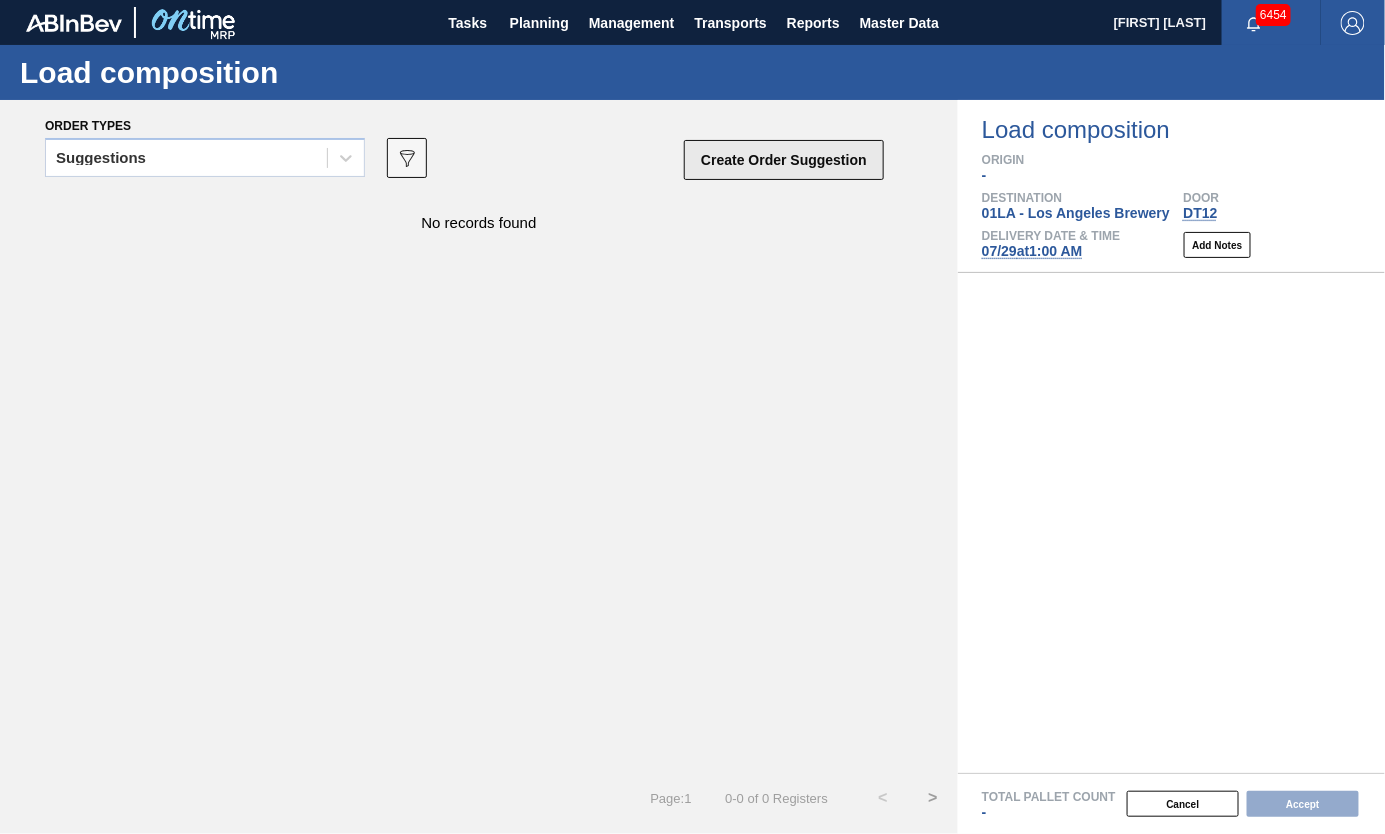 click on "Create Order Suggestion" at bounding box center [784, 160] 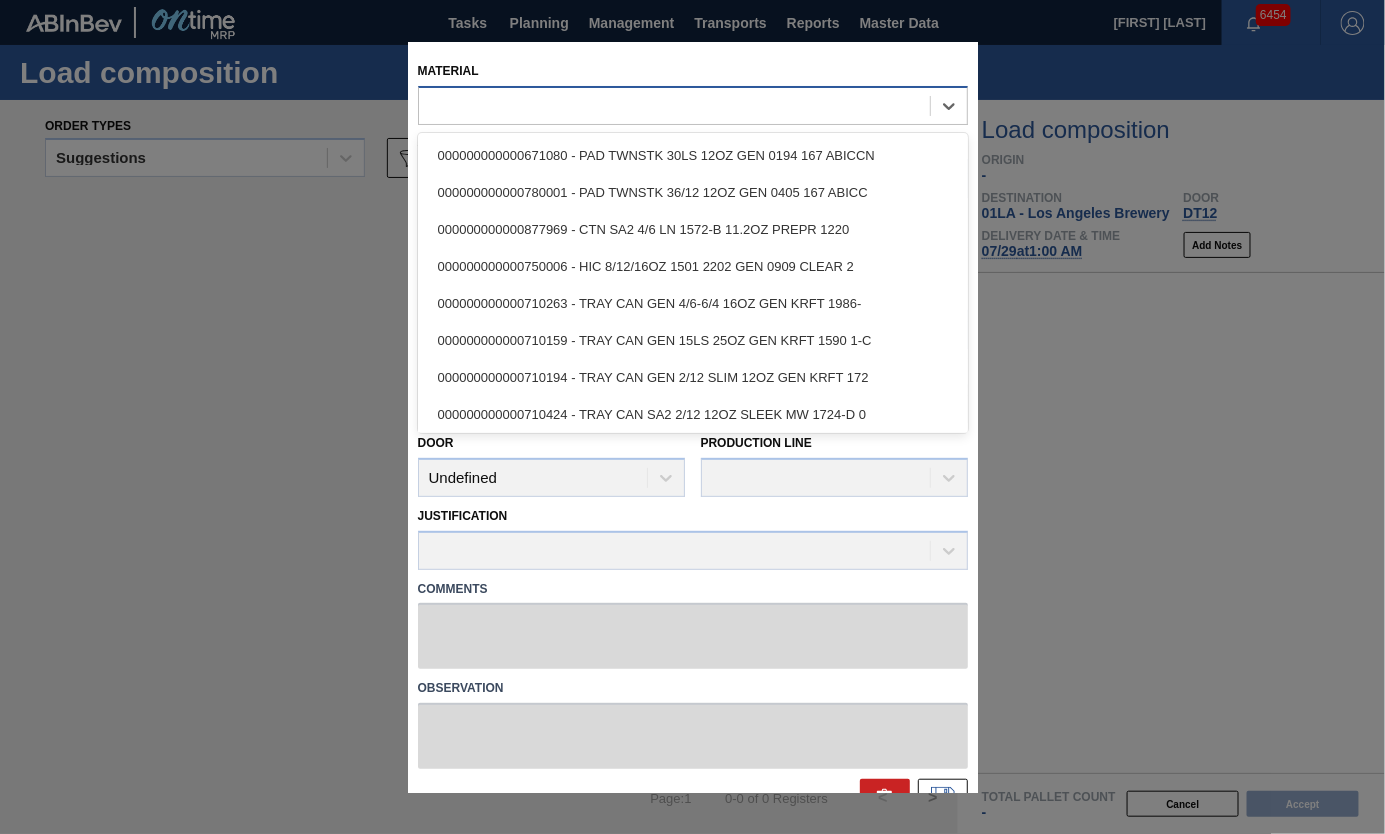 click at bounding box center [674, 105] 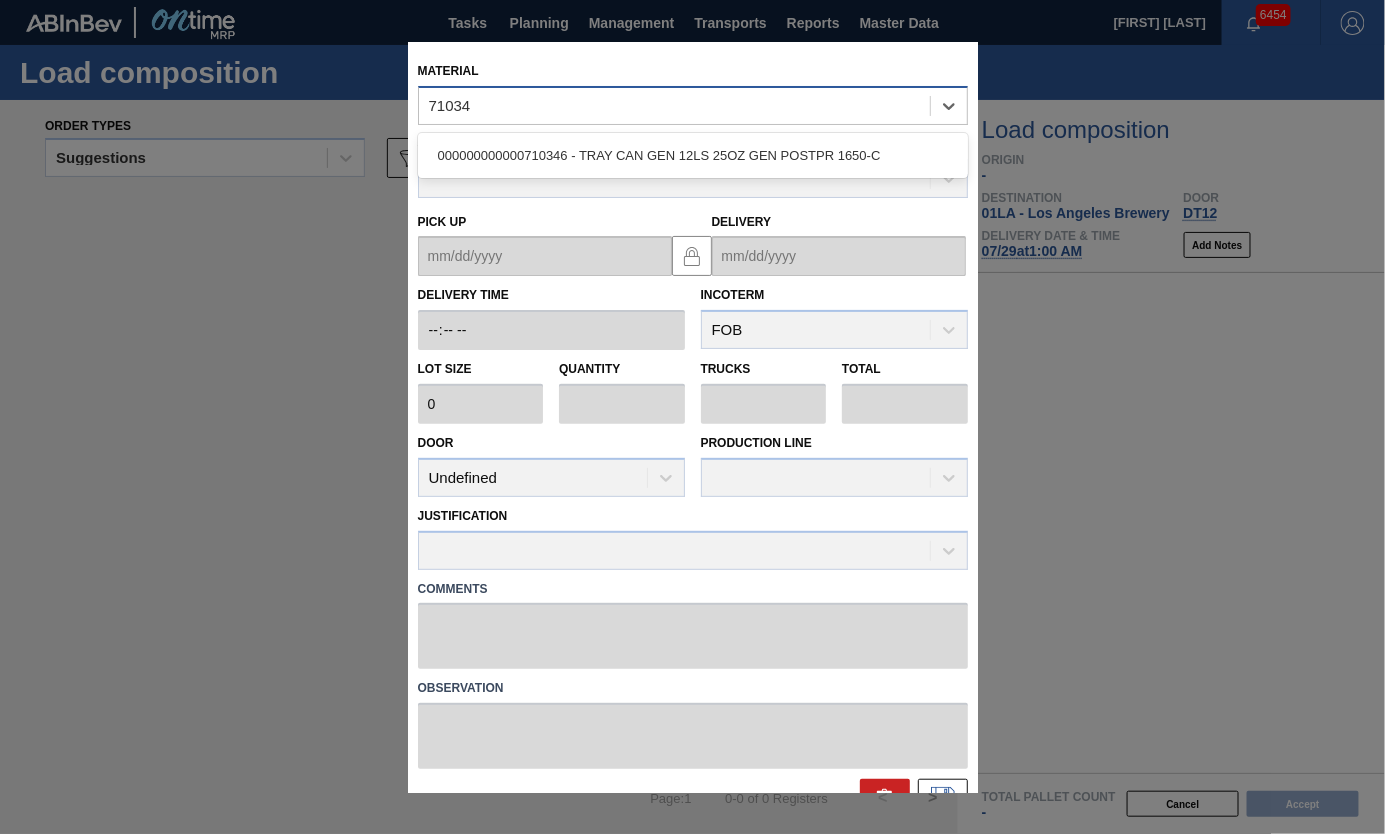 type on "[NUMBER]" 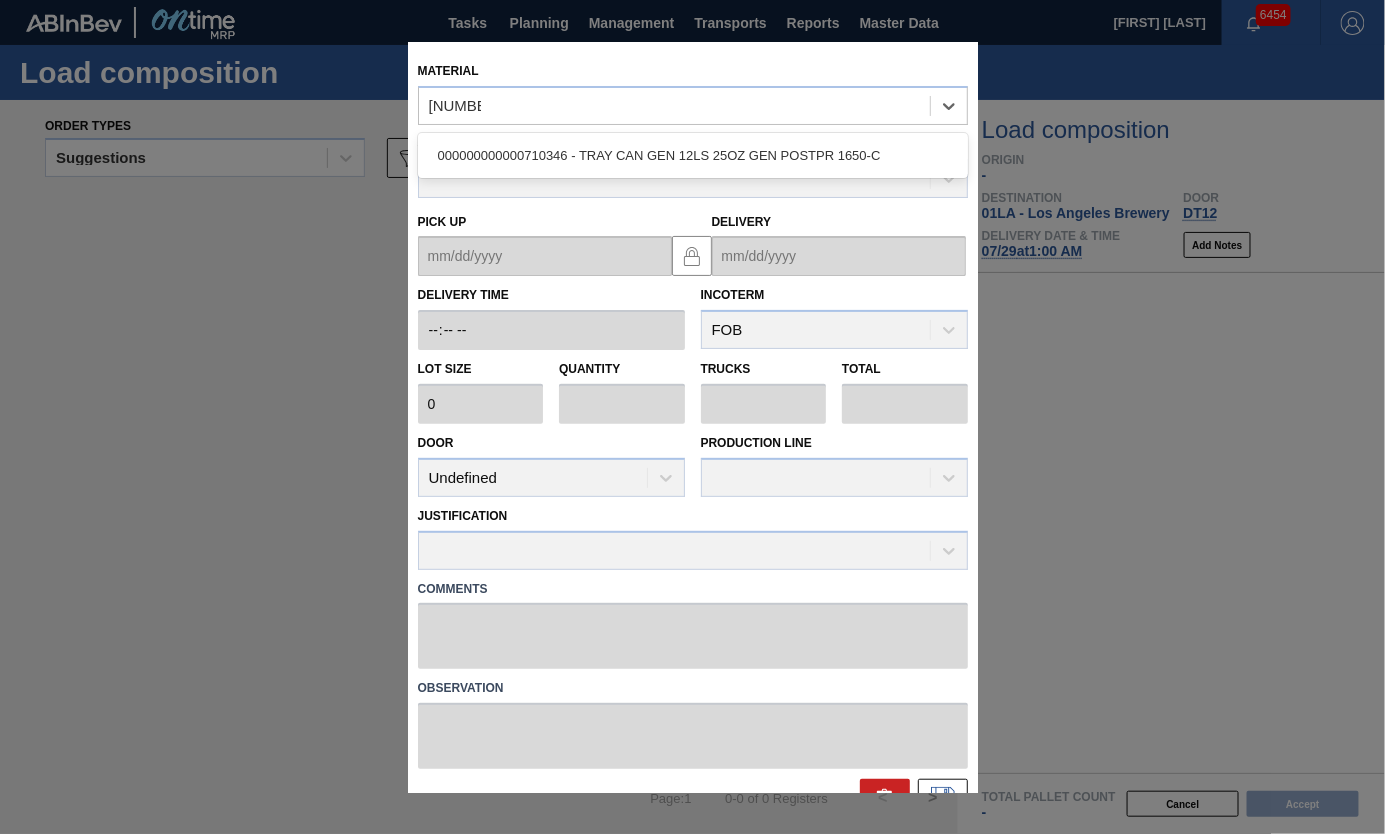 click on "000000000000710346 - TRAY CAN GEN 12LS 25OZ GEN POSTPR 1650-C" at bounding box center (693, 155) 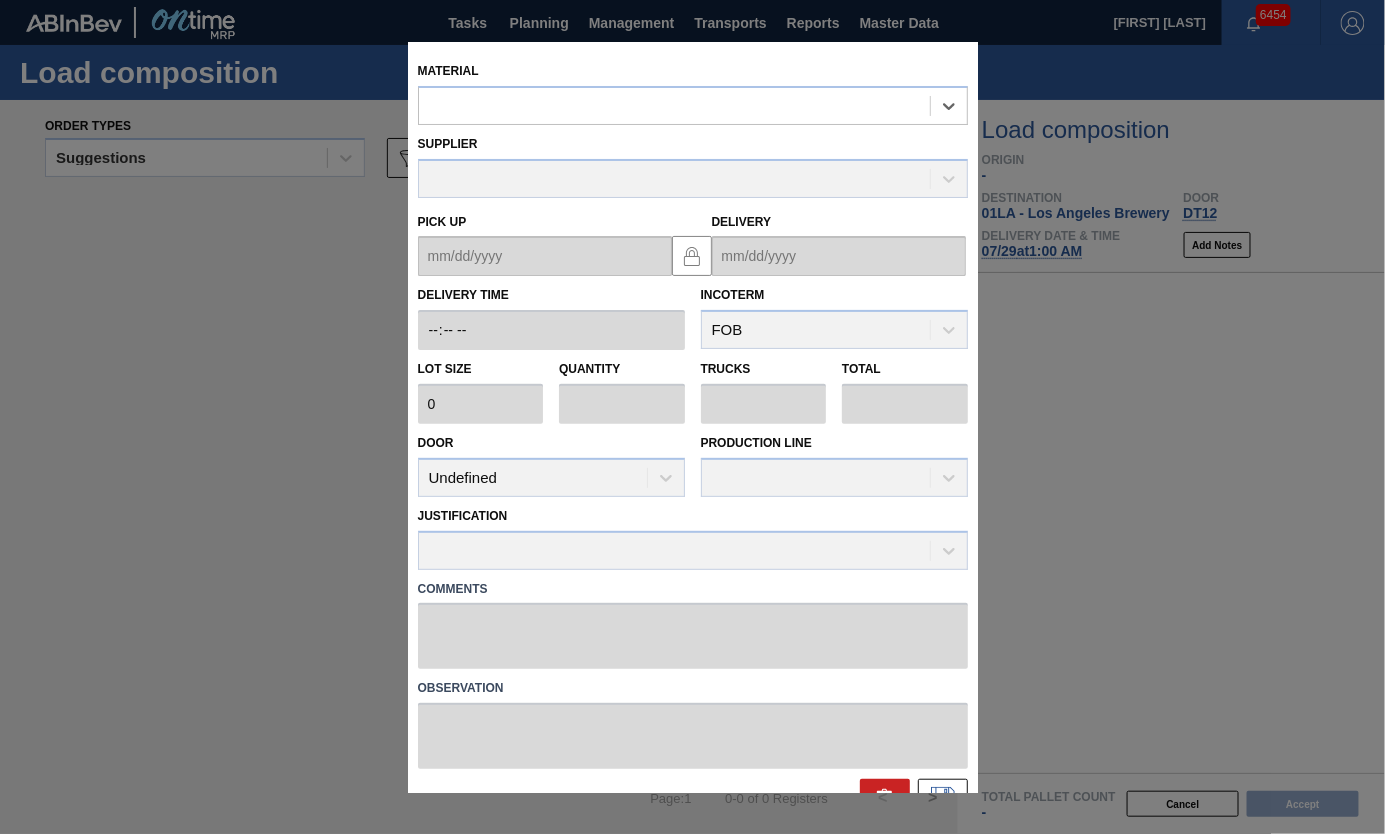 type on "2,400" 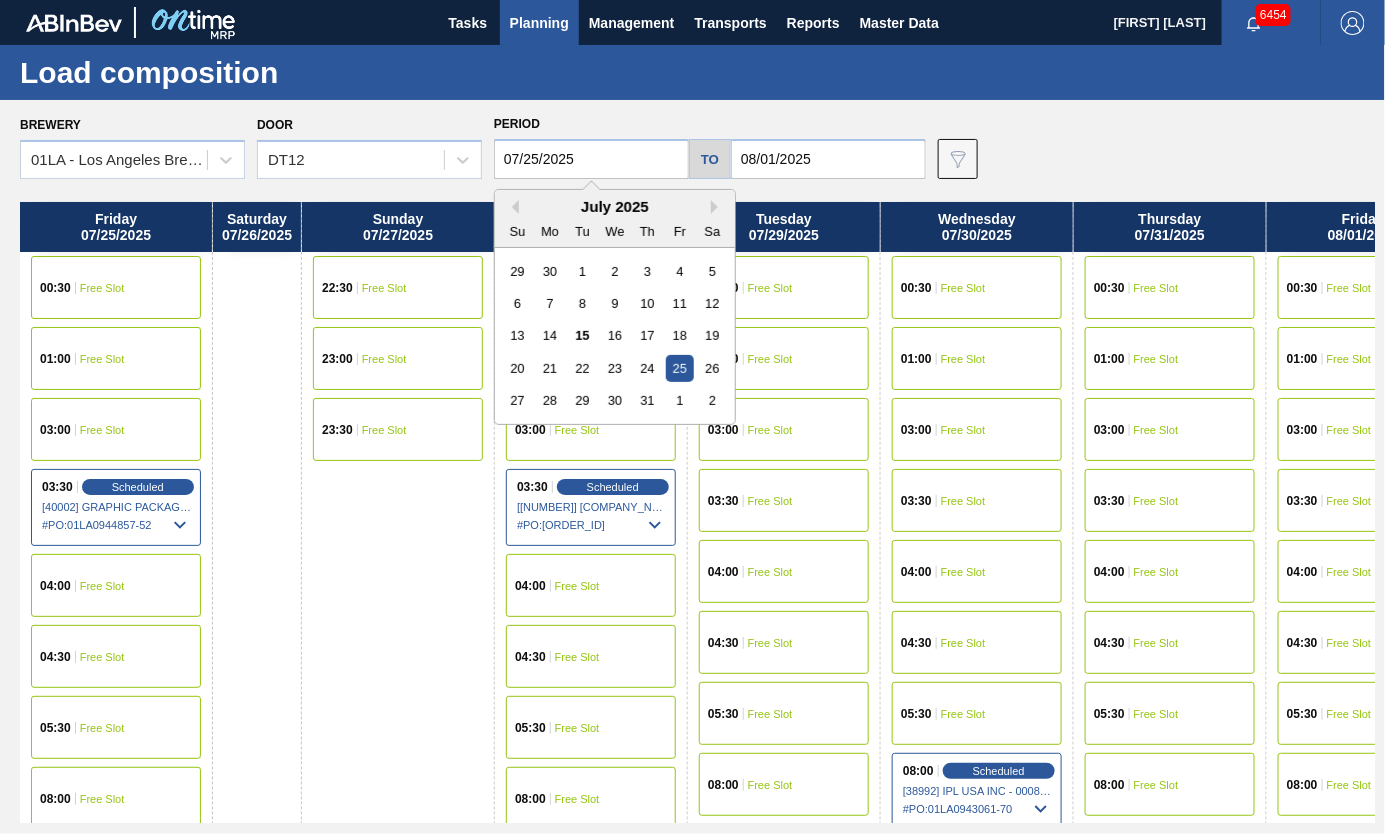 click on "07/25/2025" at bounding box center [591, 159] 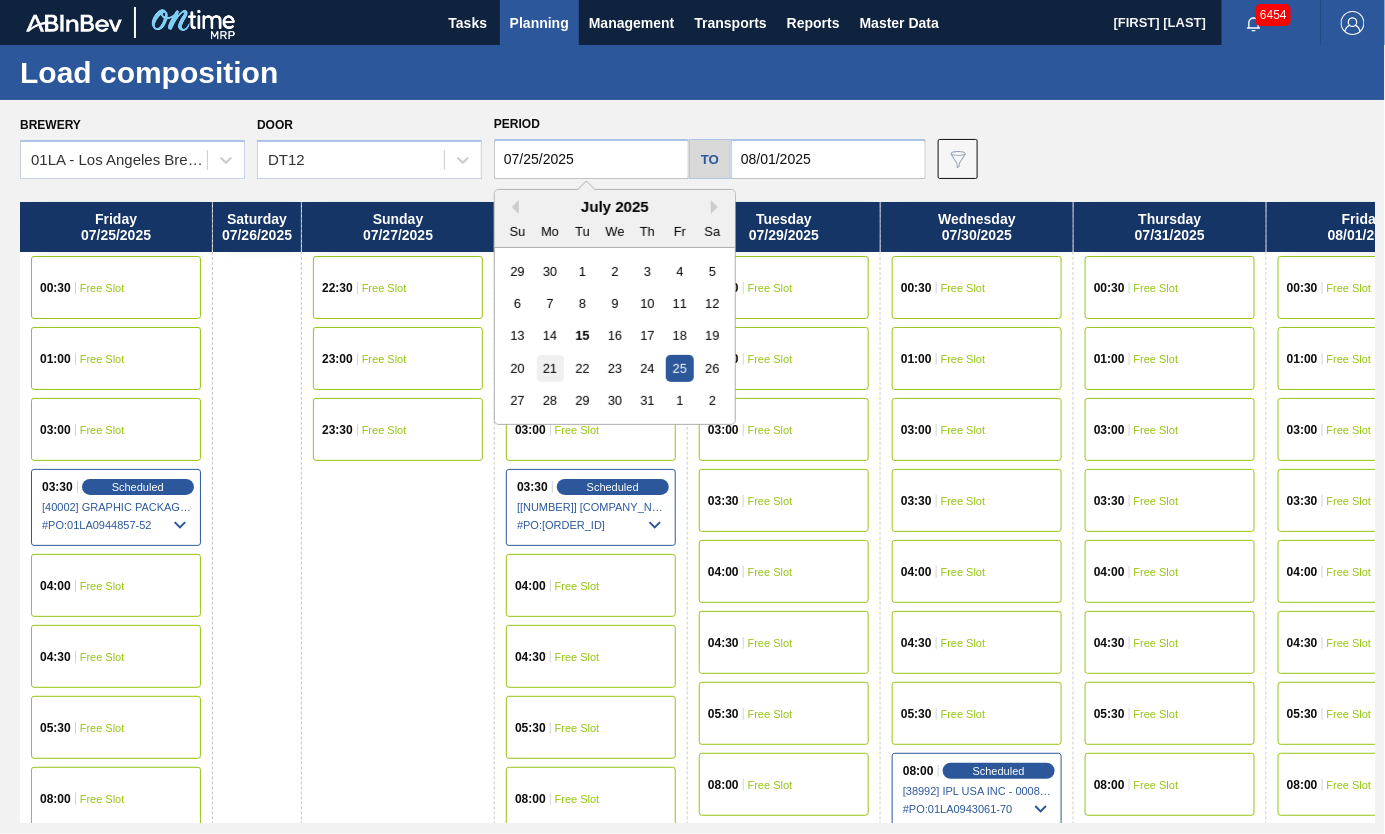 click on "21" at bounding box center (550, 368) 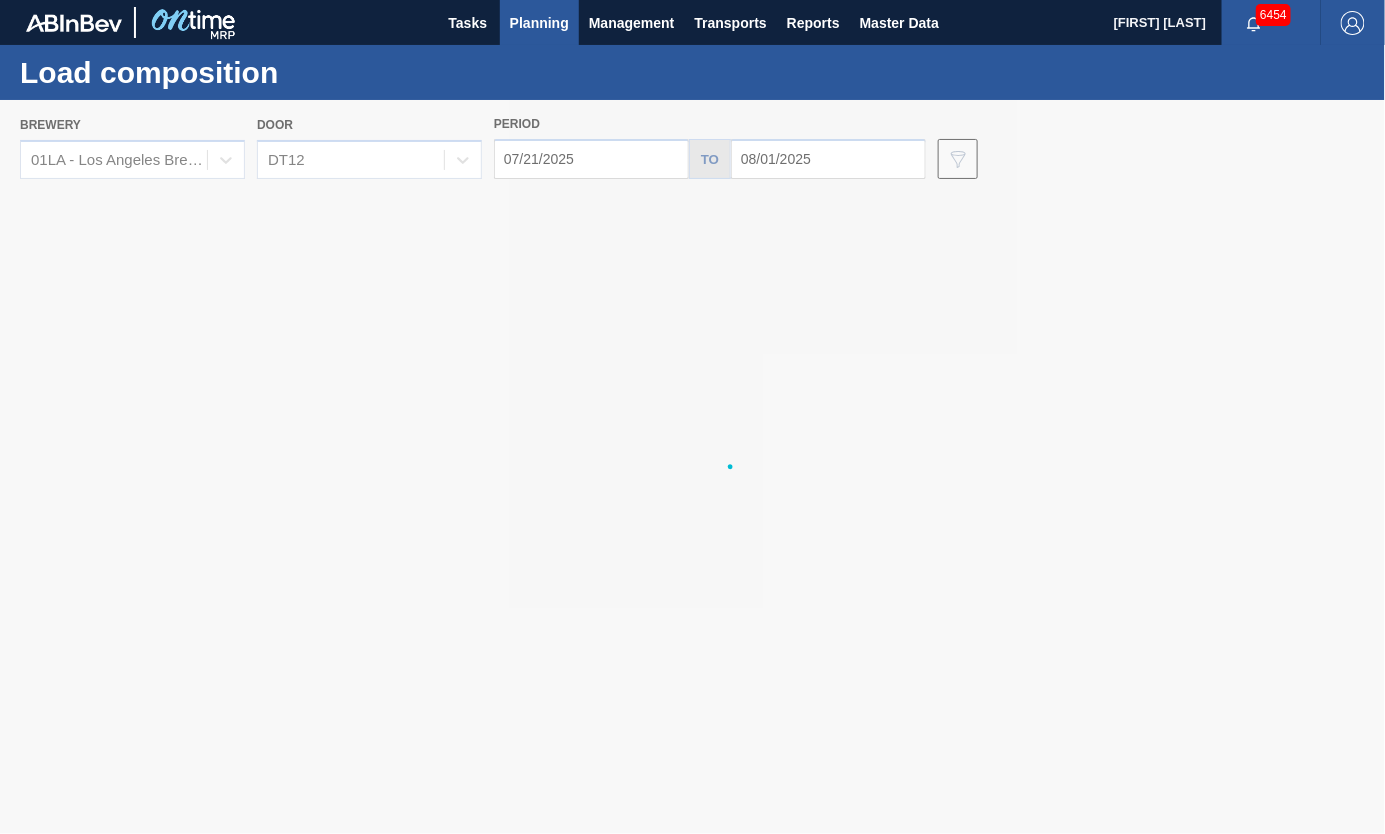 type on "07/21/2025" 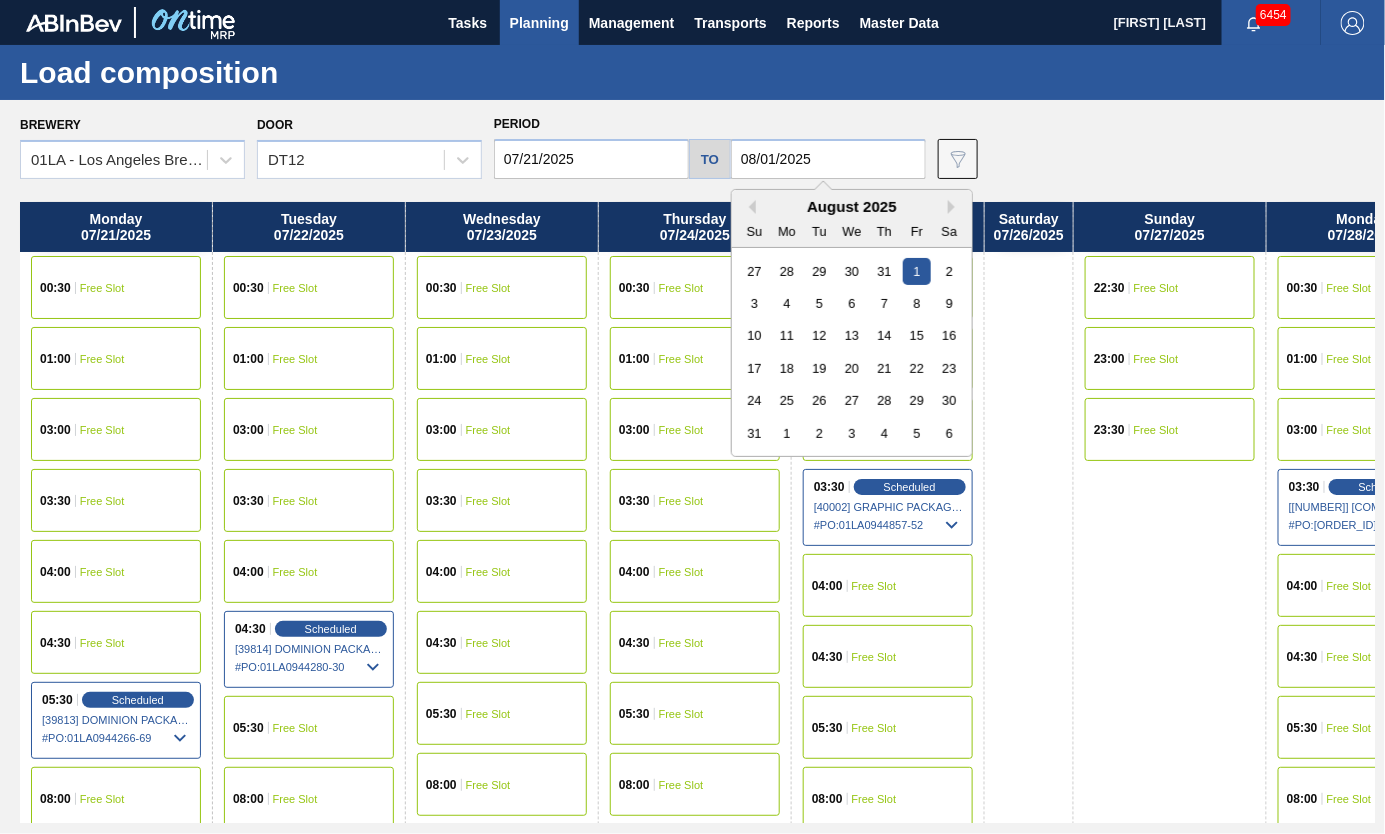 click on "08/01/2025" at bounding box center [828, 159] 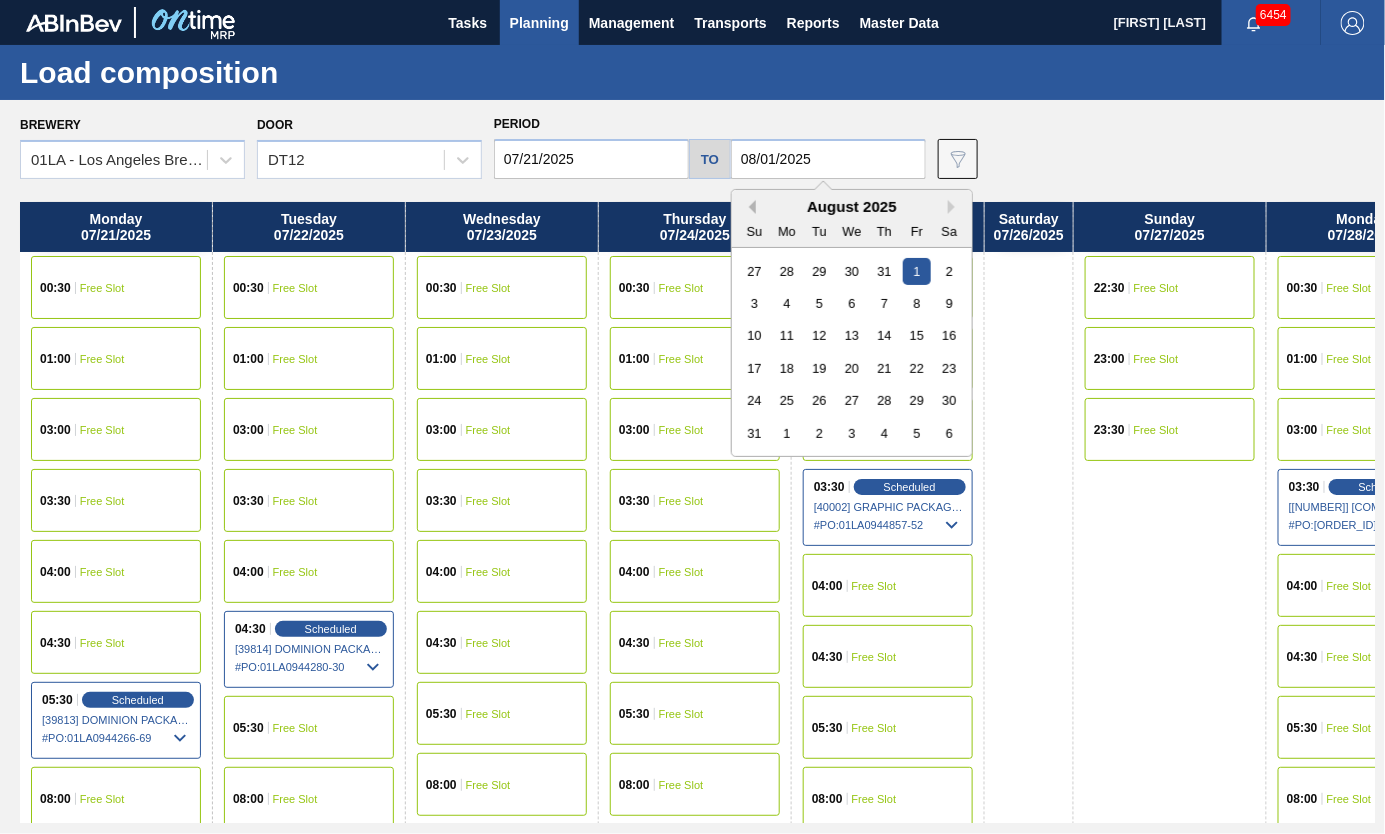 click on "Previous Month" at bounding box center (749, 207) 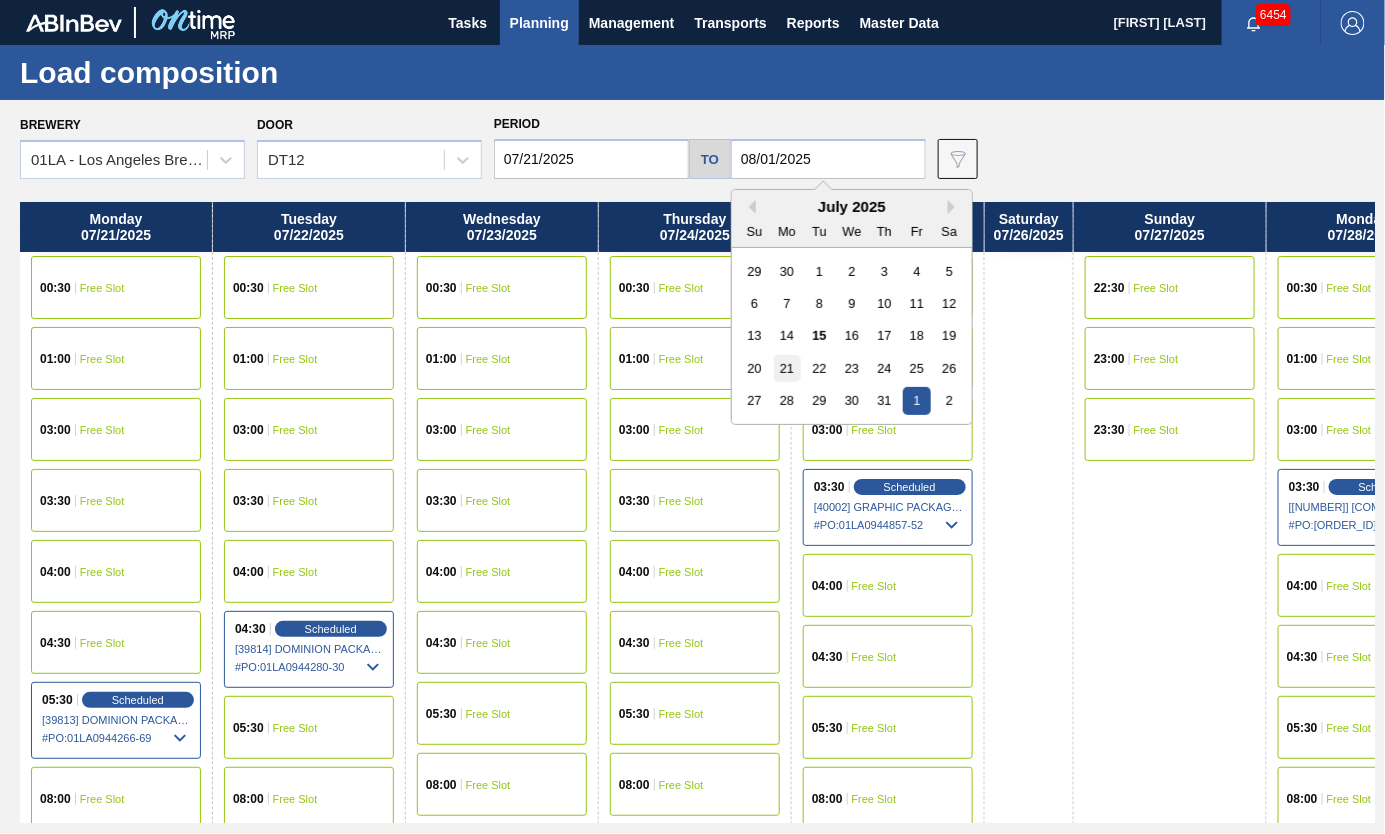 click on "21" at bounding box center (787, 368) 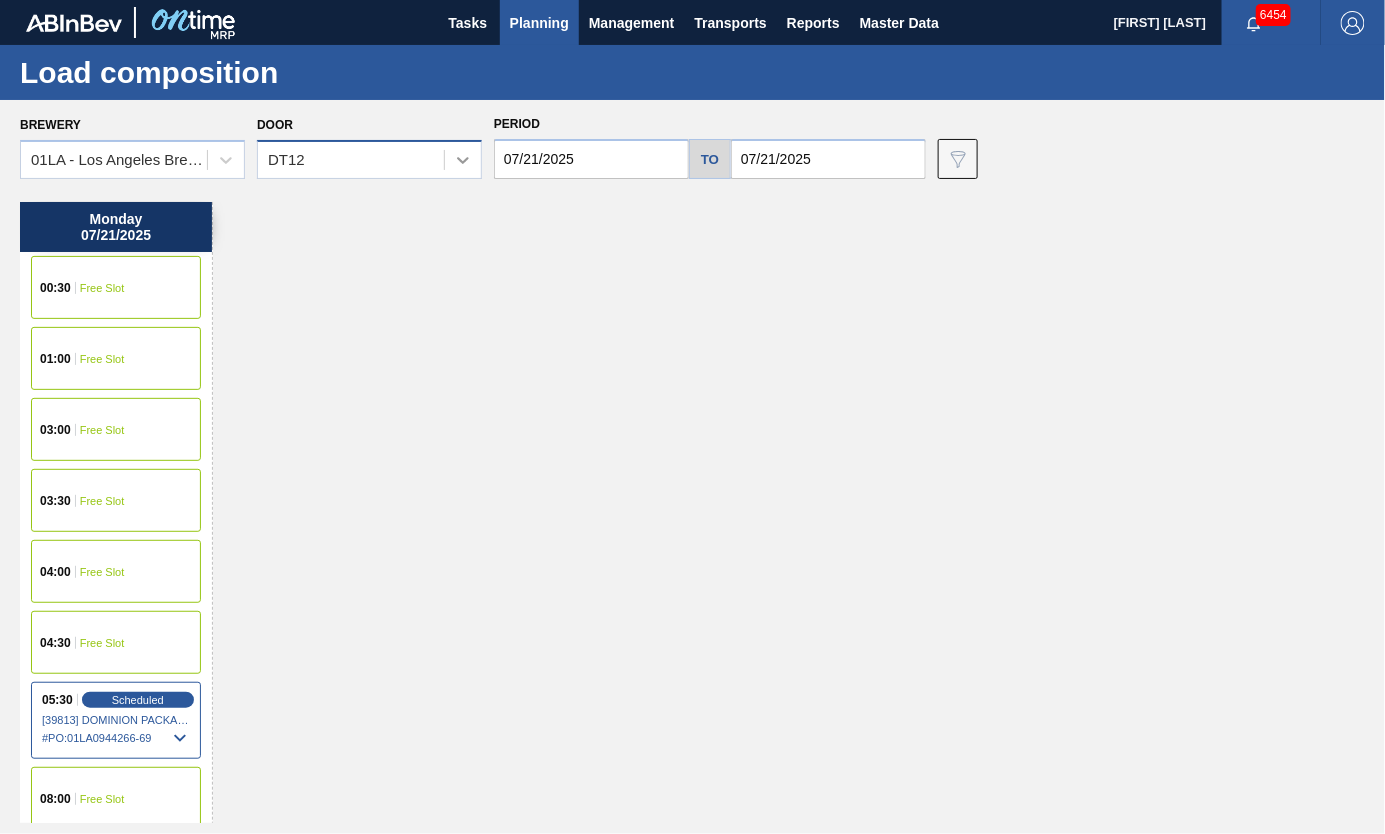 click at bounding box center [463, 160] 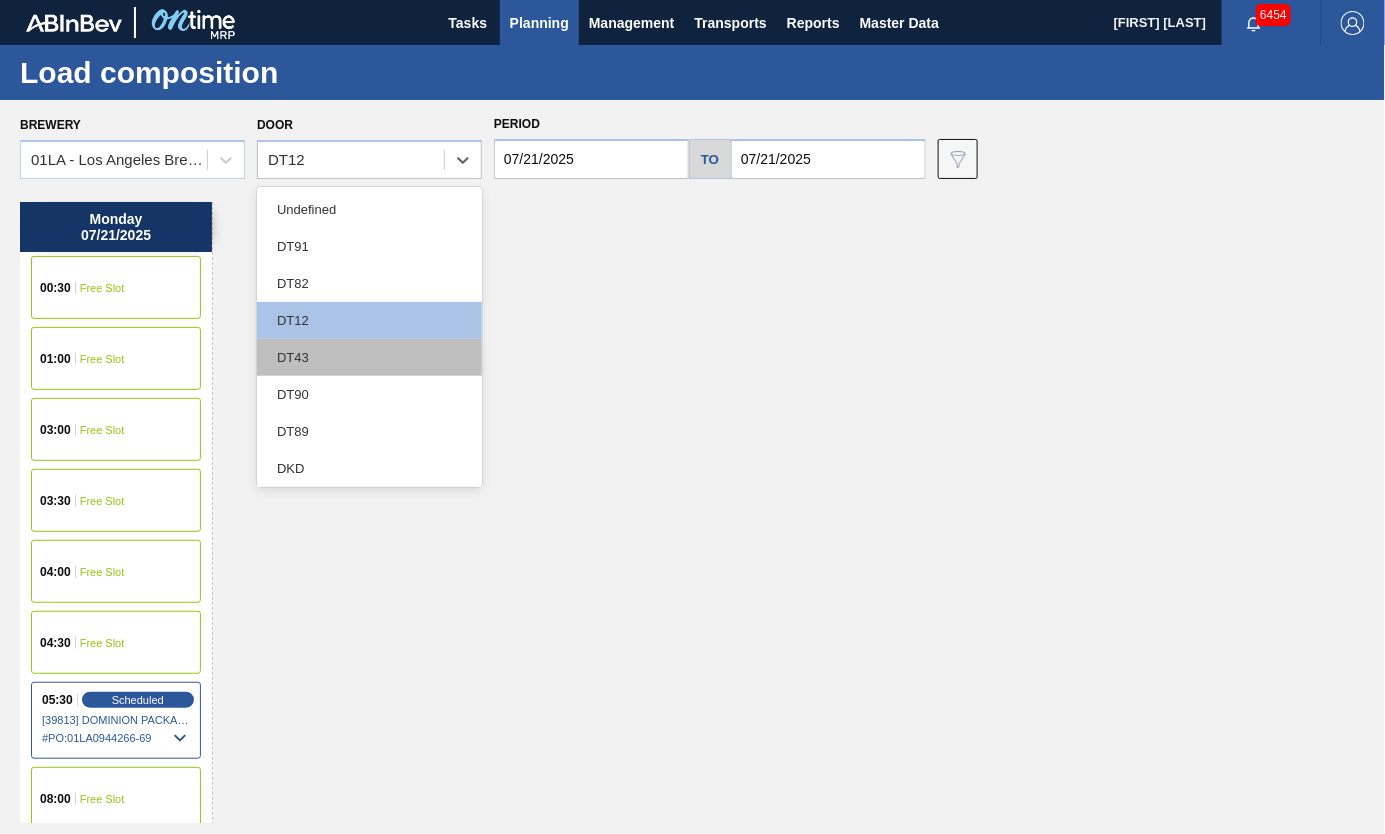 click on "DT43" at bounding box center (369, 357) 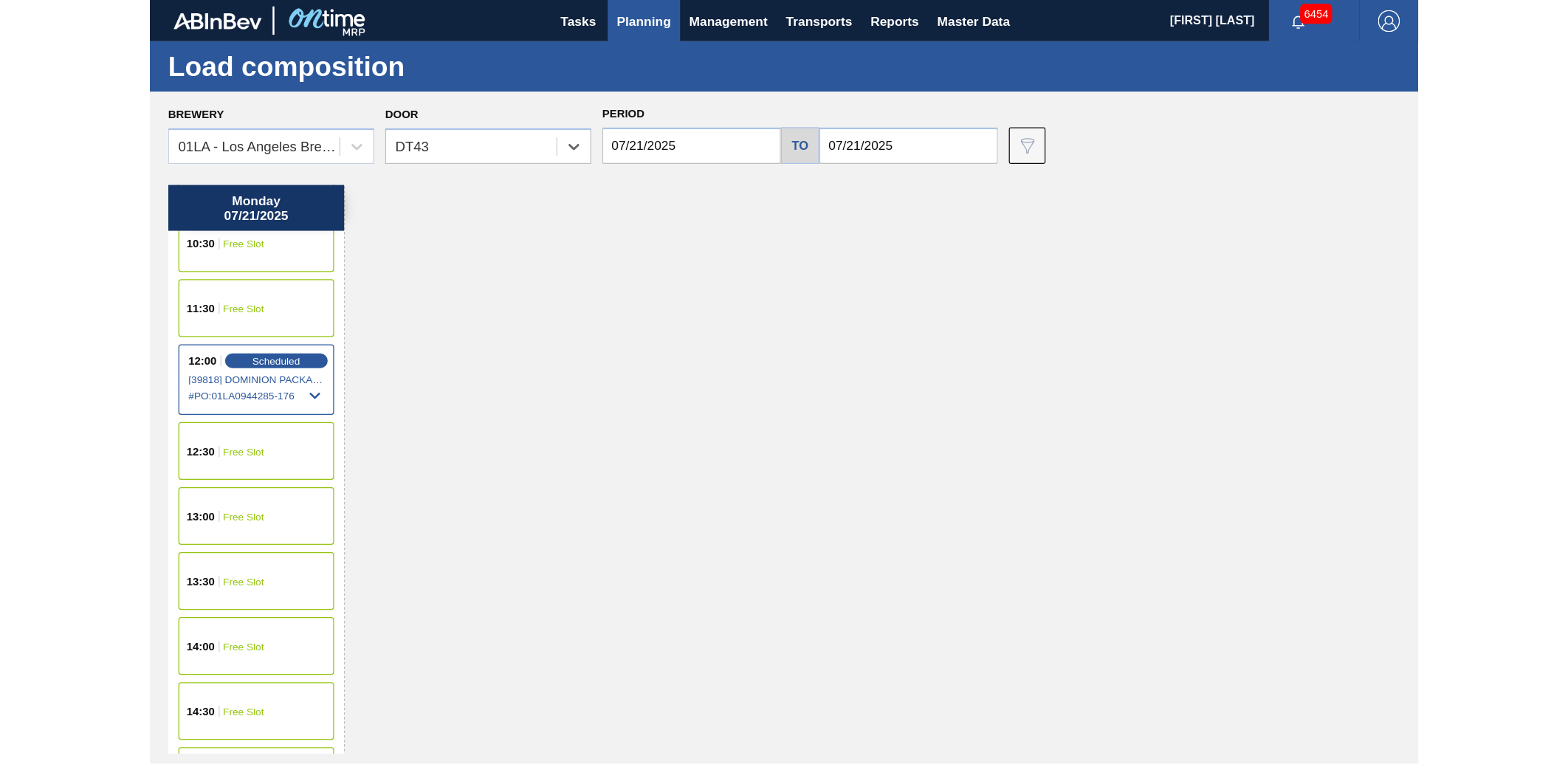scroll, scrollTop: 984, scrollLeft: 0, axis: vertical 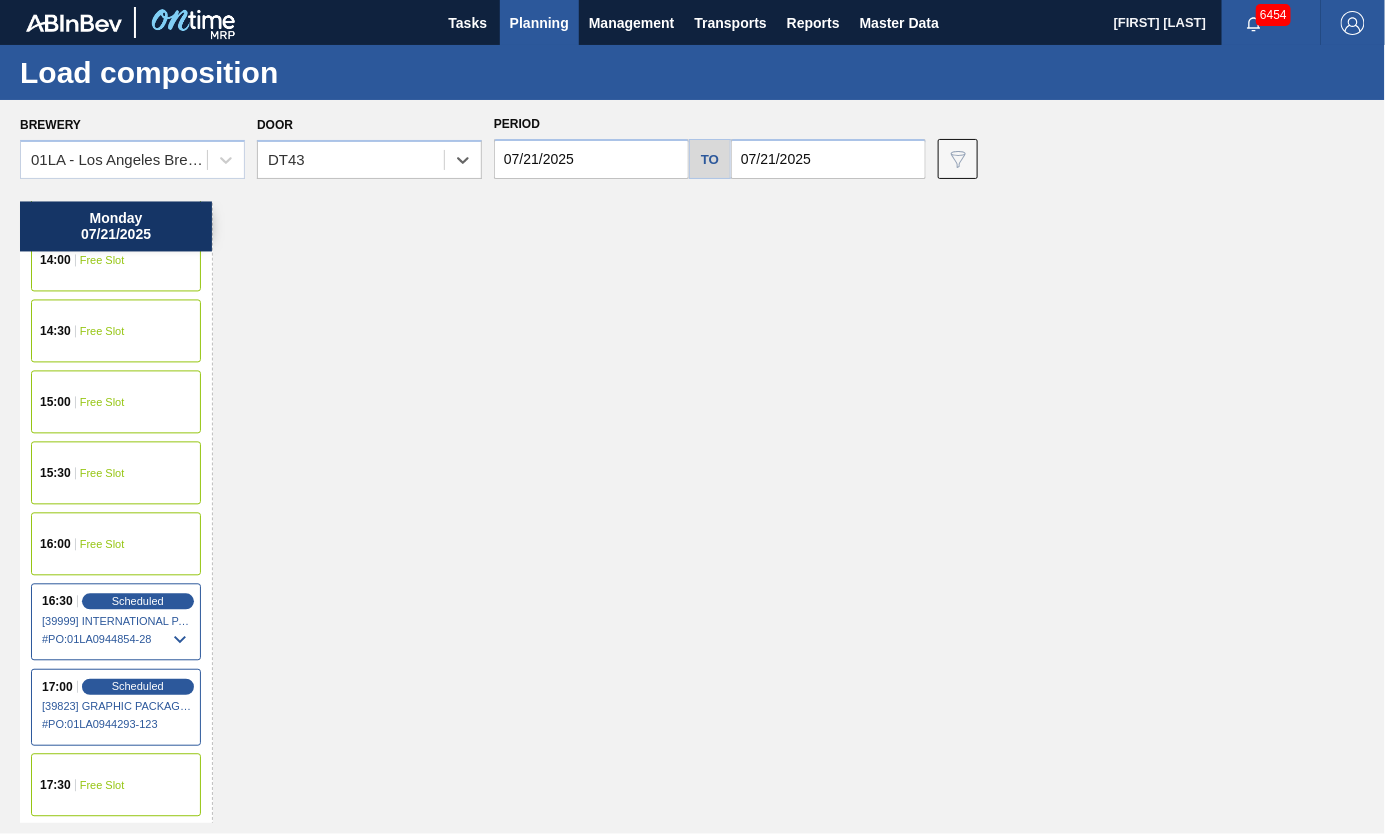 click on "[39999] INTERNATIONAL PAPER COMPANY - 0008219760" at bounding box center (117, 622) 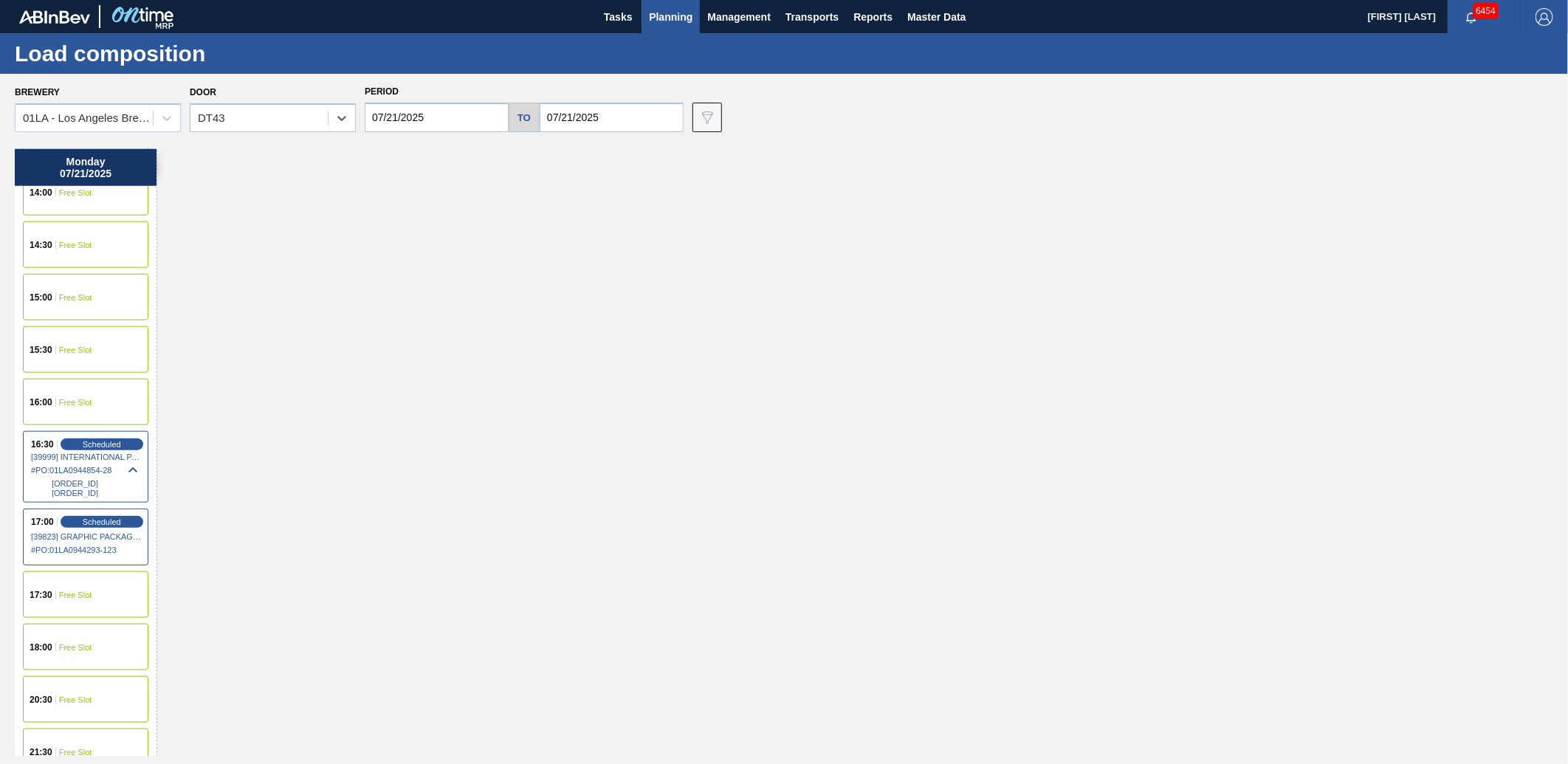 click on "[ORDER_ID]" at bounding box center [97, 483] 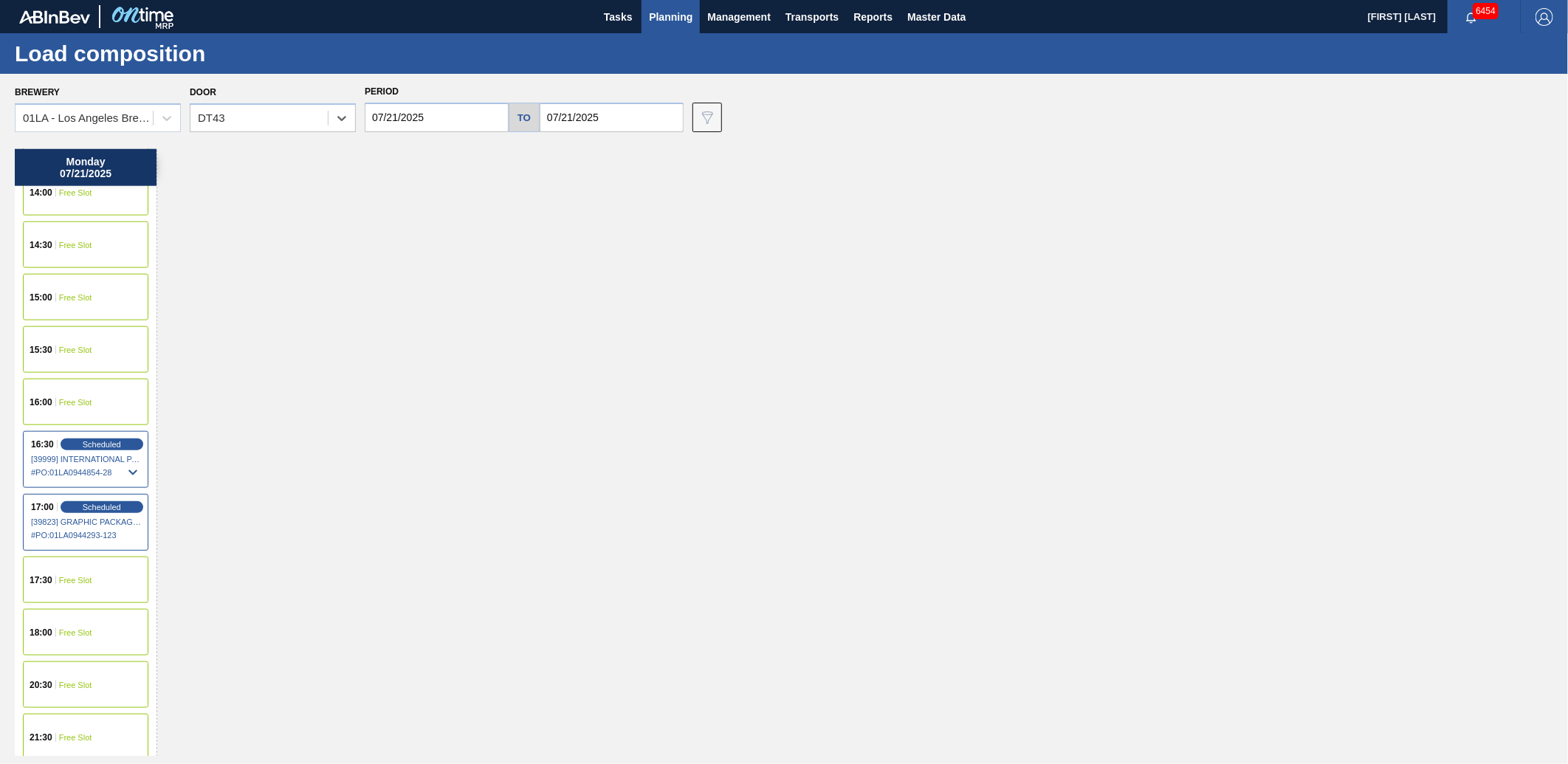 click 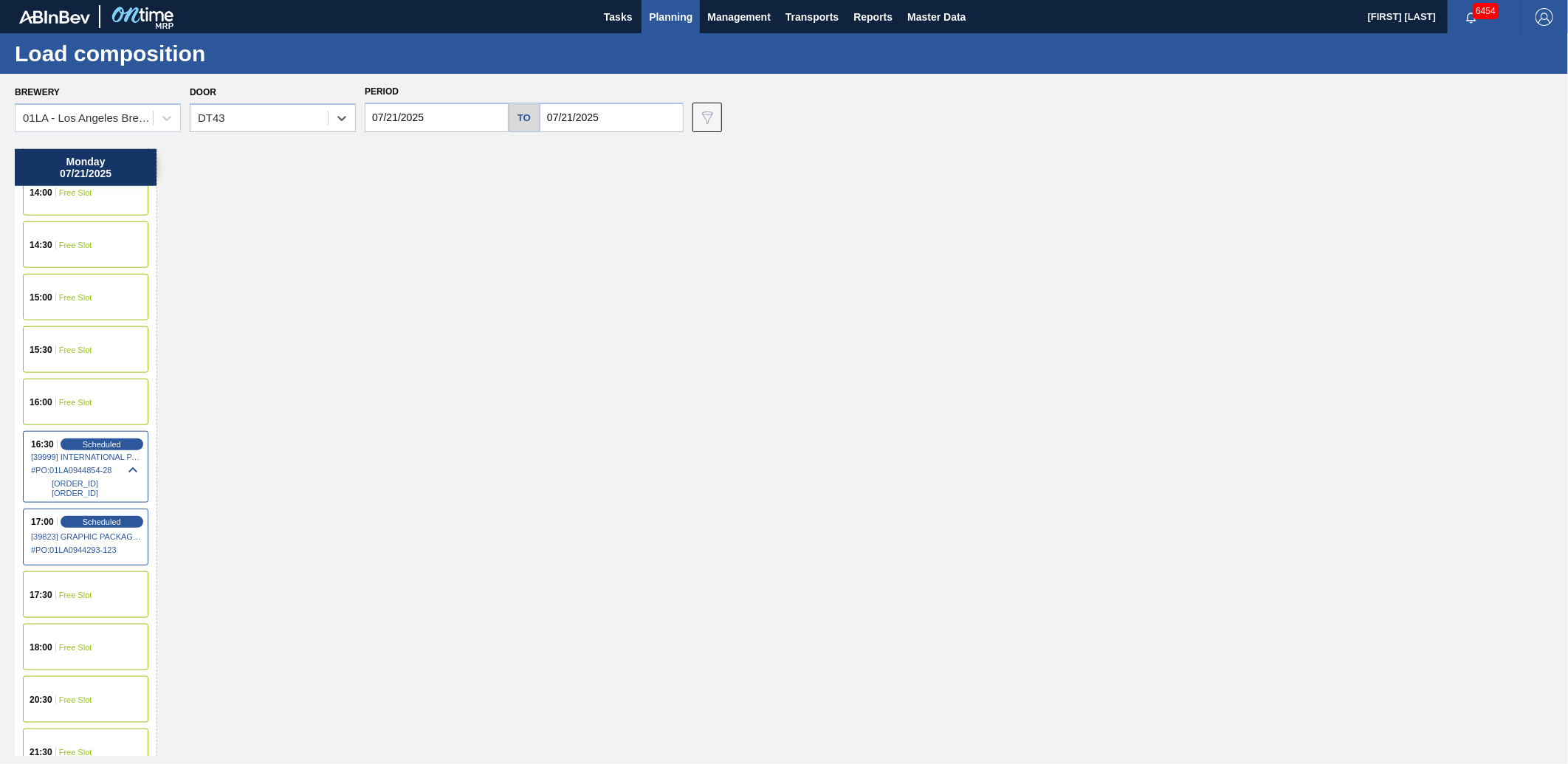 click on "16:30 Scheduled [[NUMBER]] [COMPANY_NAME] - [NUMBER] # PO : [ORDER_ID] [ORDER_ID] [ORDER_ID]" at bounding box center (86, 467) 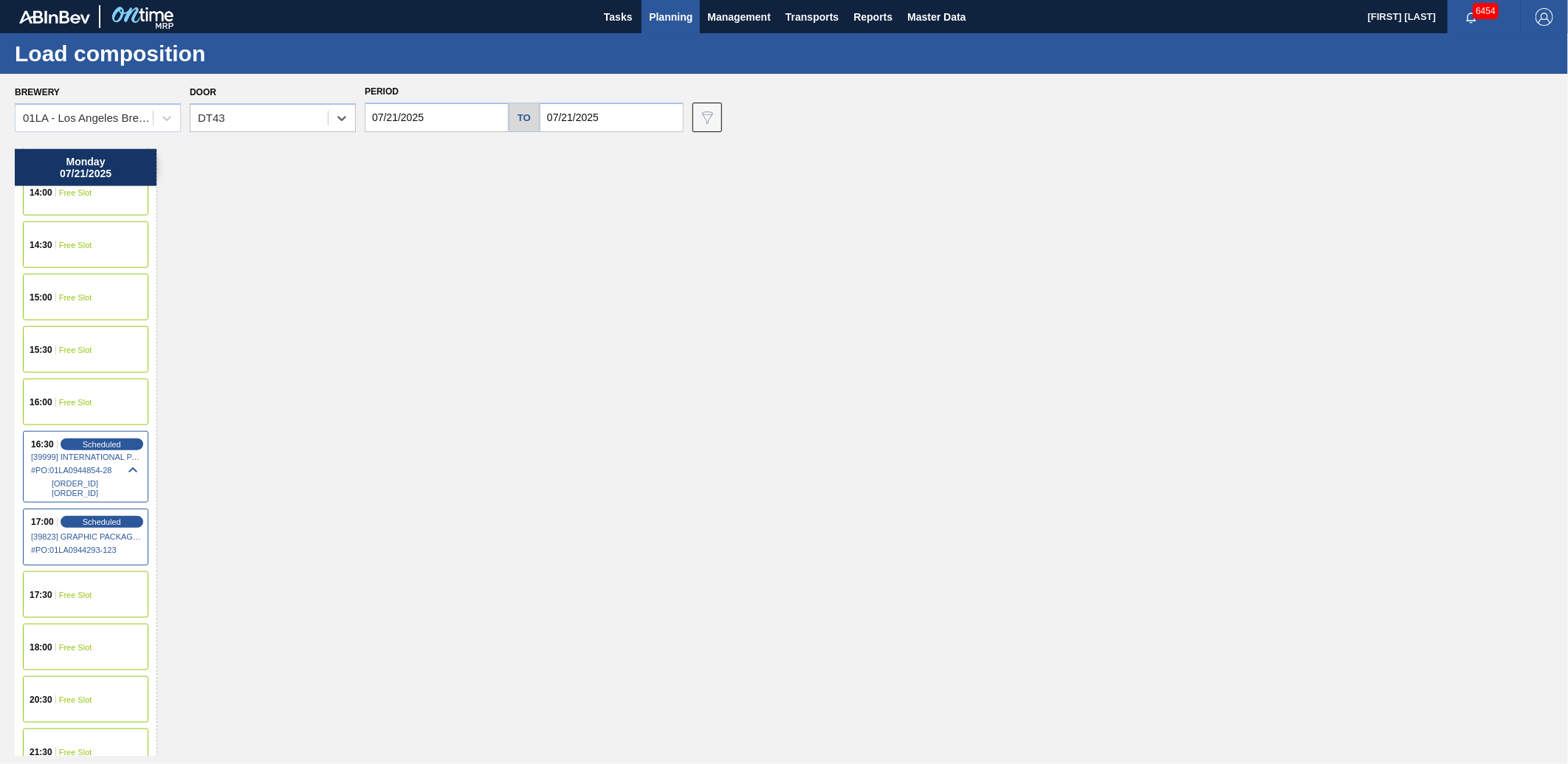 click on "[39999] INTERNATIONAL PAPER COMPANY - 0008219760" at bounding box center [86, 457] 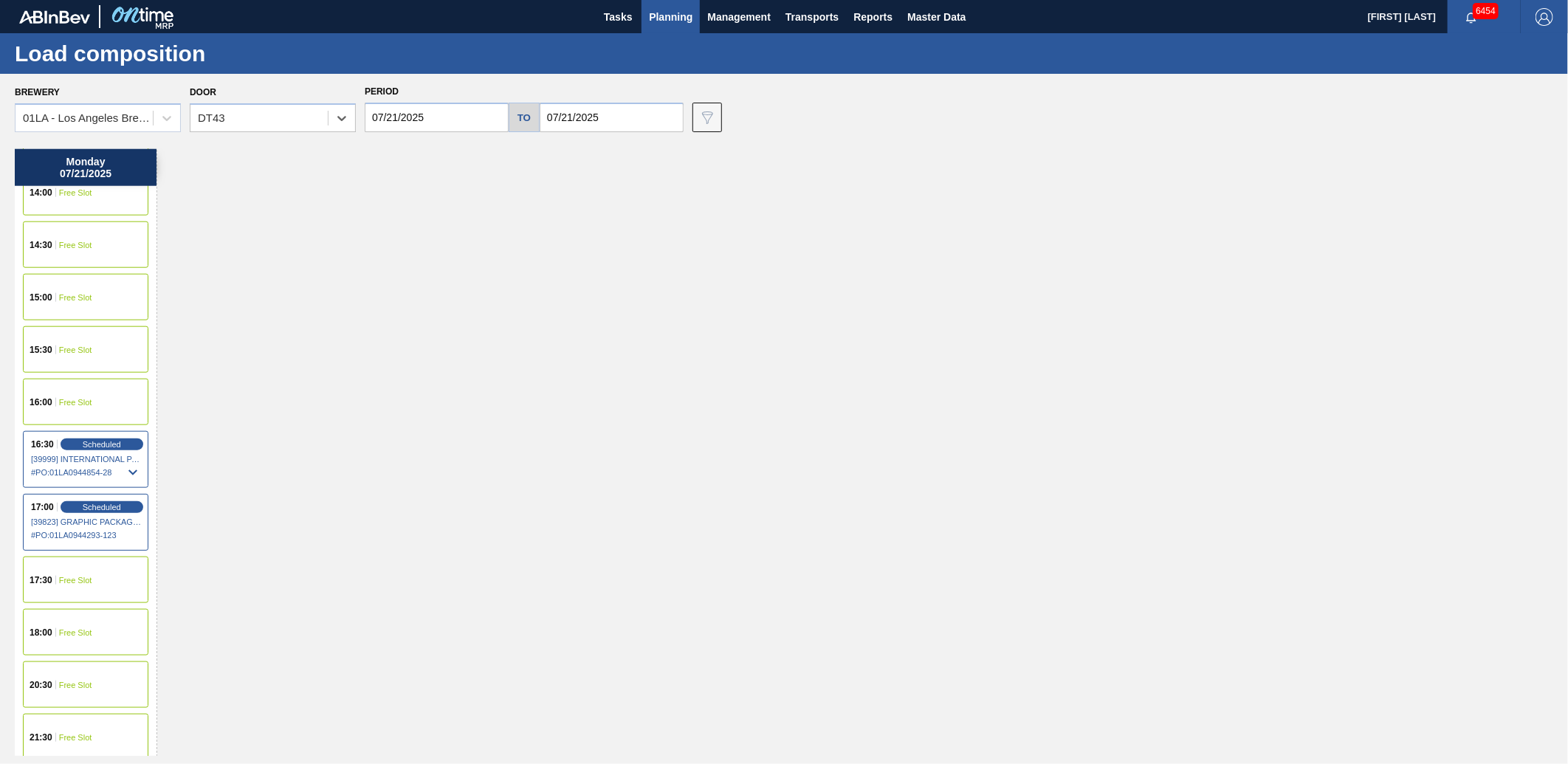 click on "[39999] INTERNATIONAL PAPER COMPANY - 0008219760" at bounding box center (86, 459) 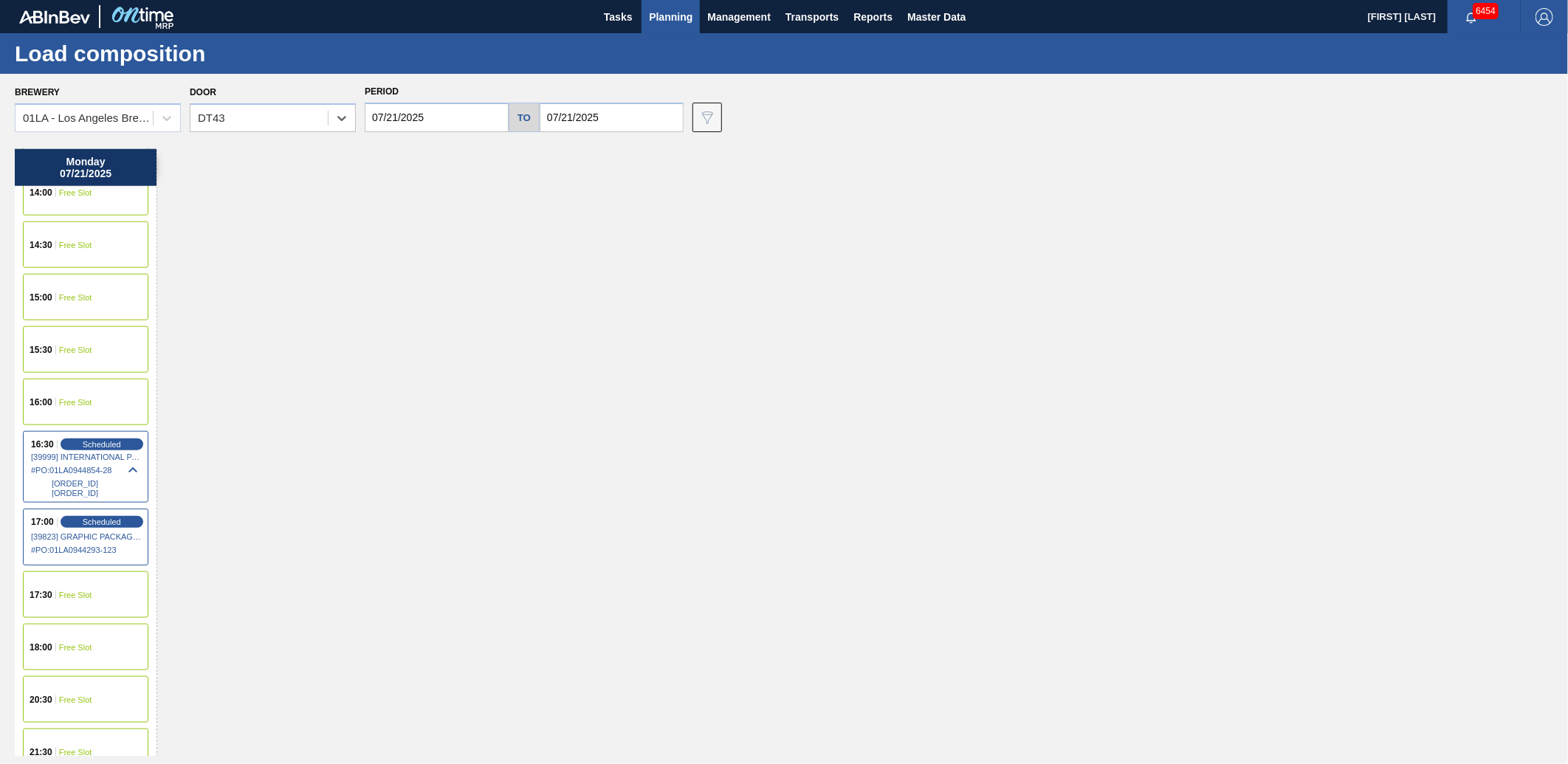 click on "[ORDER_ID]" at bounding box center [97, 483] 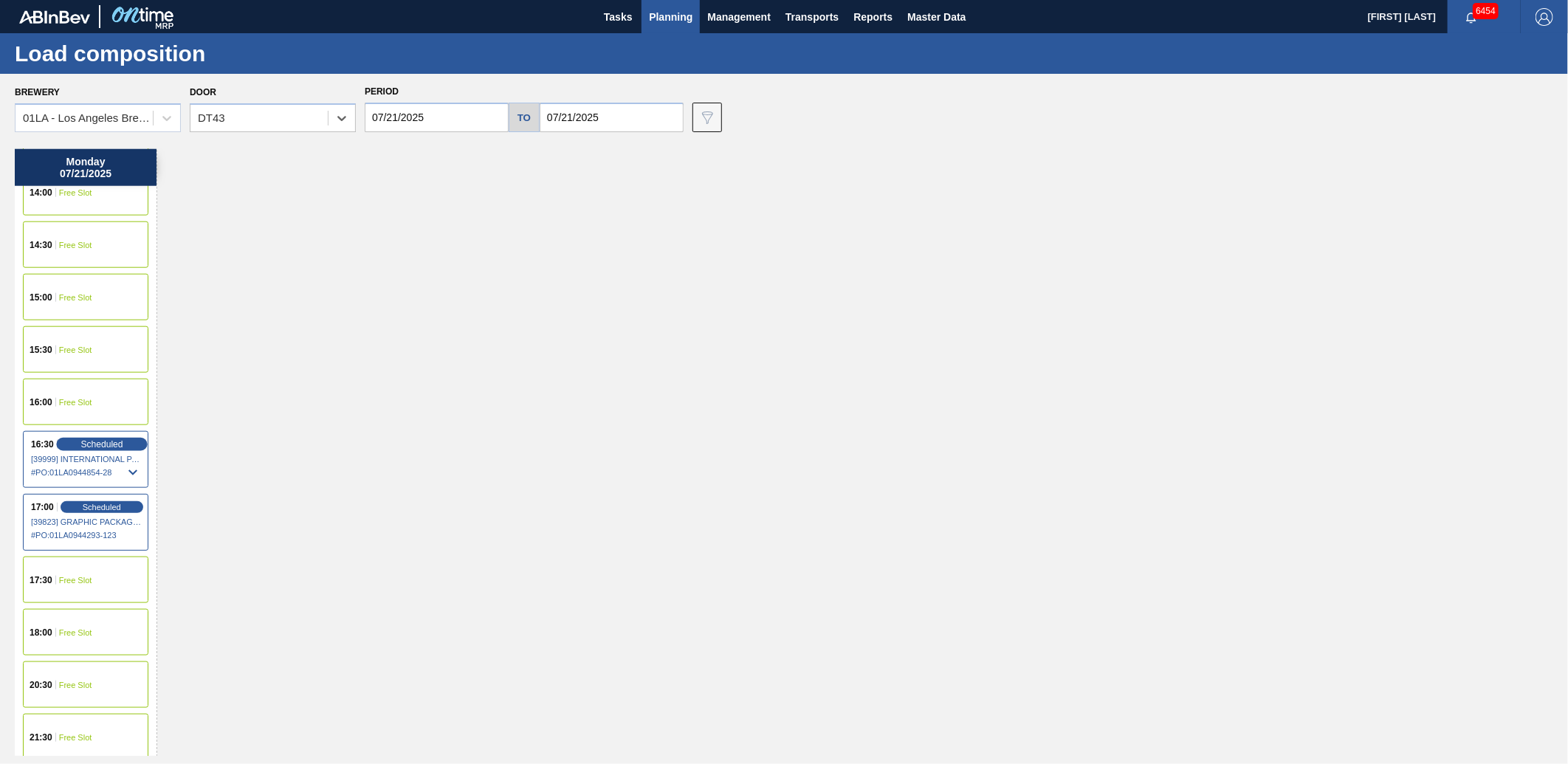 click on "Scheduled" at bounding box center (101, 444) 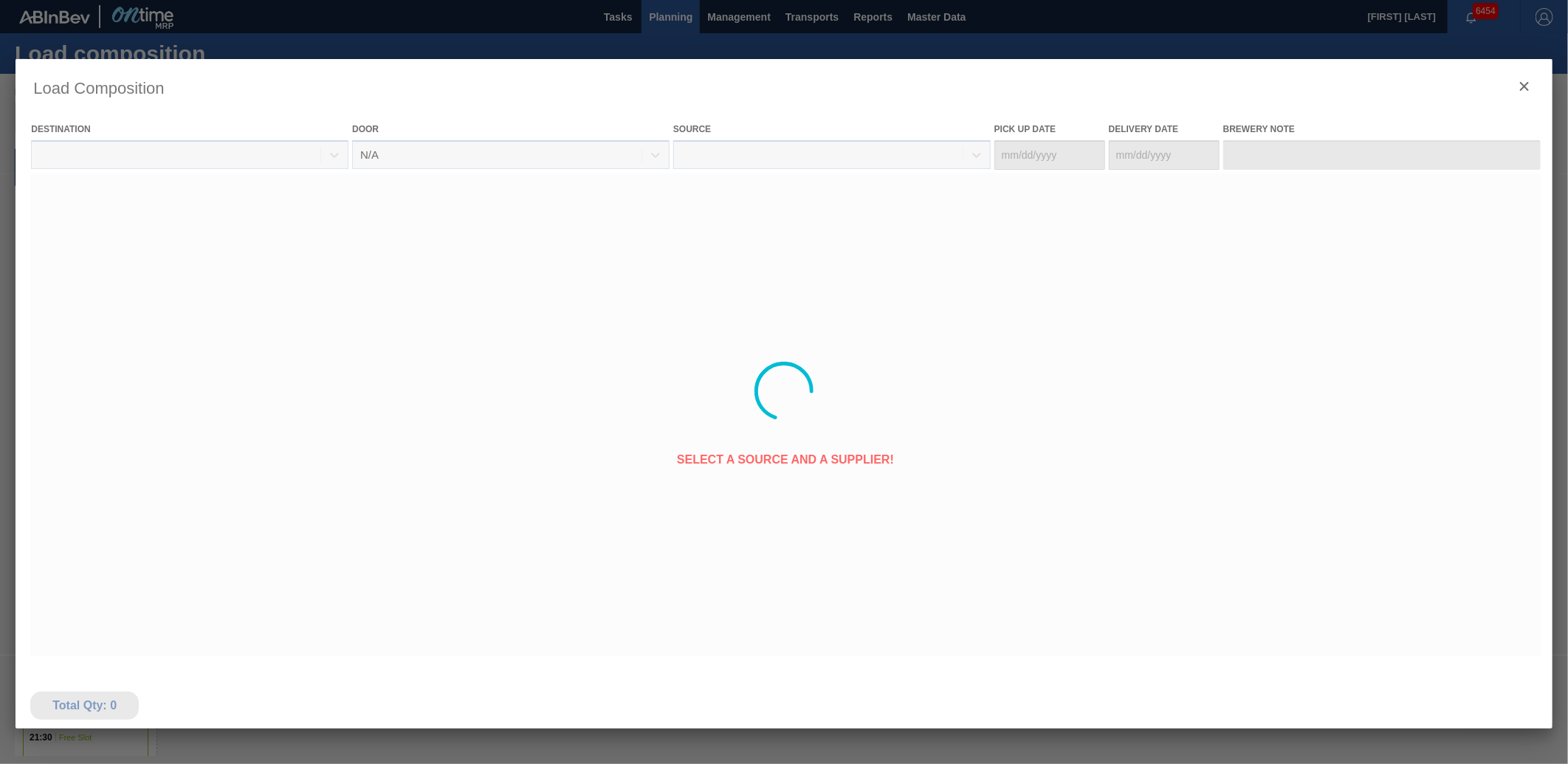 type on "07/20/2025" 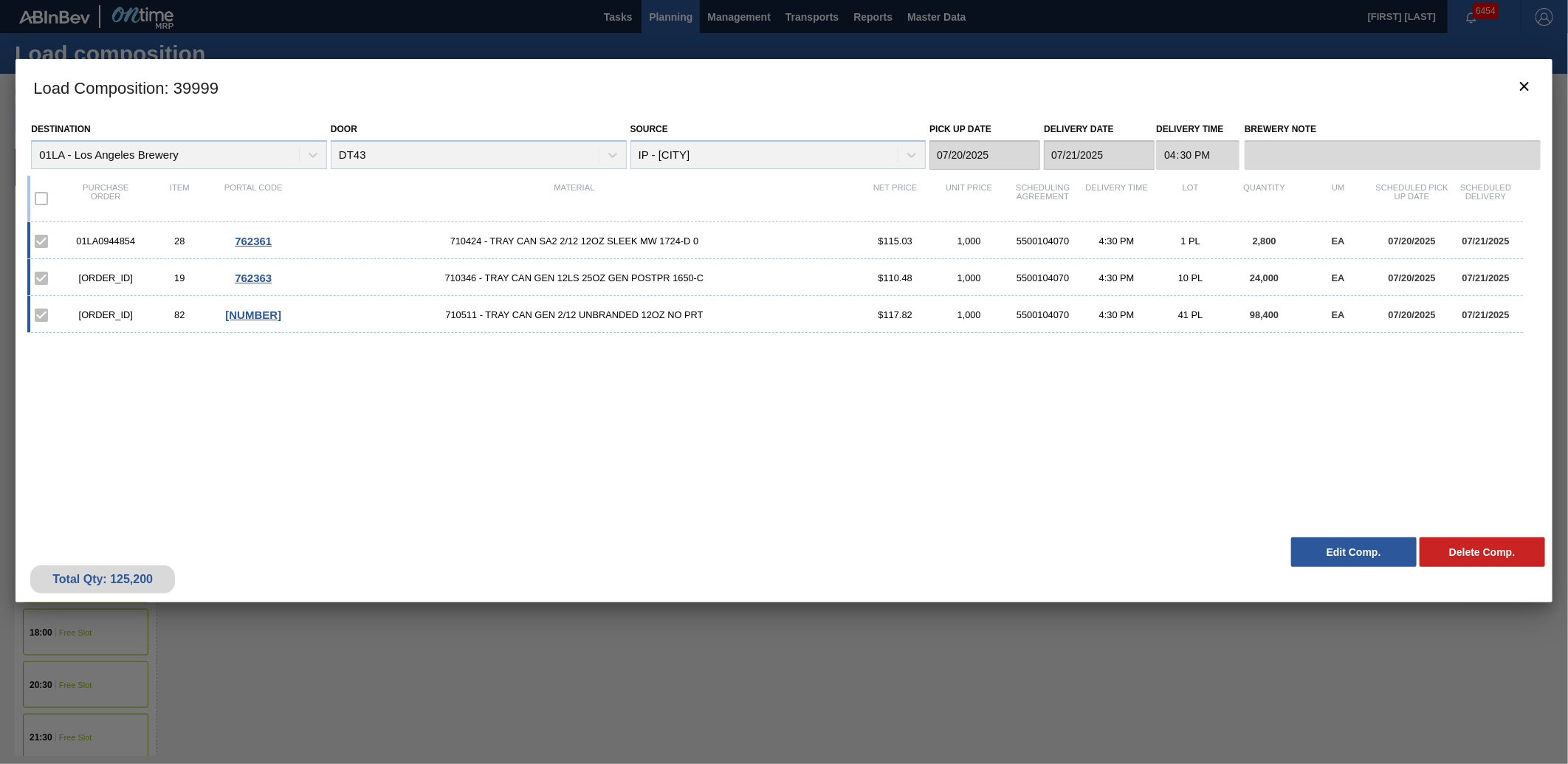 click on "Edit Comp." at bounding box center (1354, 552) 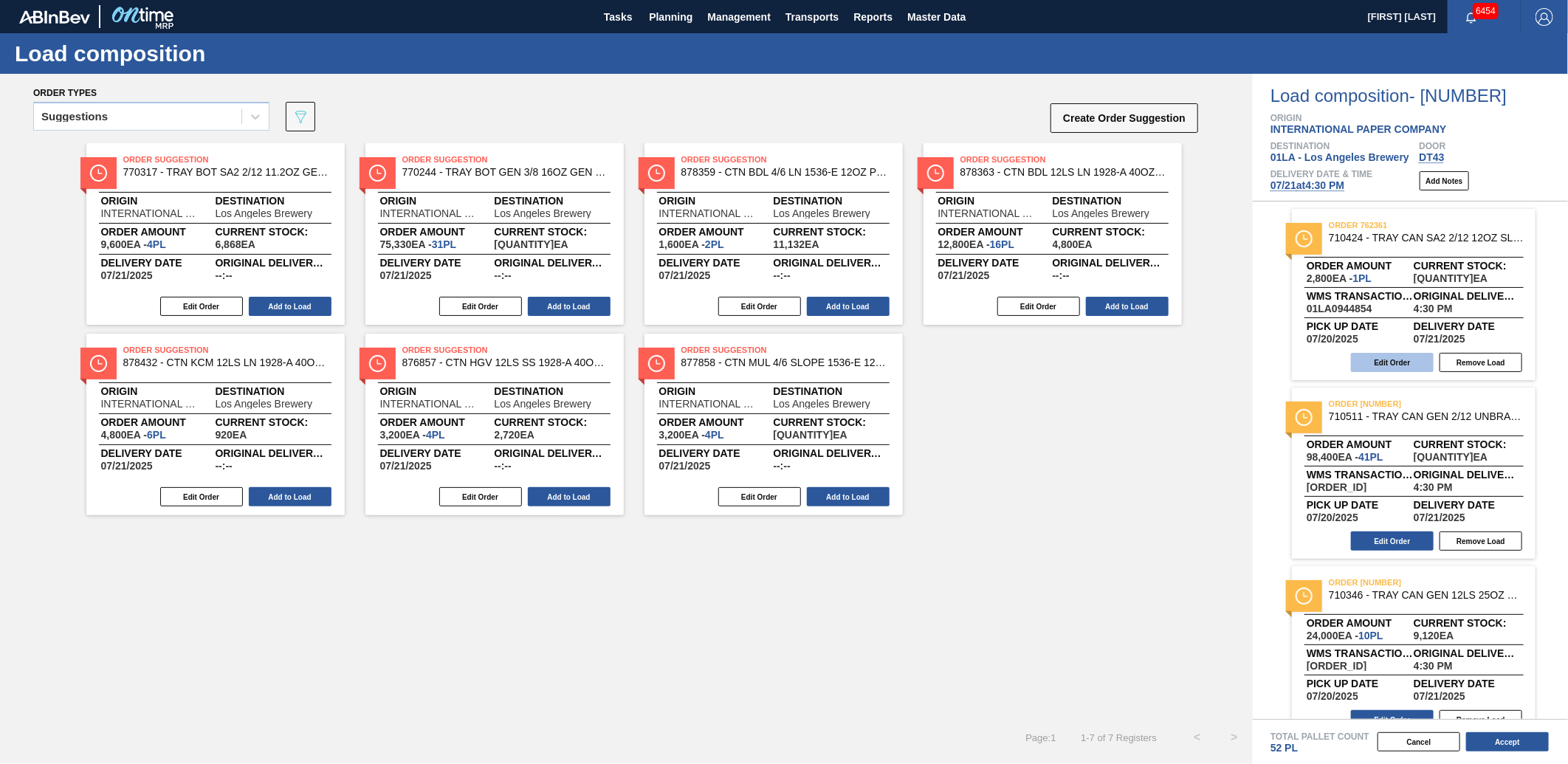 click on "Edit Order" at bounding box center (1392, 362) 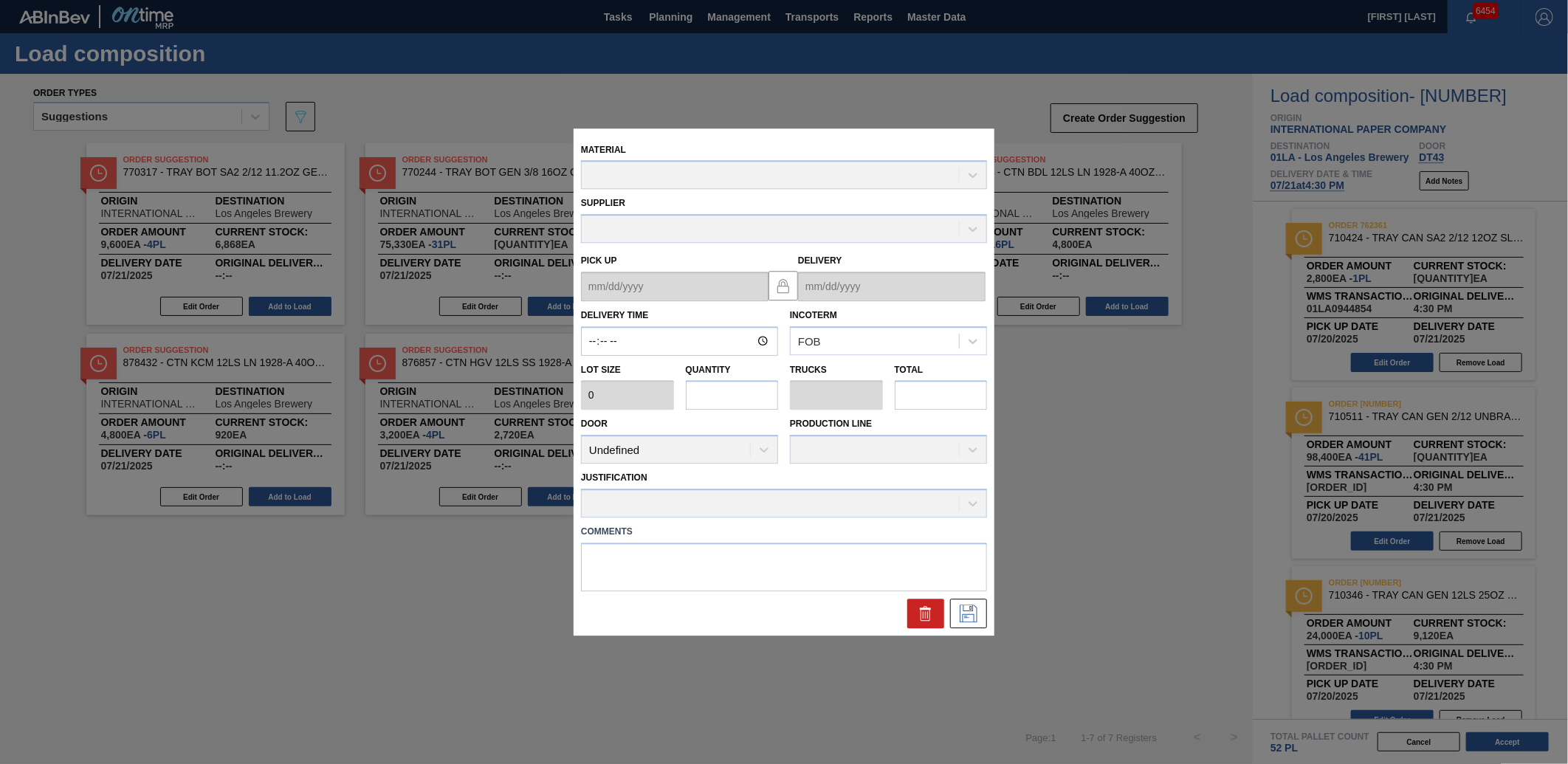 type on "16:30:00" 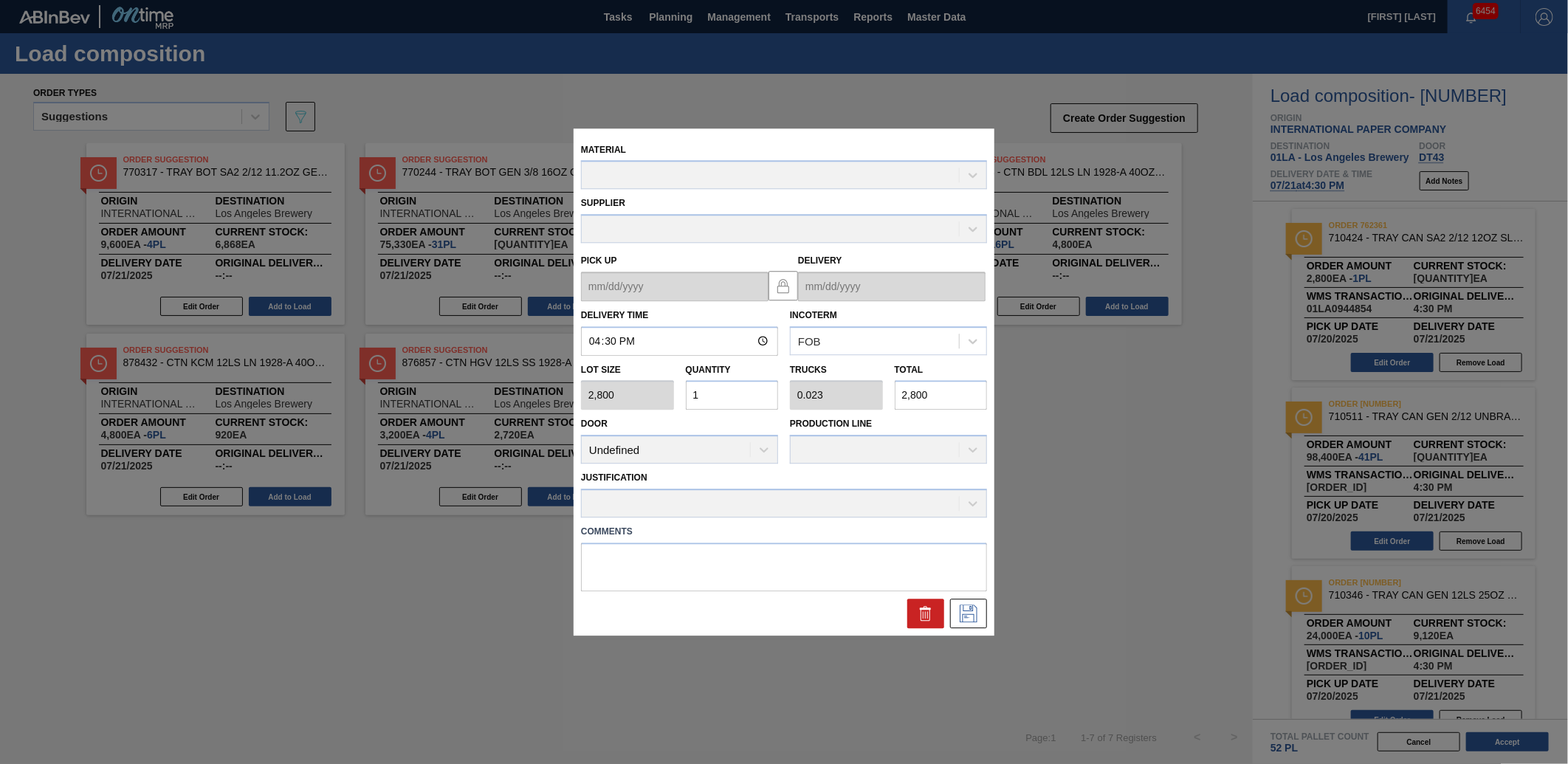 type on "07/20/2025" 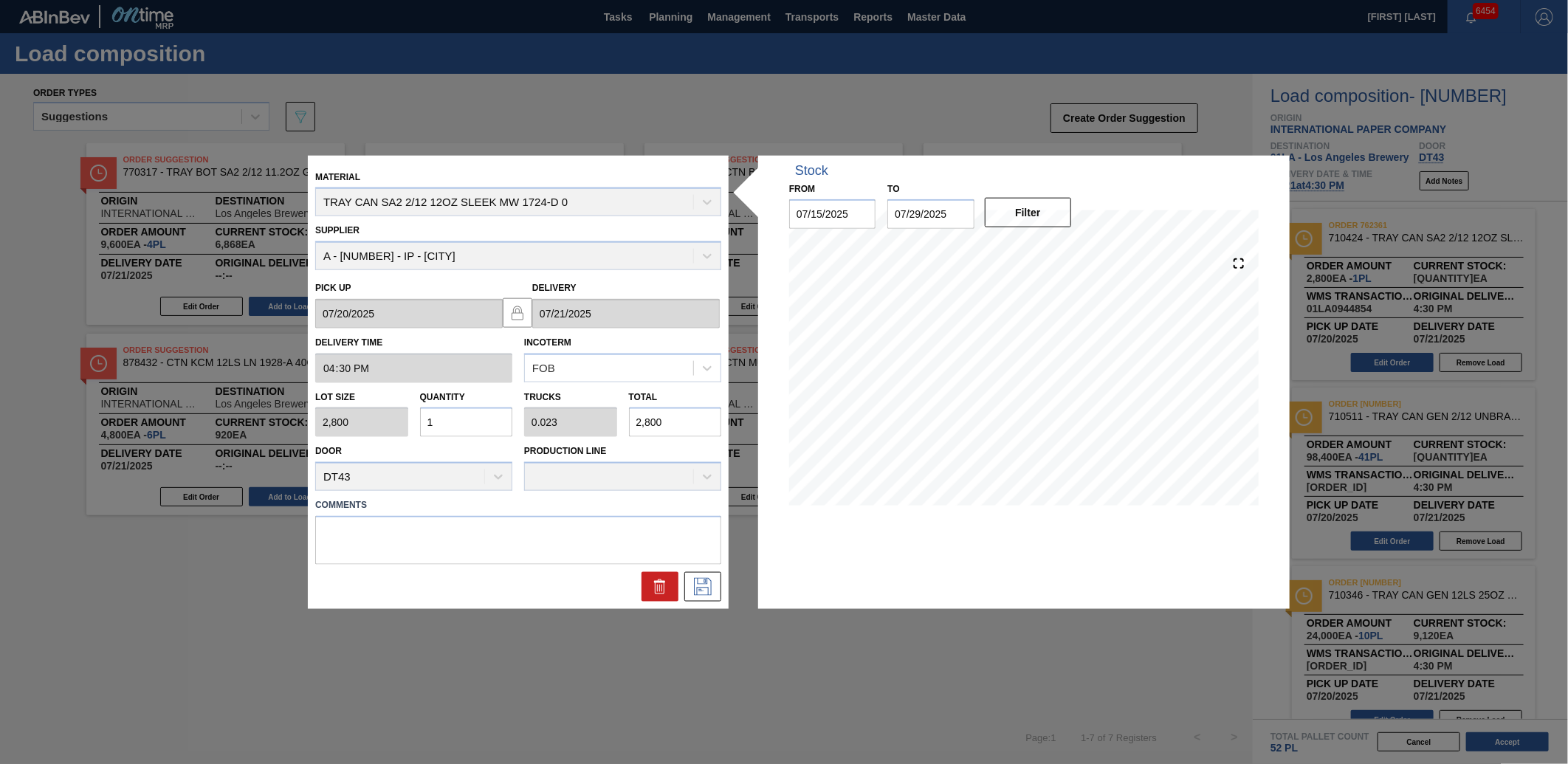 drag, startPoint x: 455, startPoint y: 412, endPoint x: 156, endPoint y: 430, distance: 299.54132 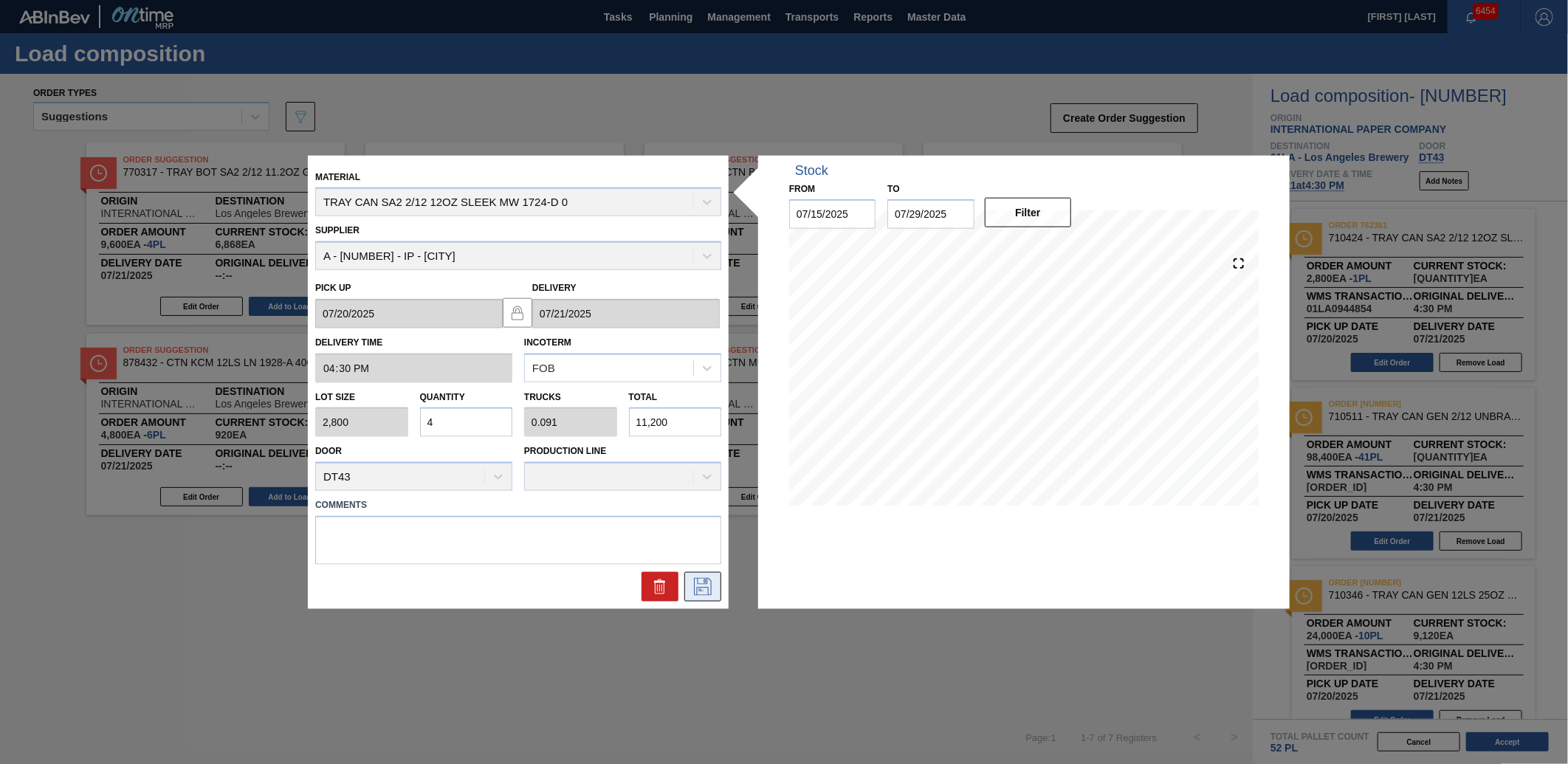 type on "4" 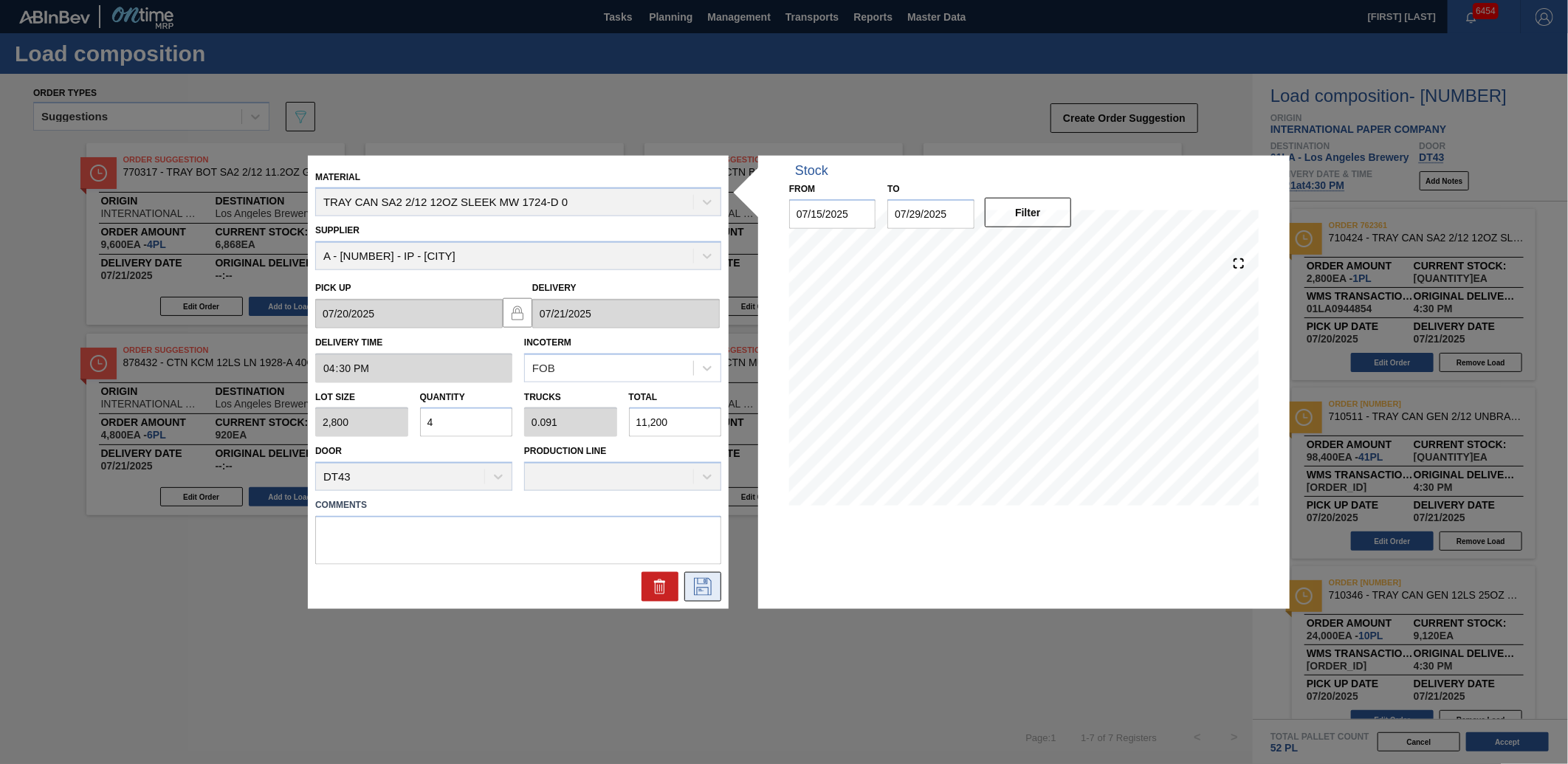 click at bounding box center [703, 587] 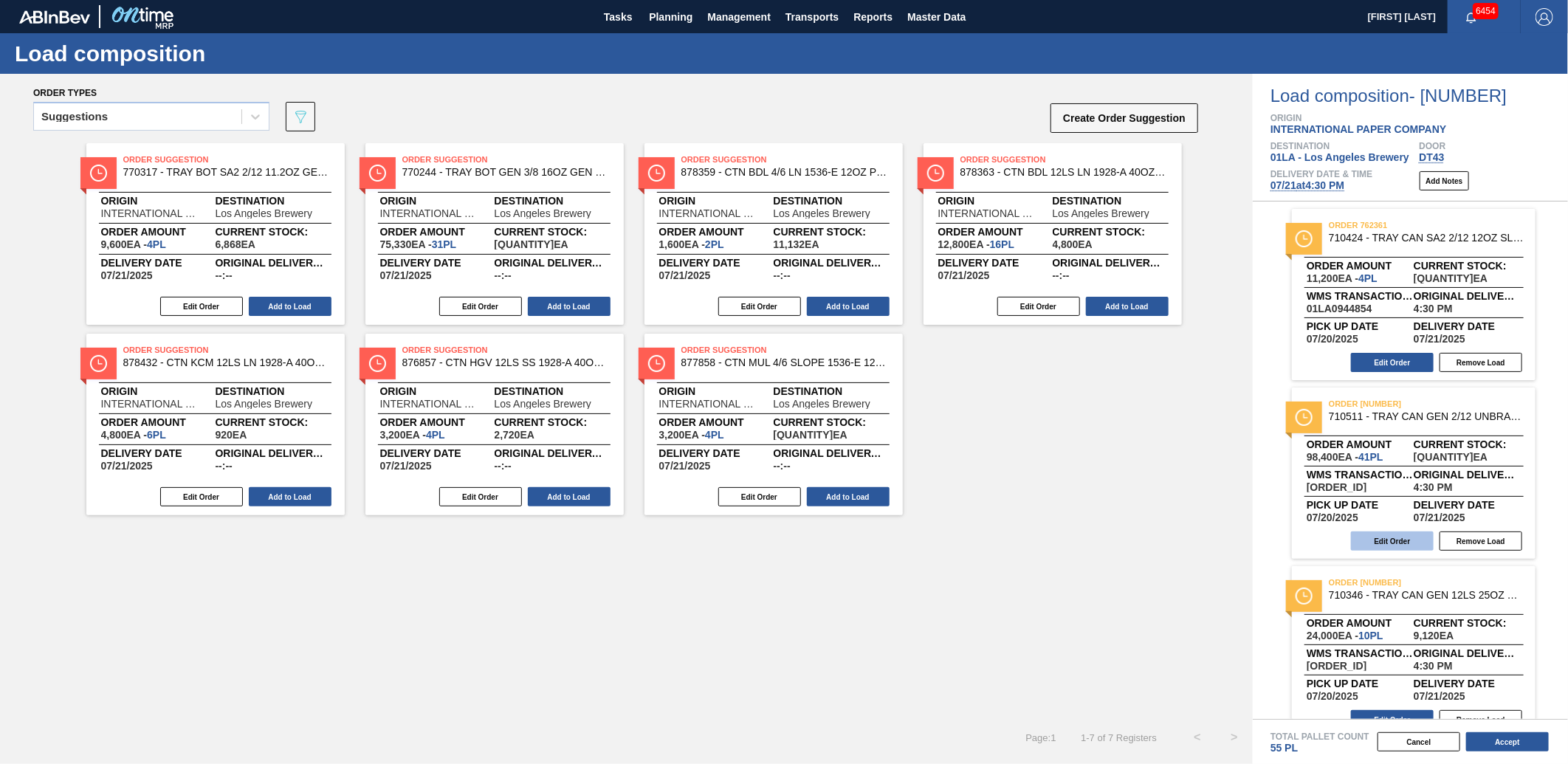click on "Edit Order" at bounding box center [1392, 541] 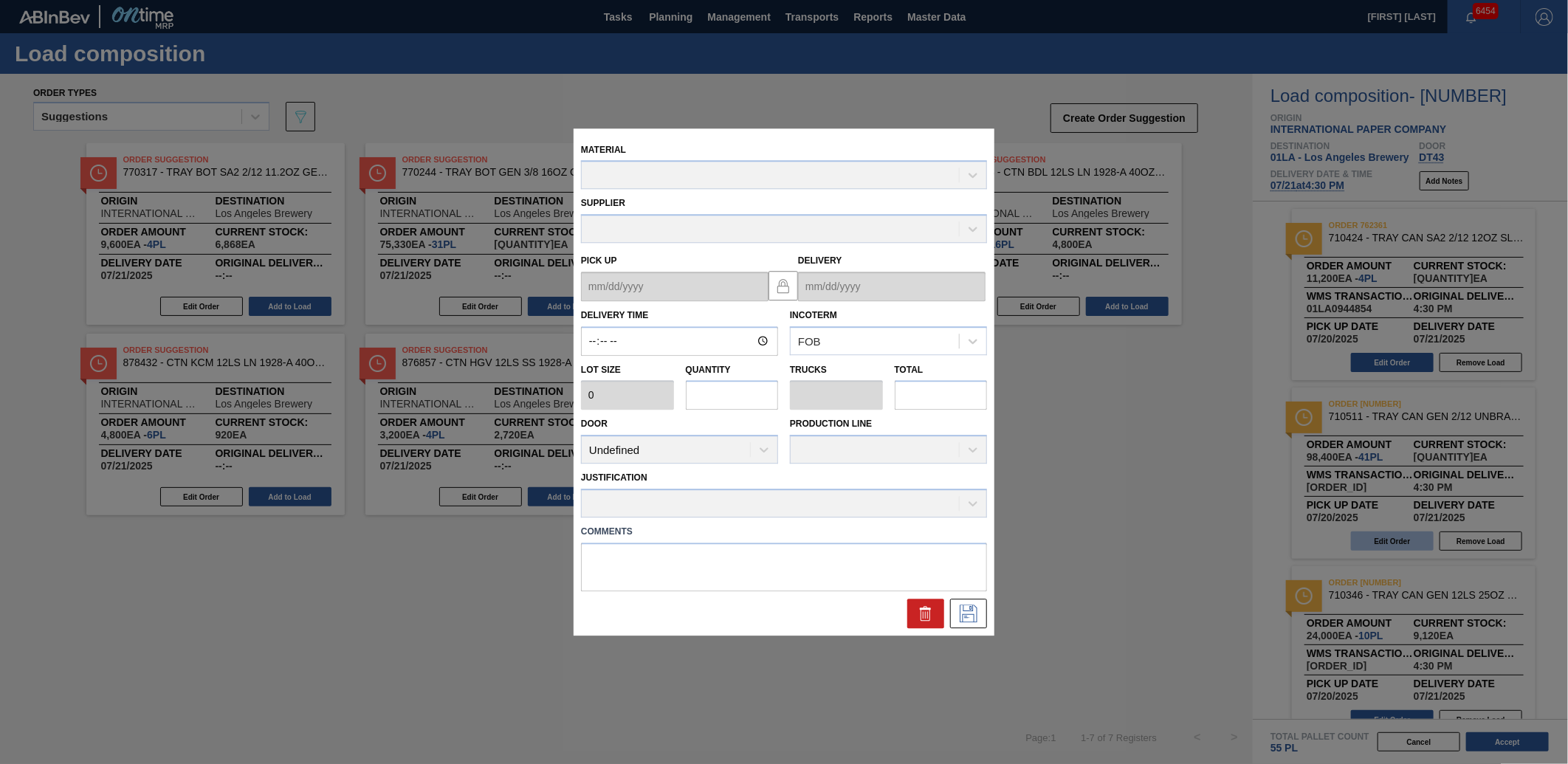 type on "16:30:00" 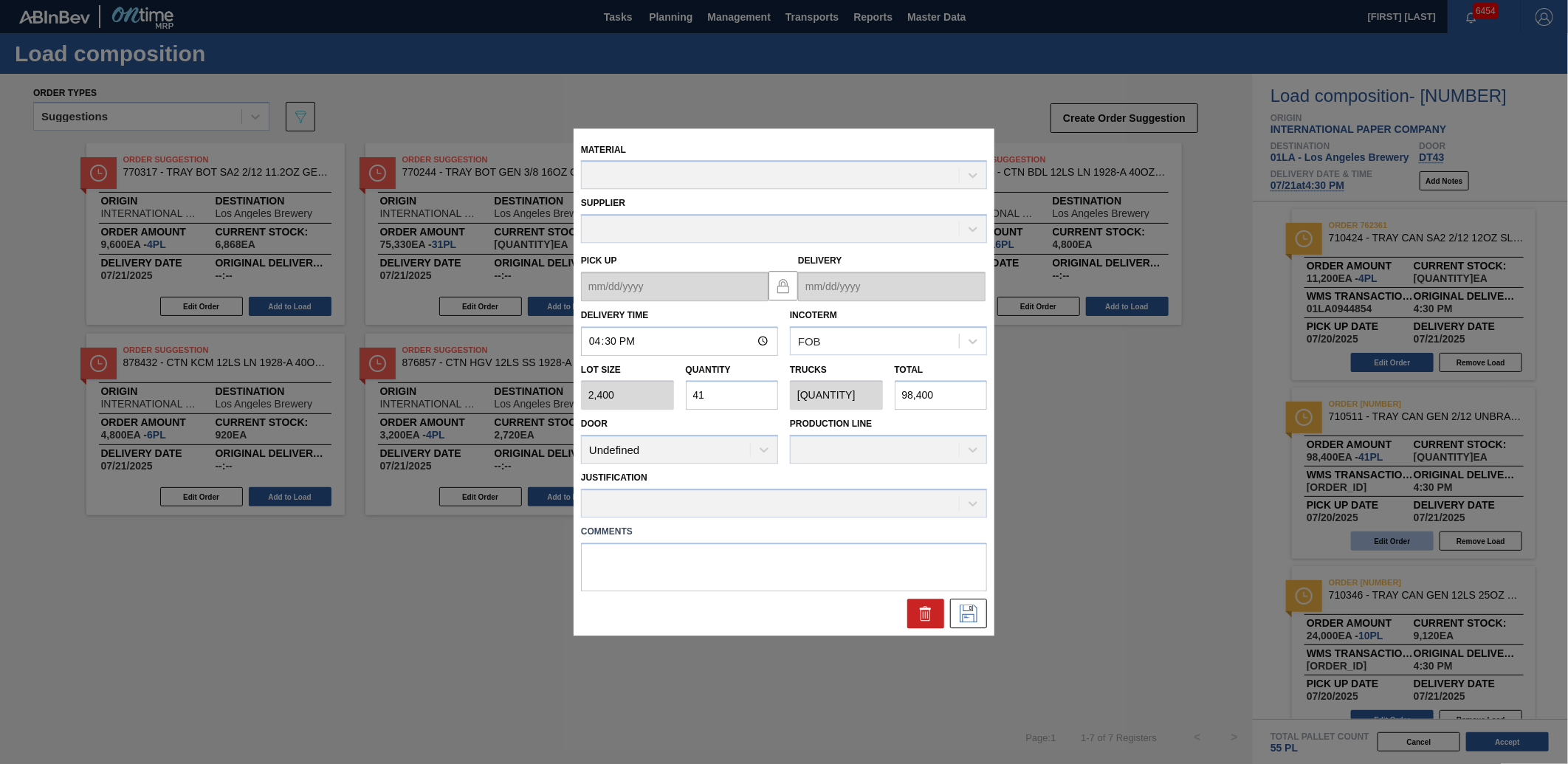 type on "07/20/2025" 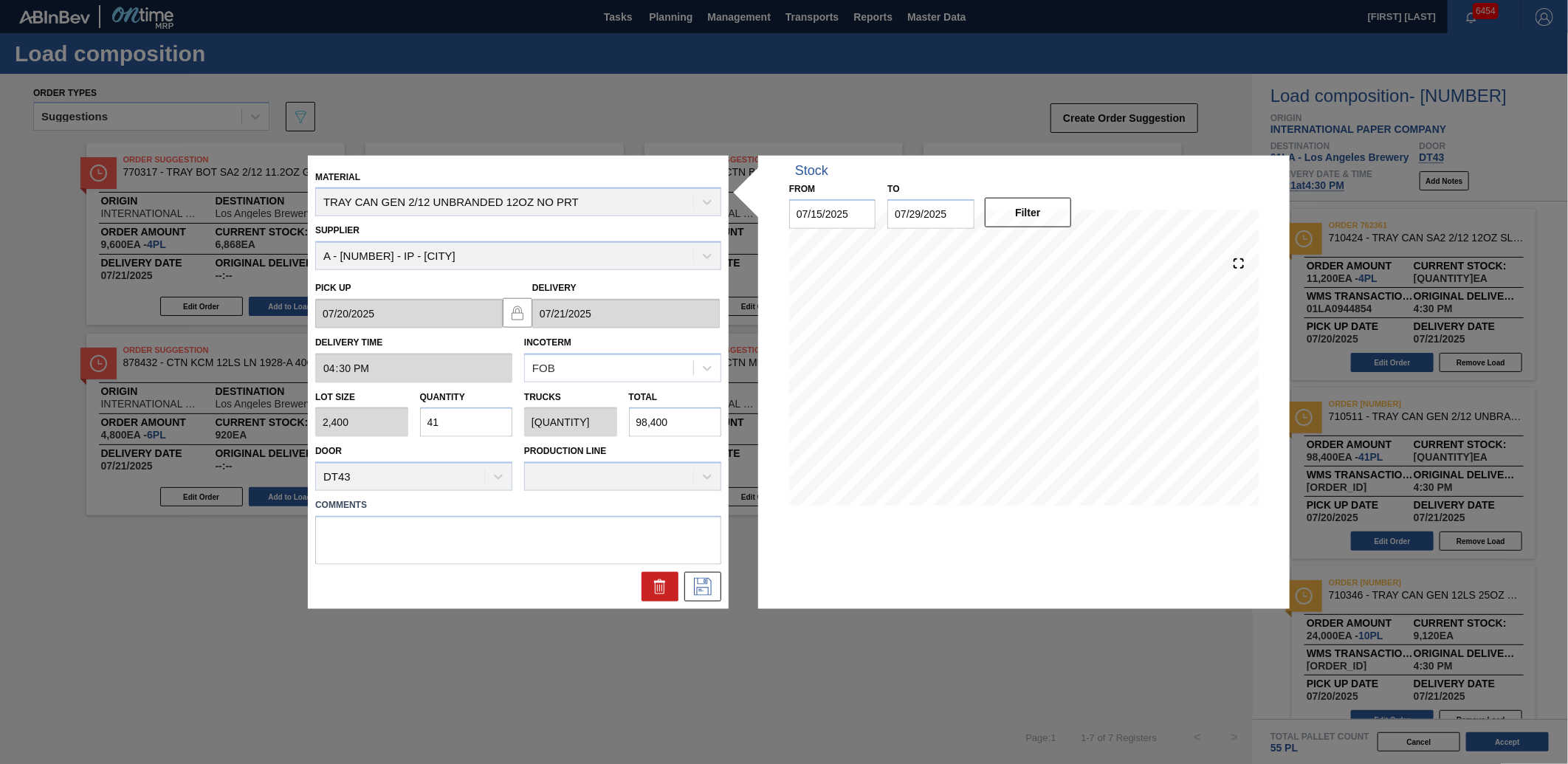 drag, startPoint x: 454, startPoint y: 423, endPoint x: 130, endPoint y: 429, distance: 324.05555 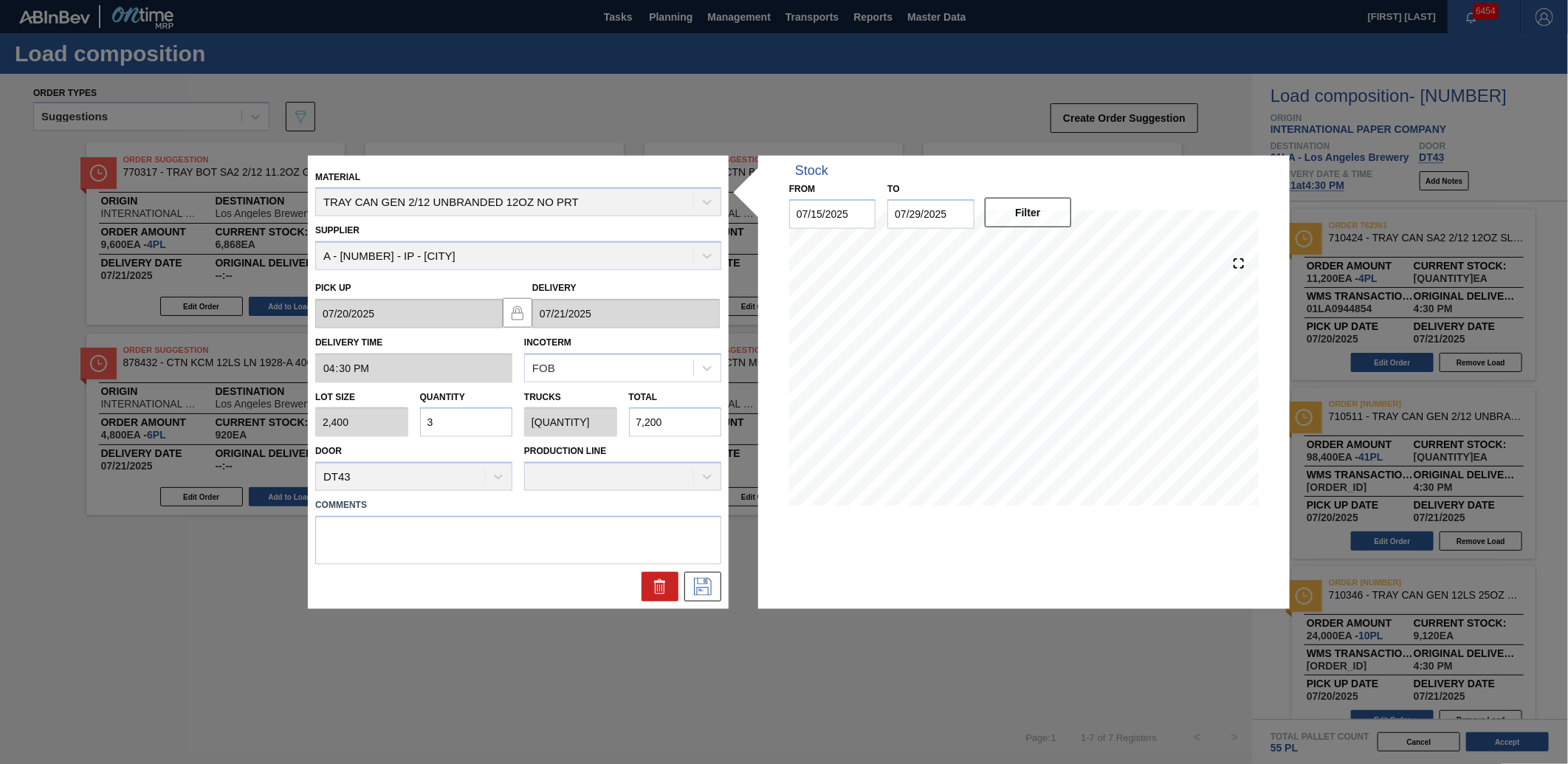 type on "38" 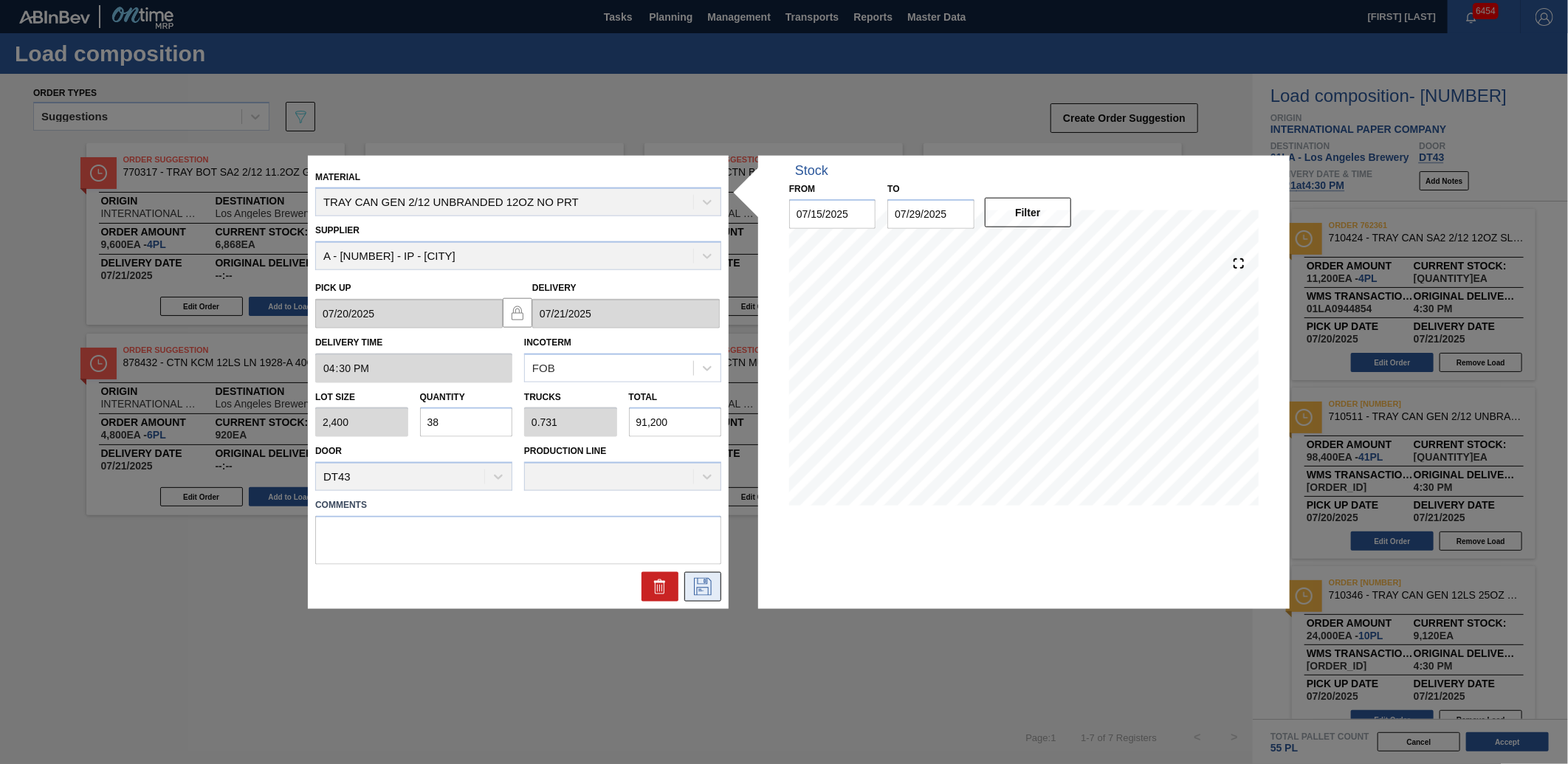type on "38" 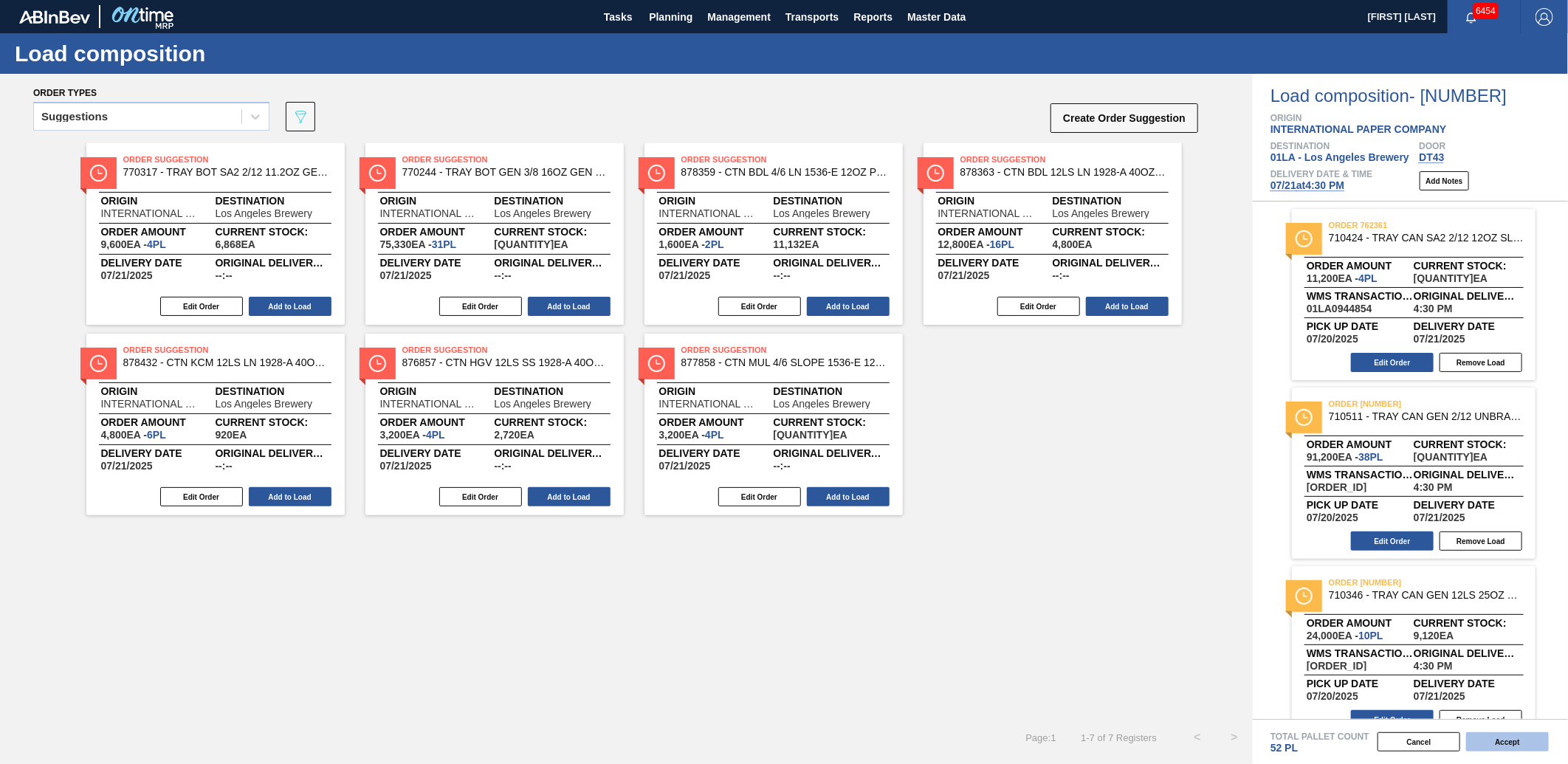 click on "Accept" at bounding box center [1507, 742] 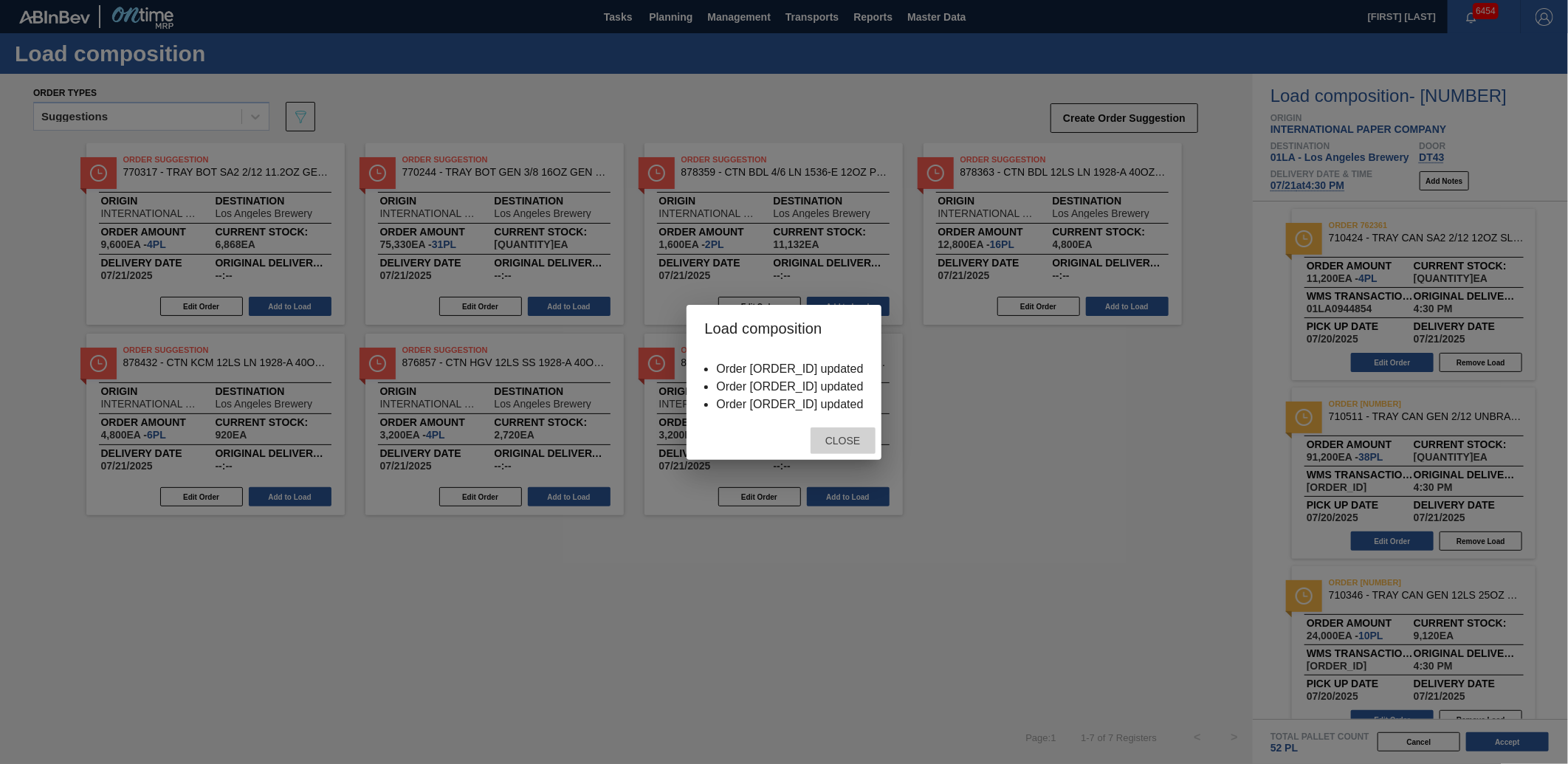 click on "Close" at bounding box center [842, 441] 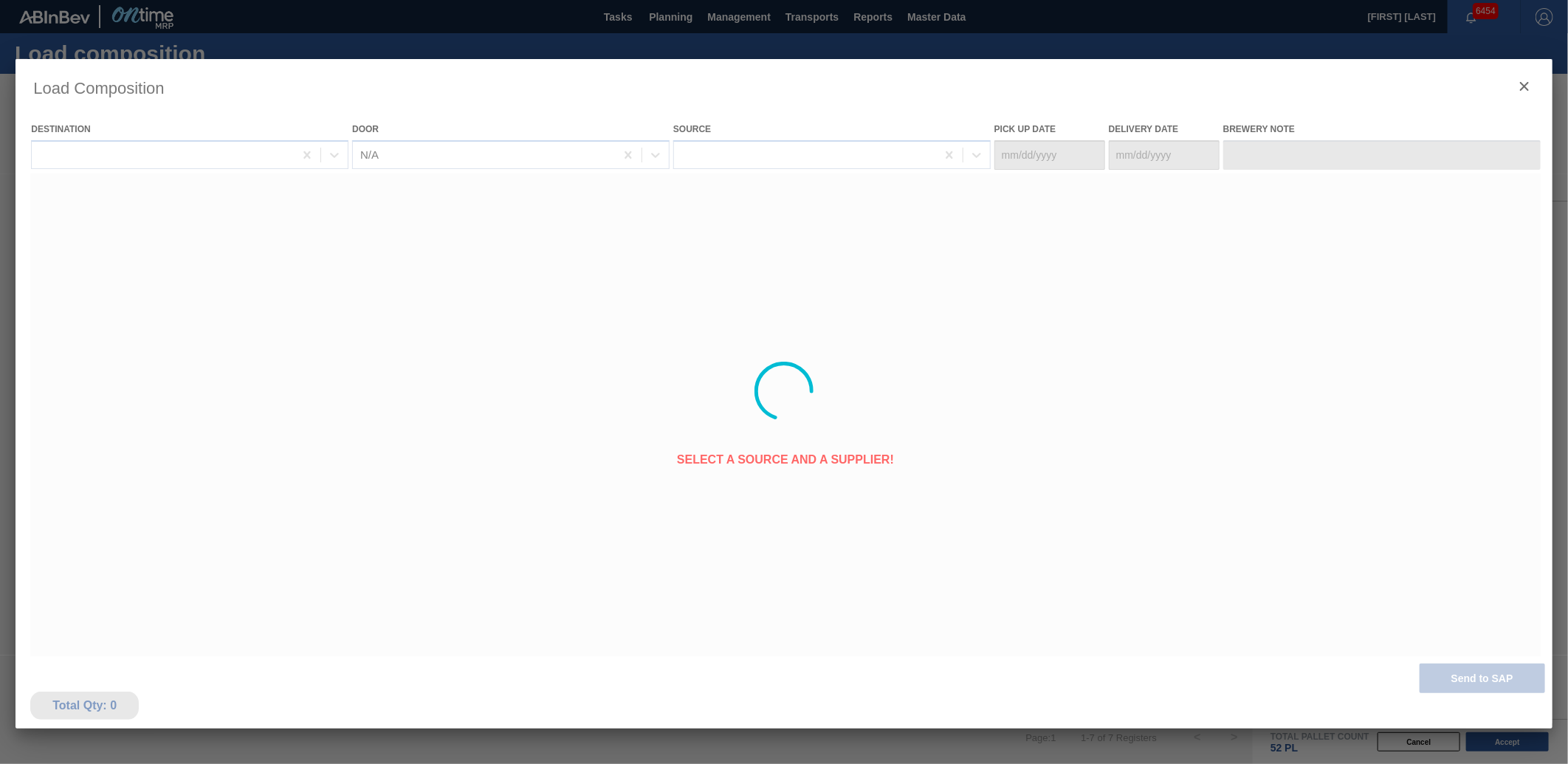 type on "07/20/2025" 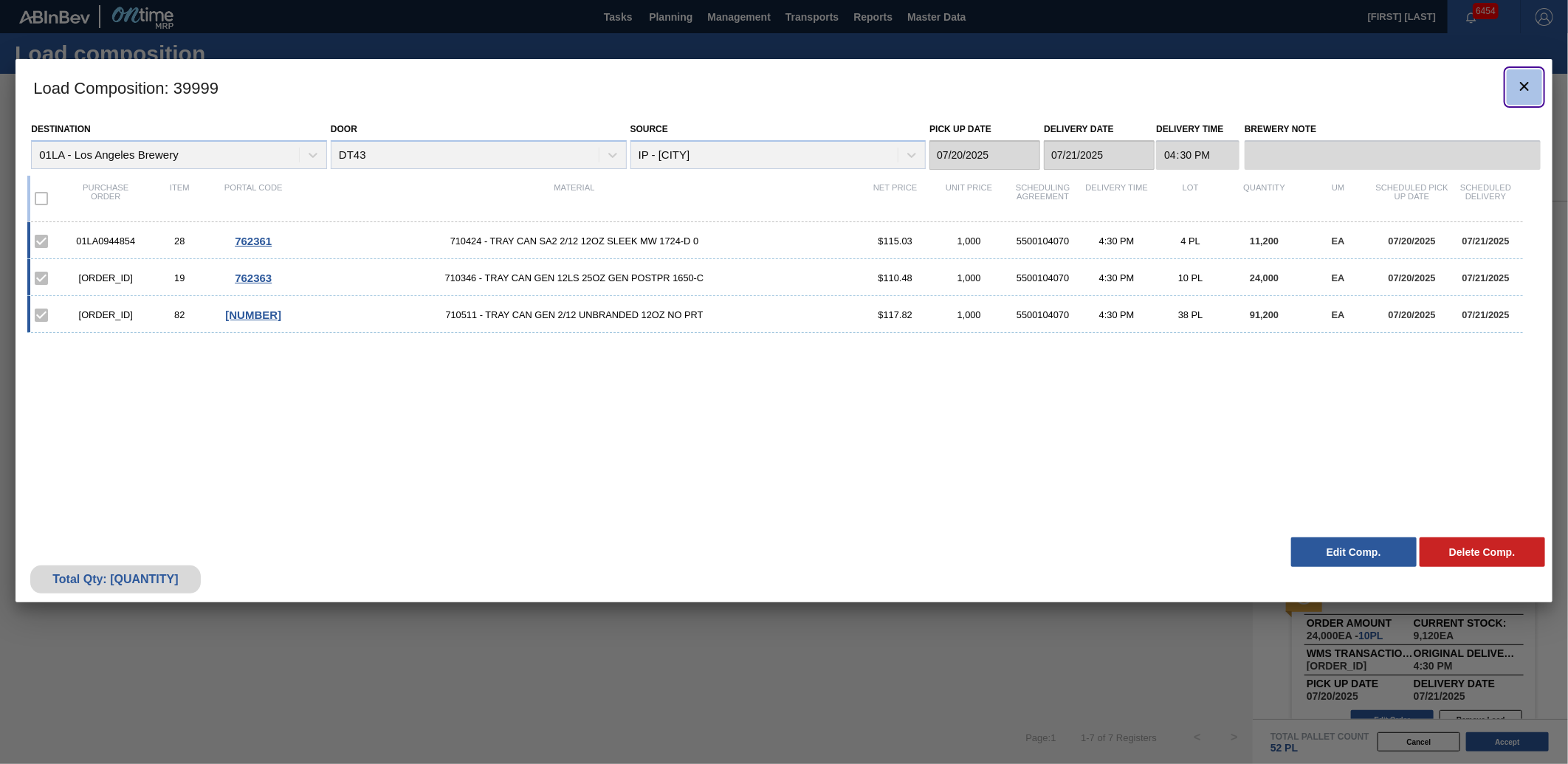 click 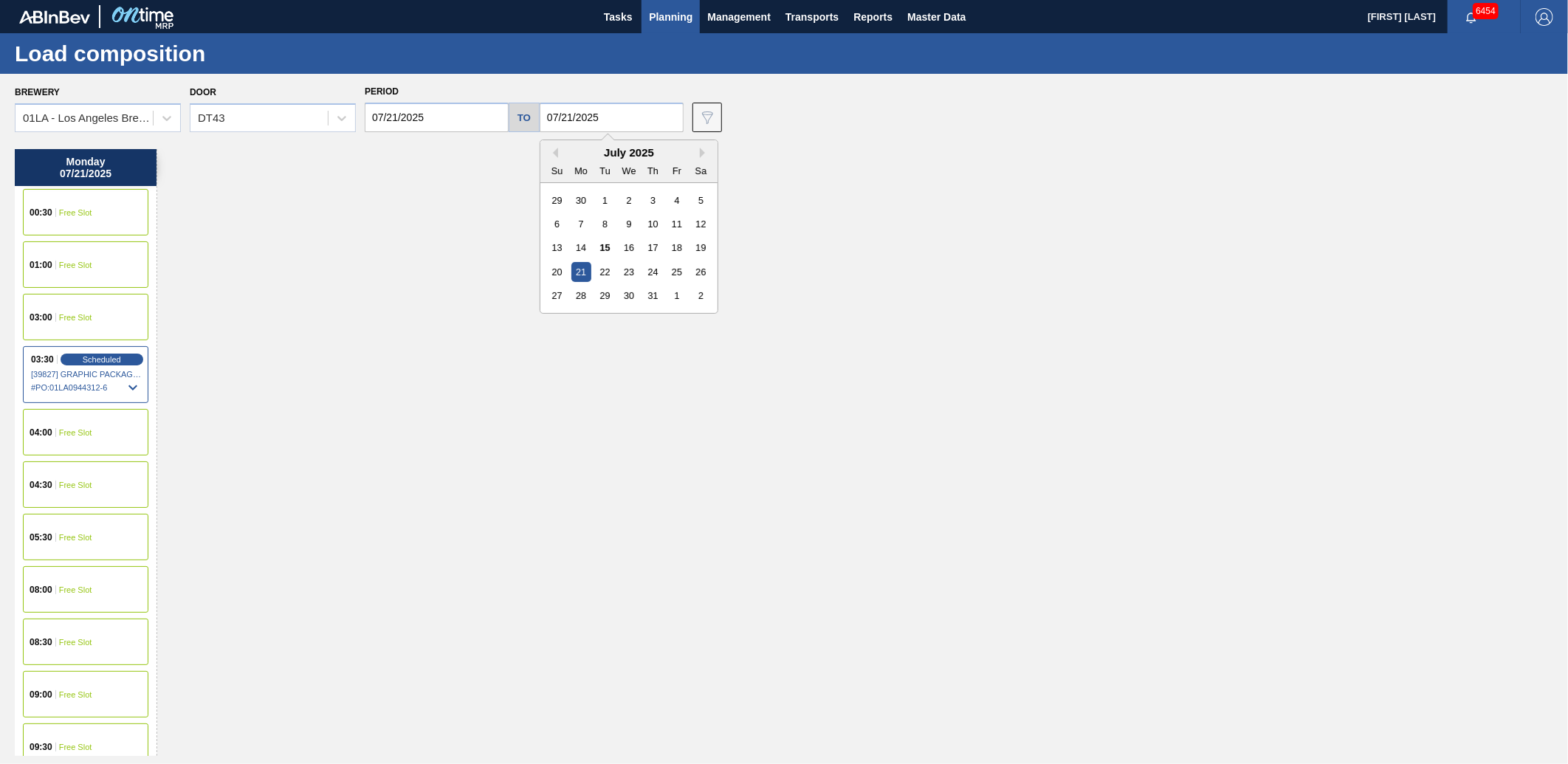 click on "07/21/2025" at bounding box center [611, 117] 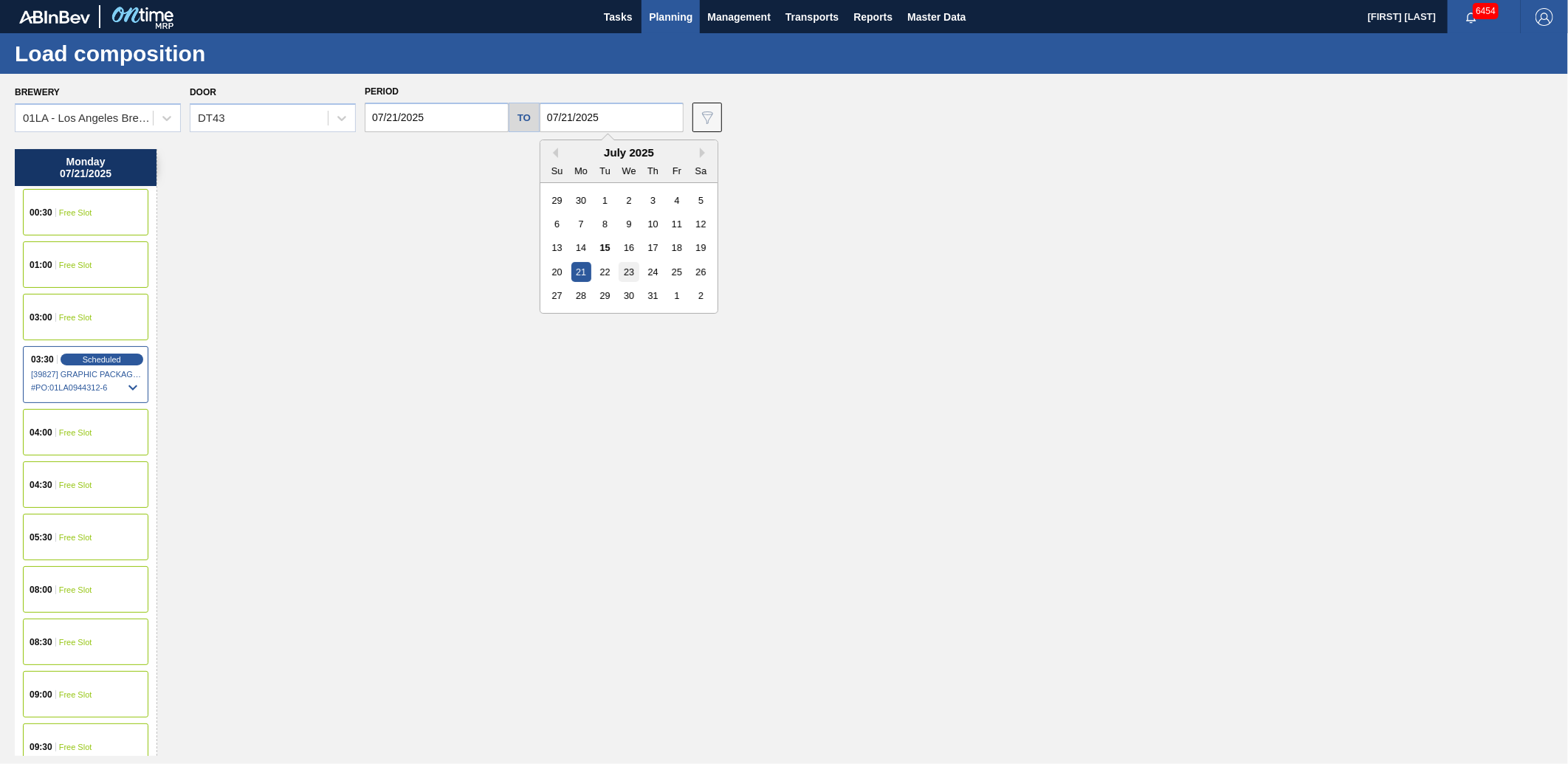 click on "23" at bounding box center (628, 272) 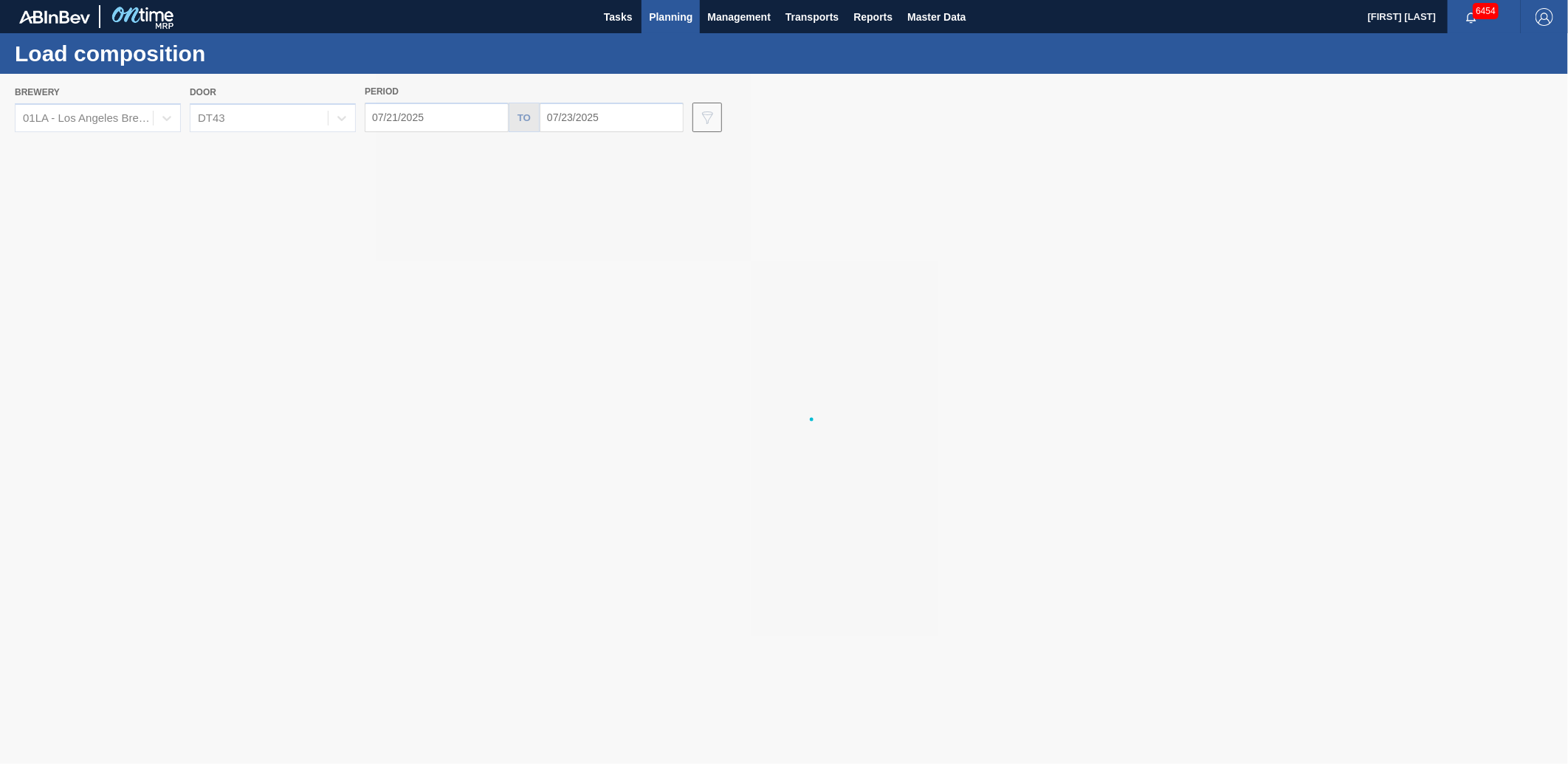 type on "07/23/2025" 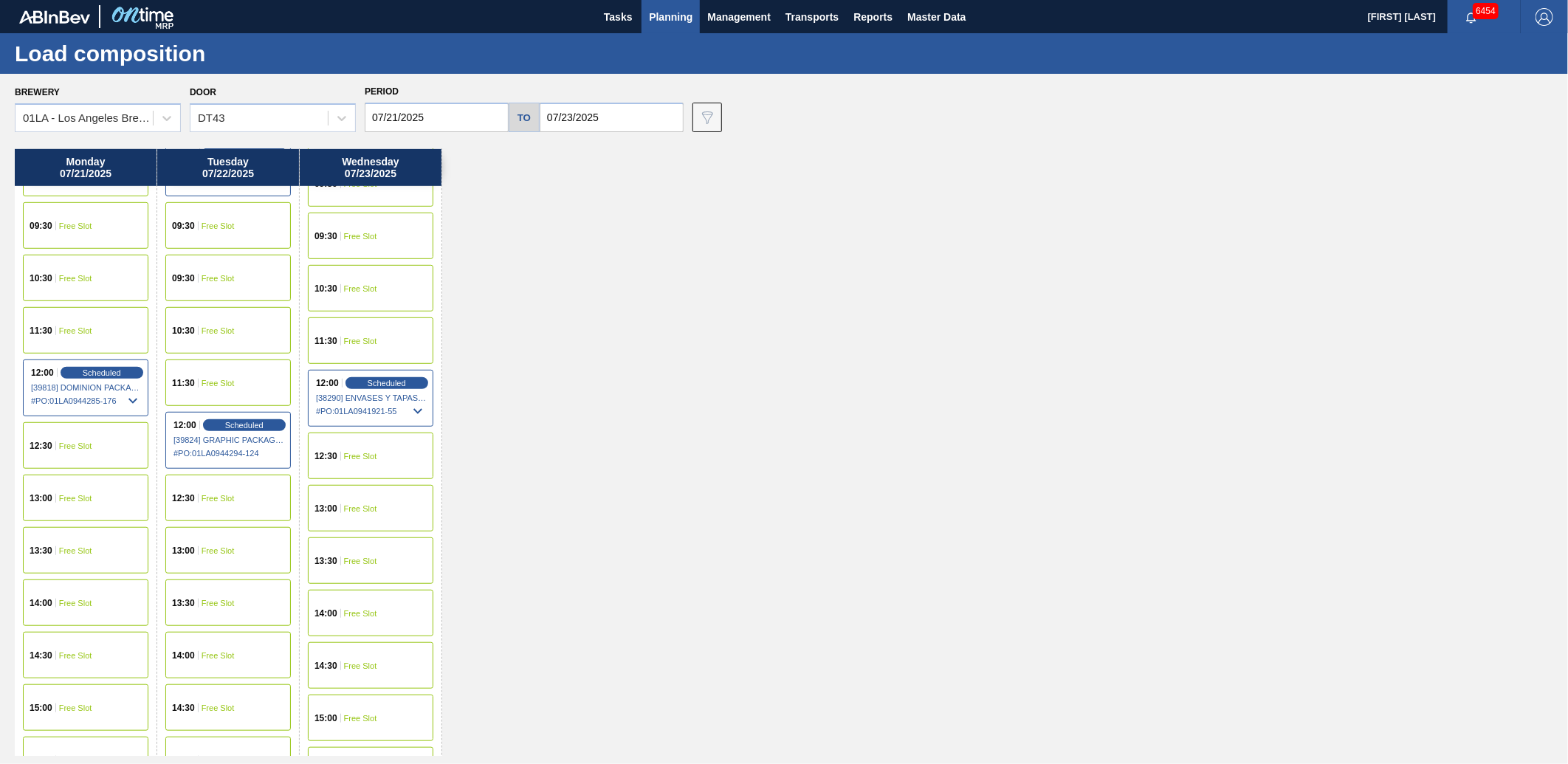 scroll, scrollTop: 820, scrollLeft: 0, axis: vertical 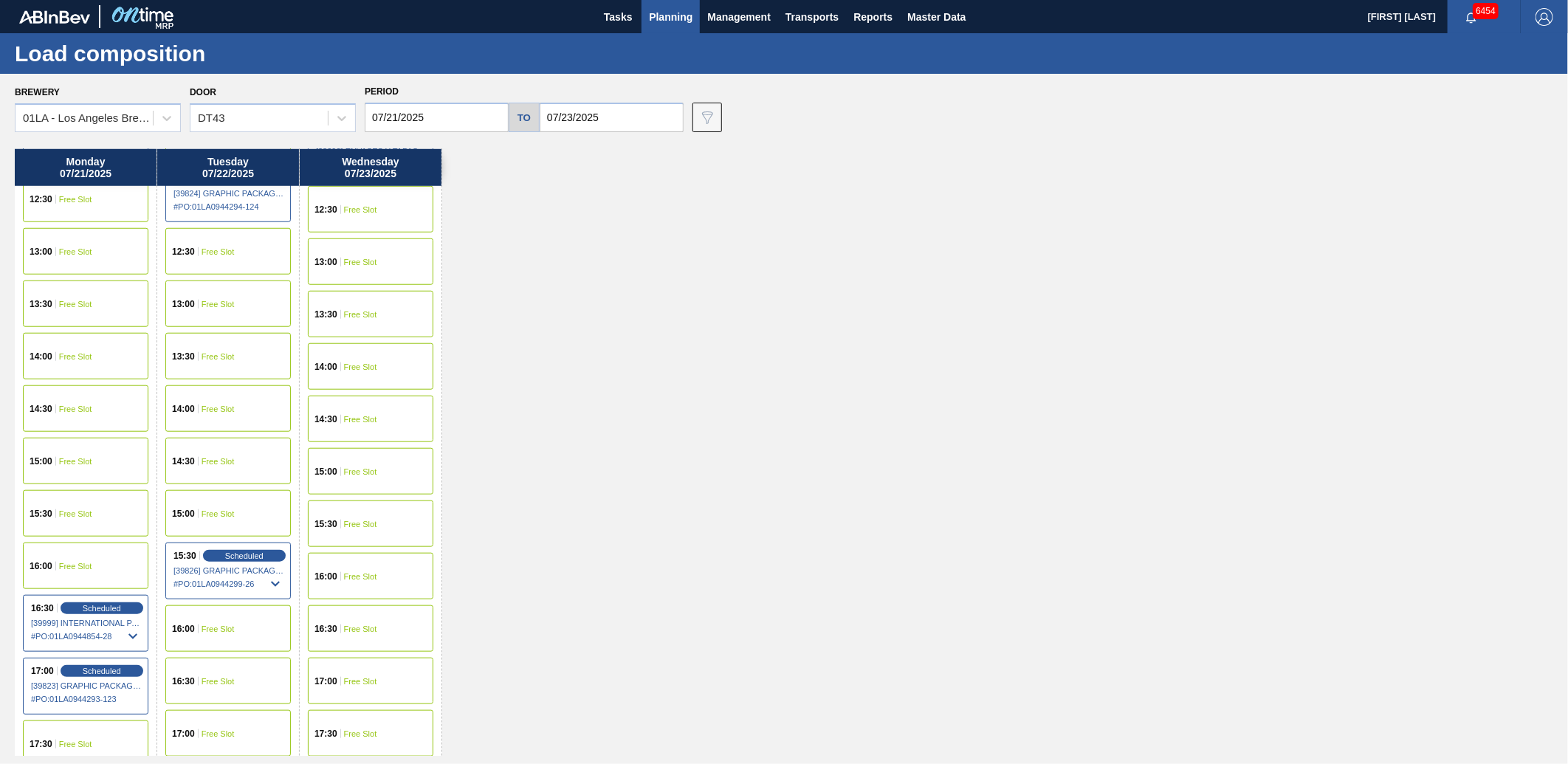 click on "Free Slot" at bounding box center [360, 629] 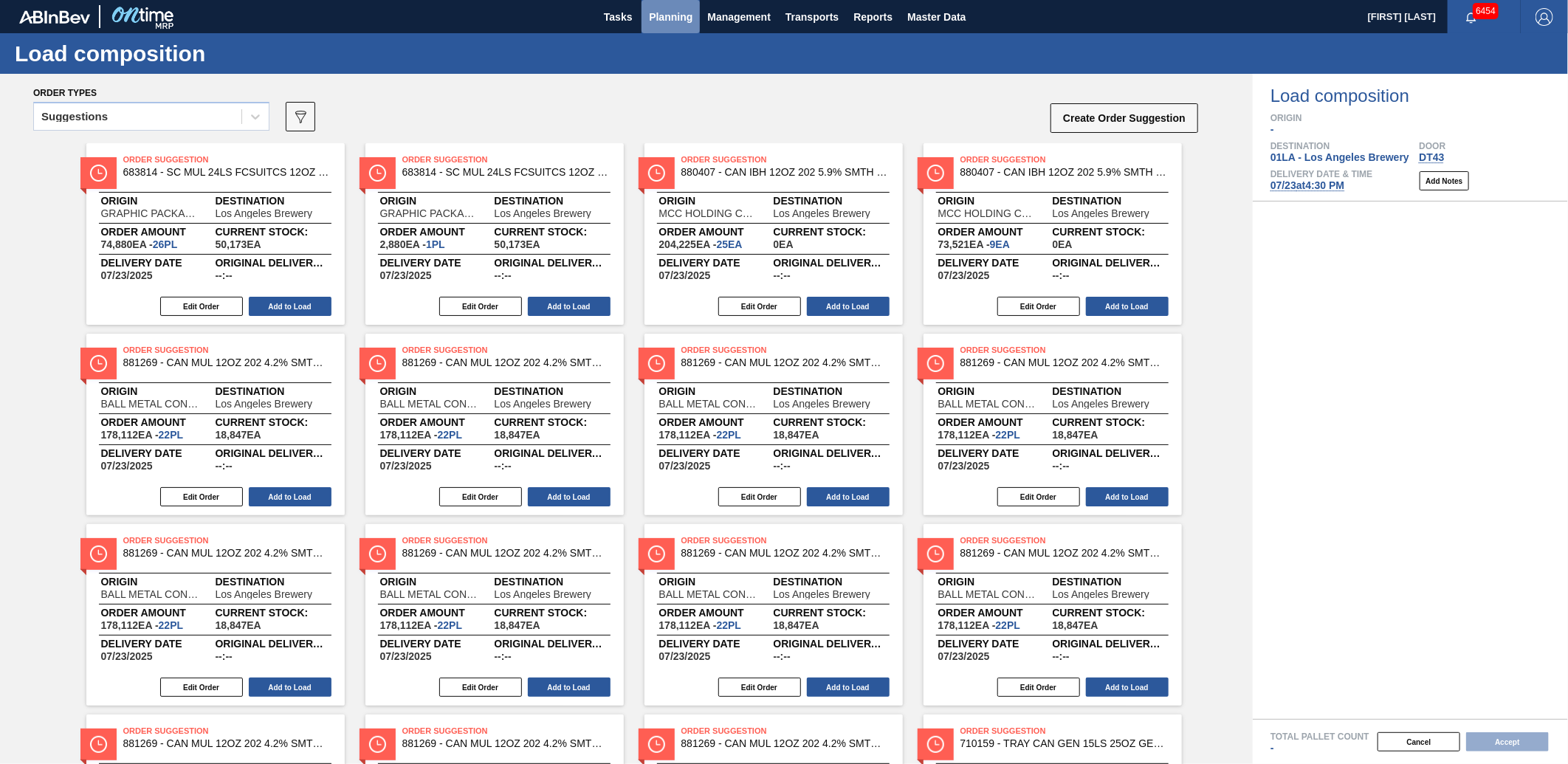click on "Planning" at bounding box center [670, 17] 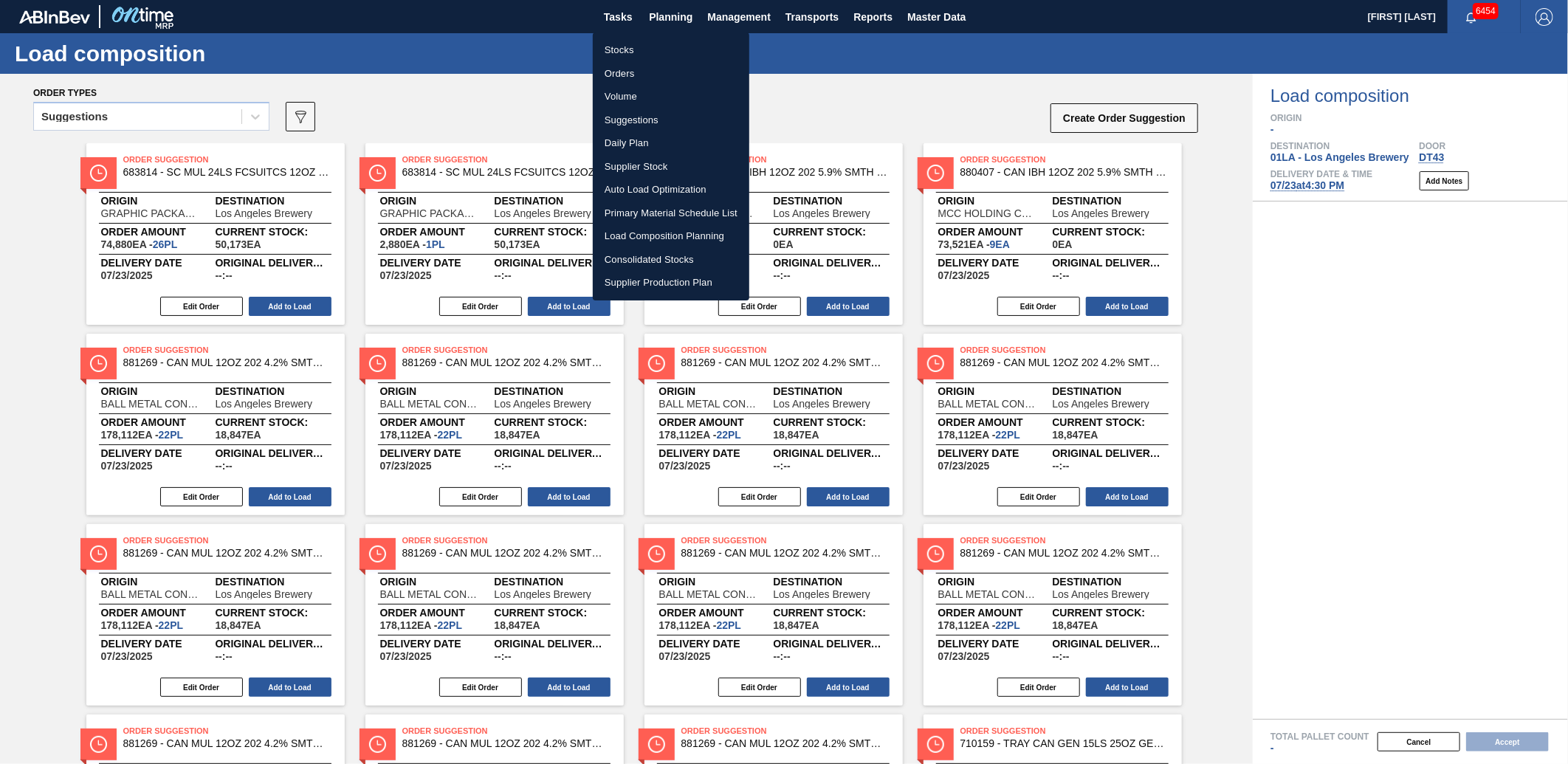 click on "Suggestions" at bounding box center [671, 120] 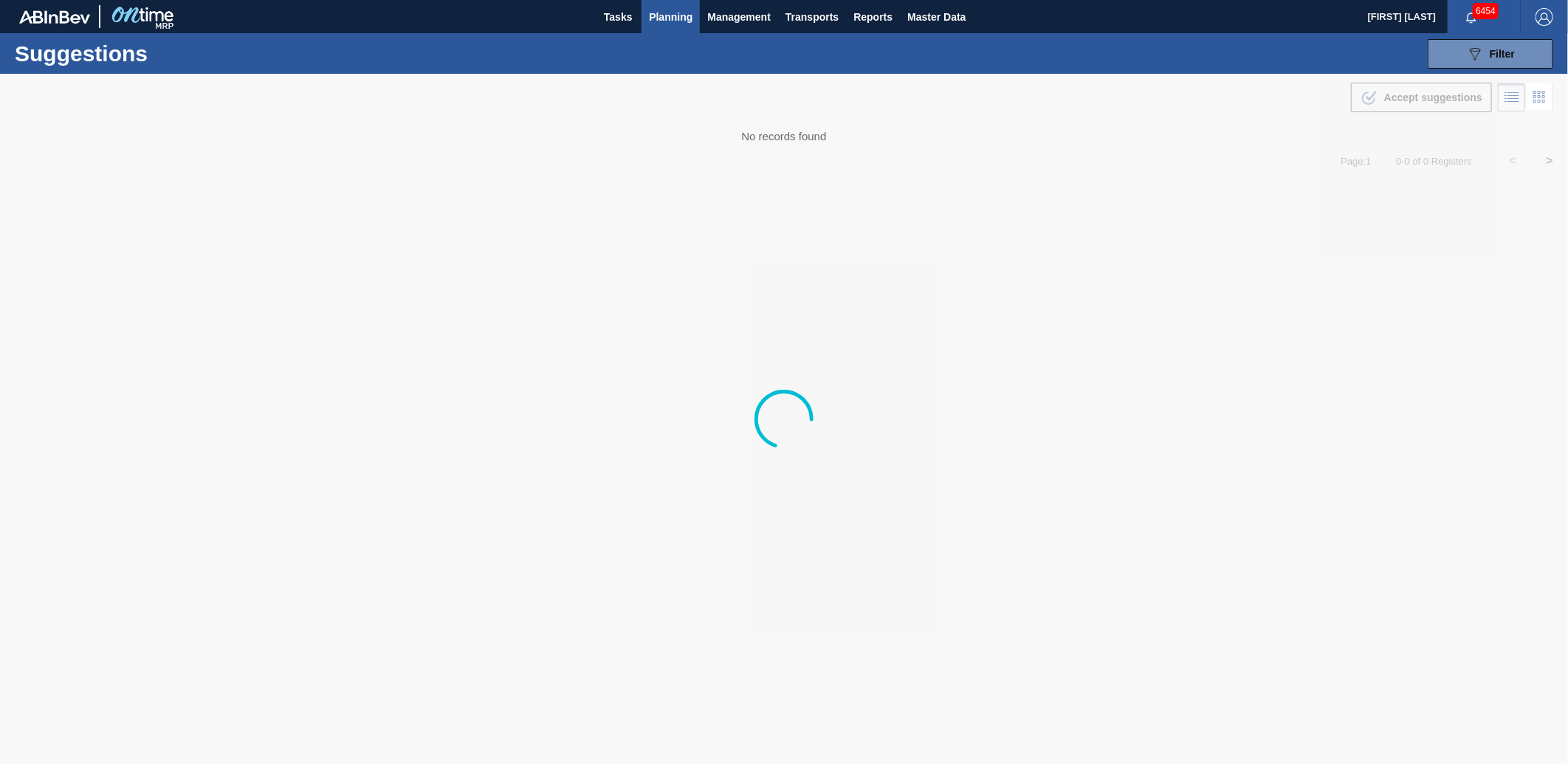 type on "07/21/2025" 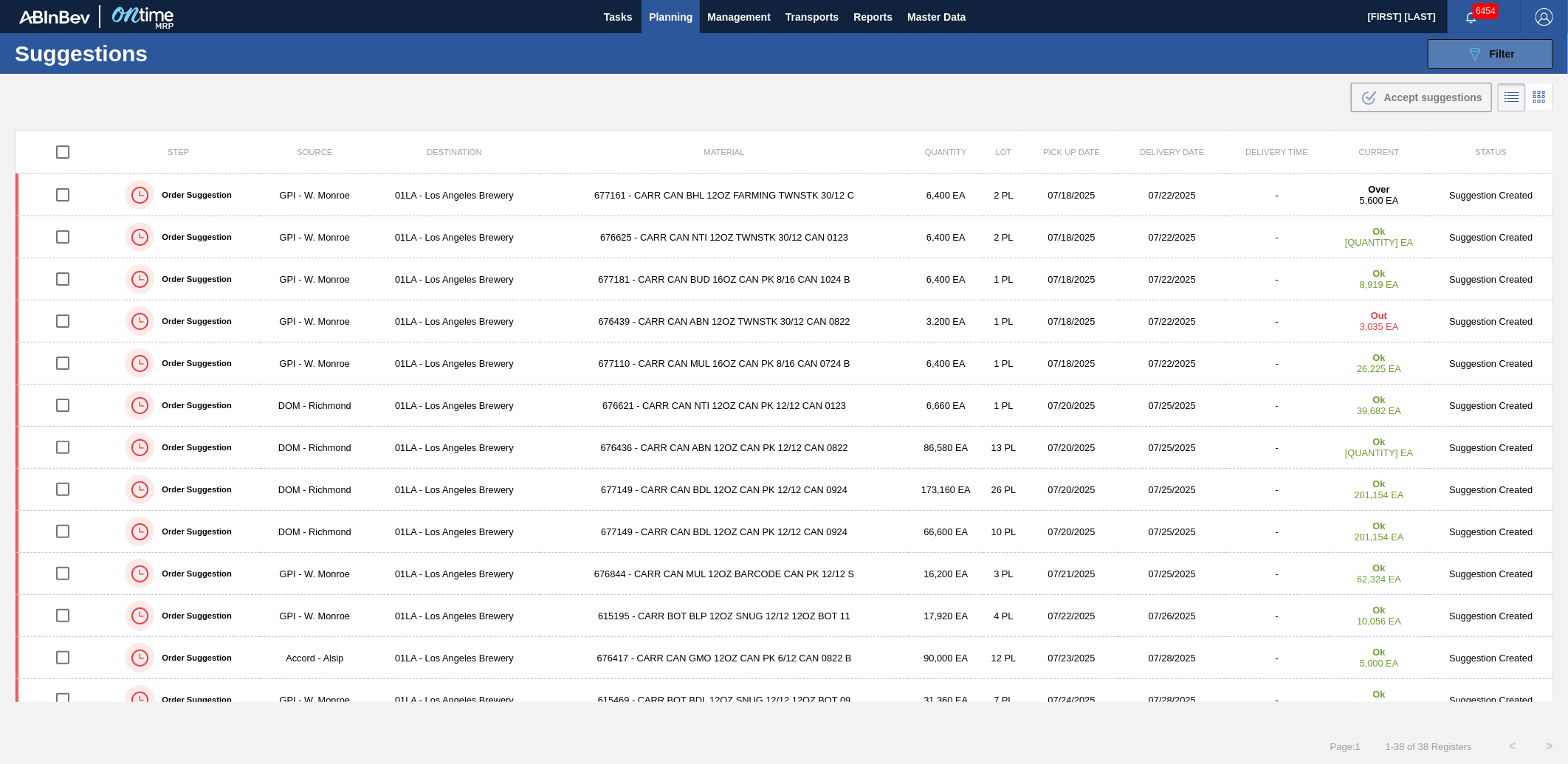 click on "Filter" at bounding box center (1502, 54) 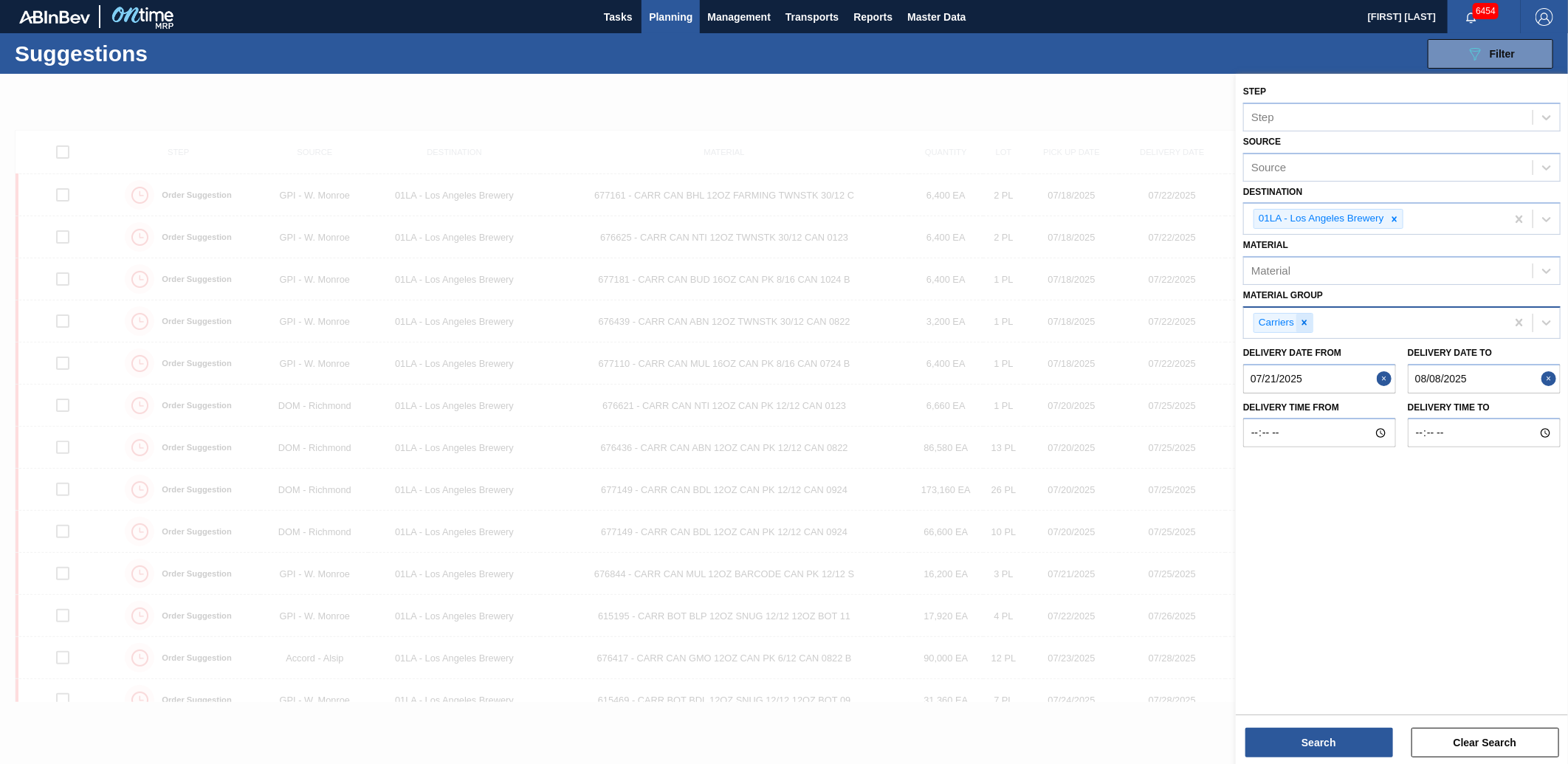 drag, startPoint x: 1307, startPoint y: 320, endPoint x: 1508, endPoint y: 315, distance: 201.06218 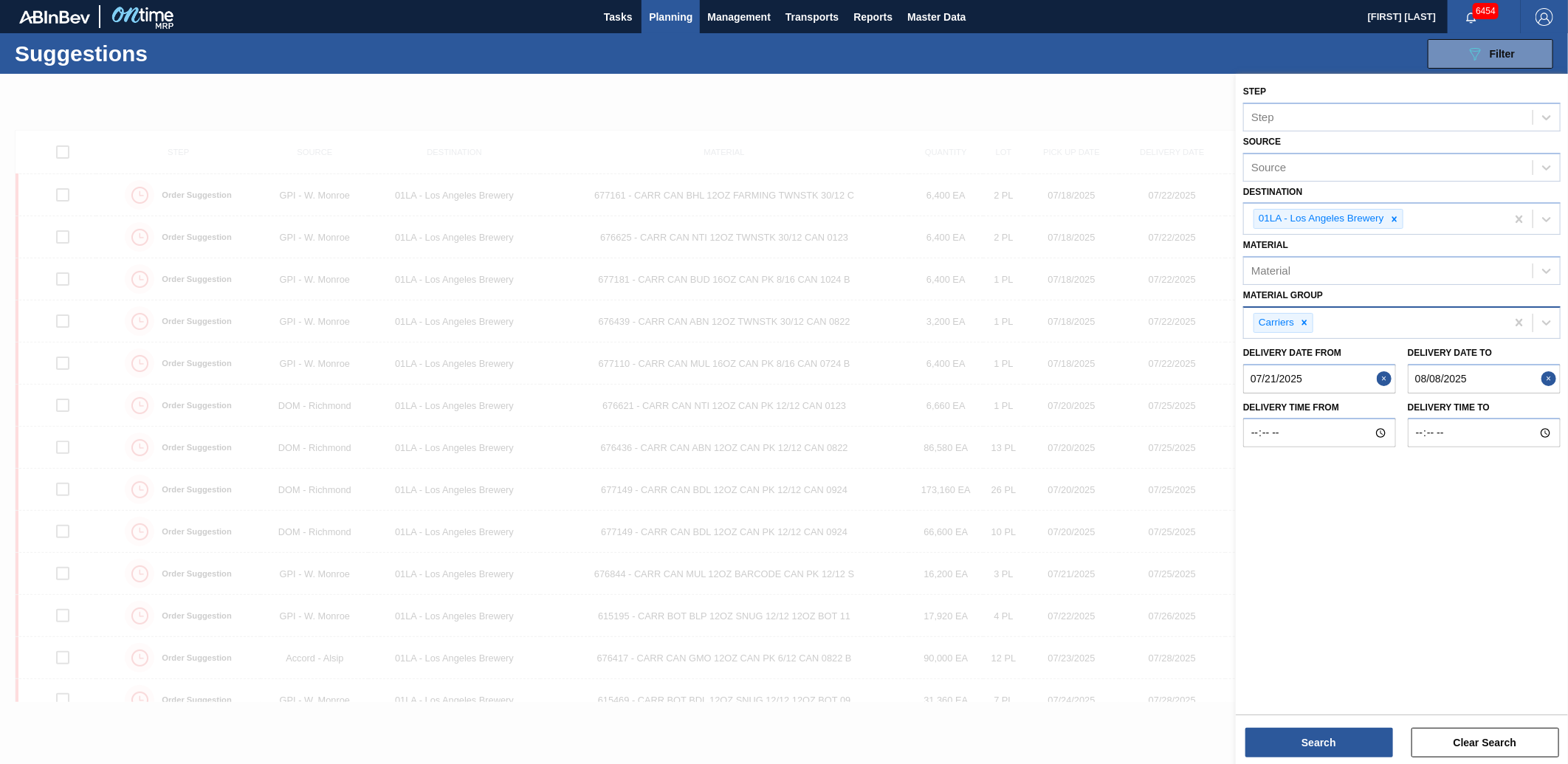 click 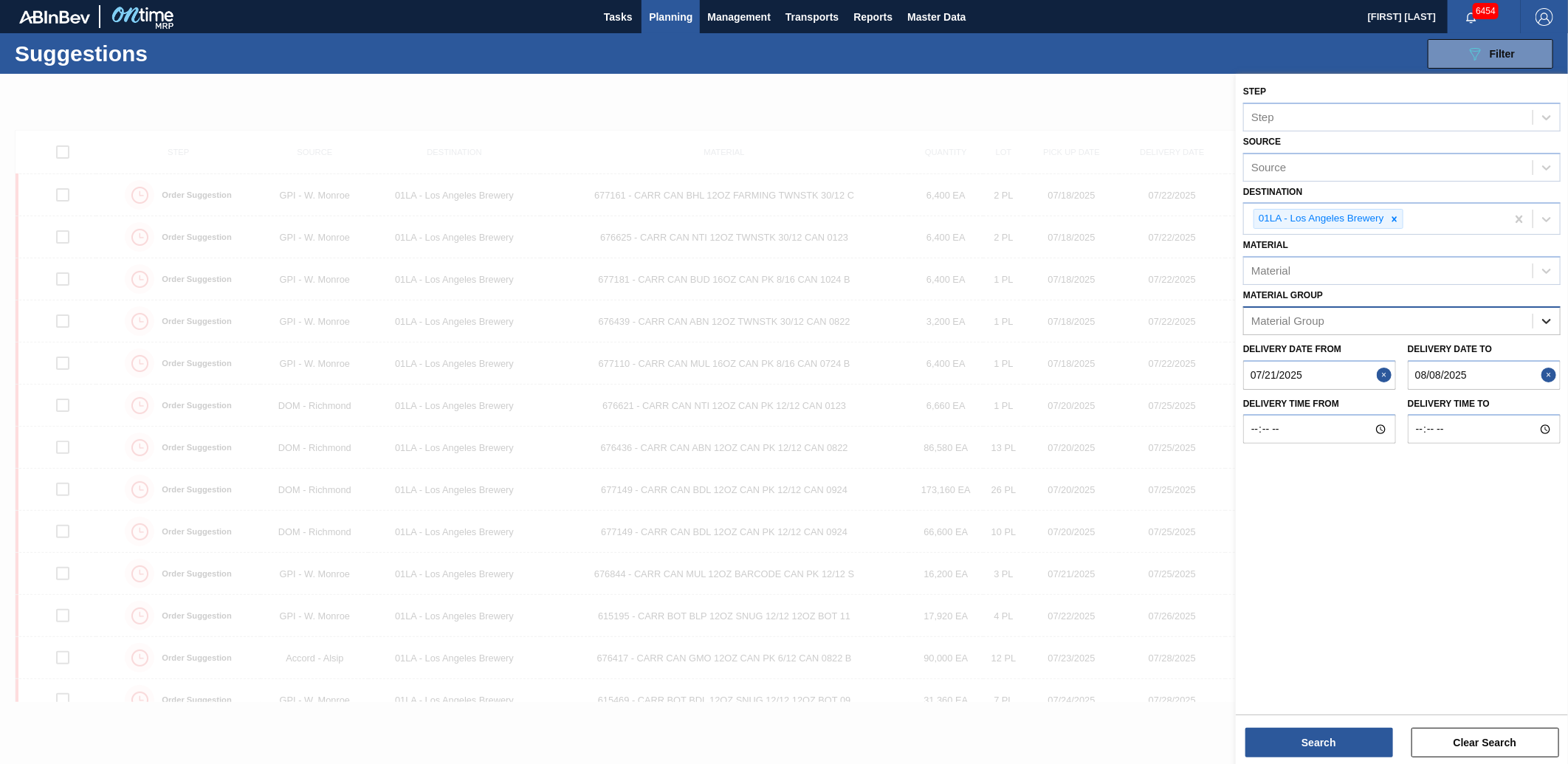 click 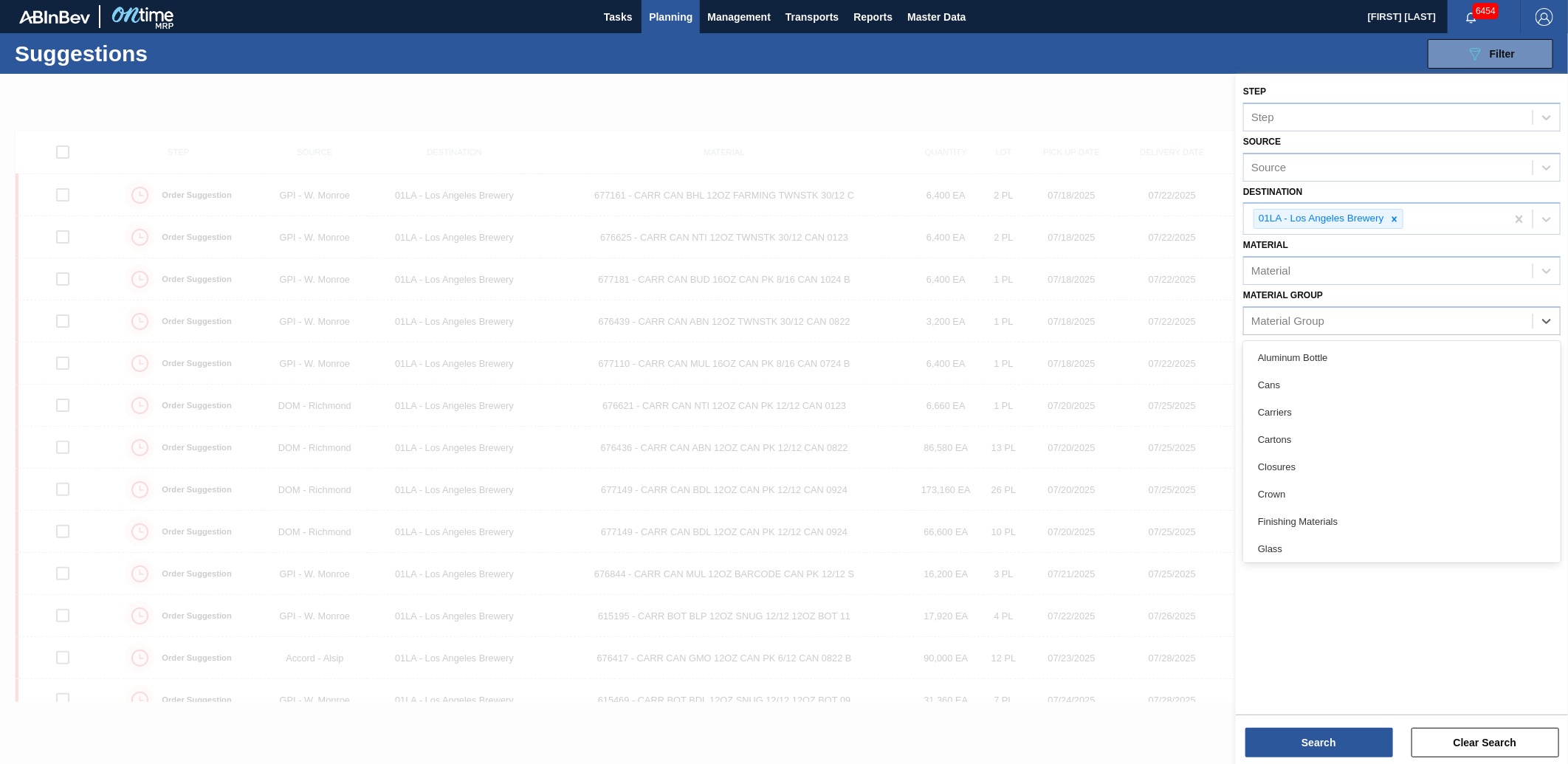 scroll, scrollTop: 303, scrollLeft: 0, axis: vertical 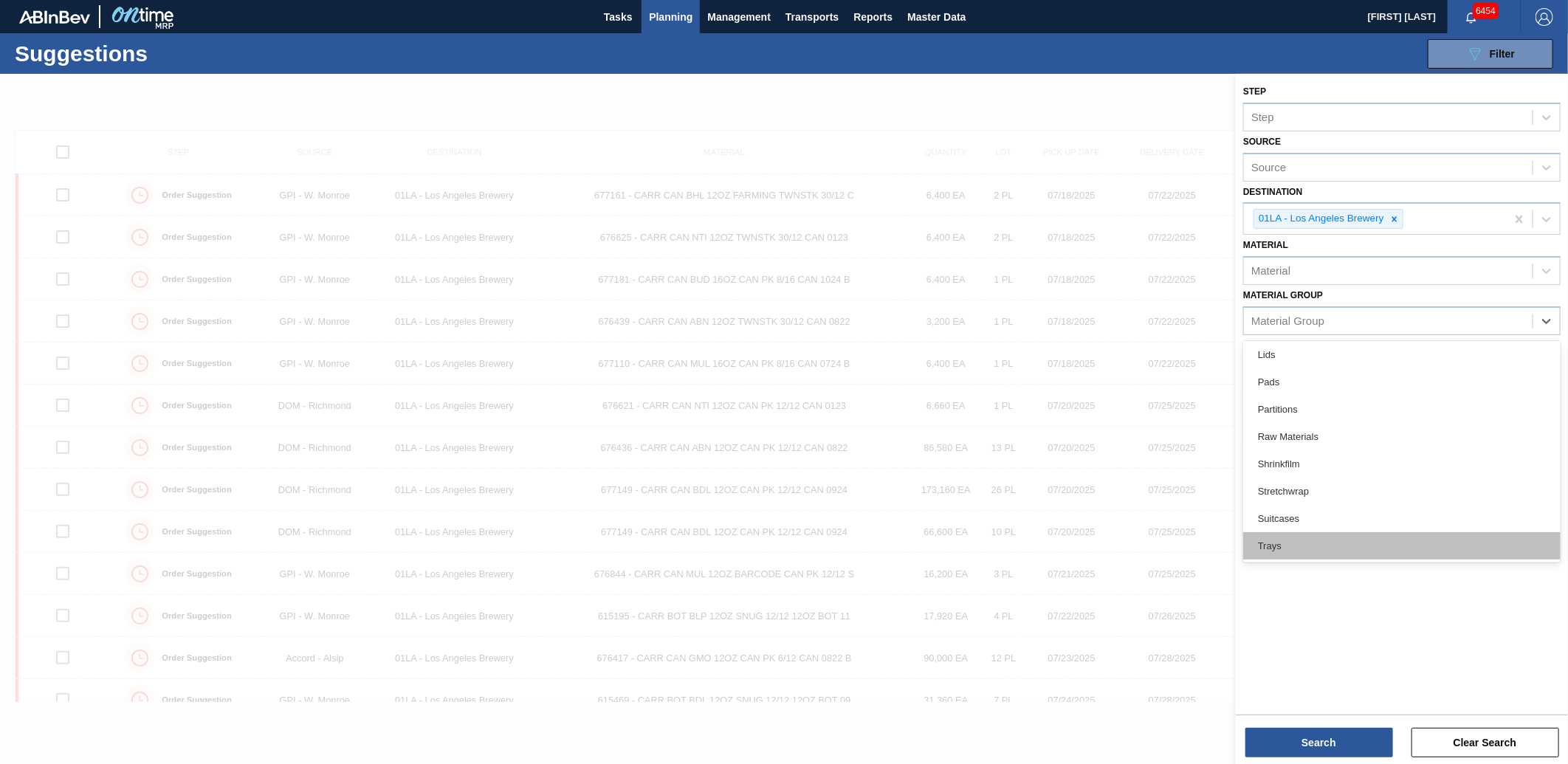 click on "Trays" at bounding box center [1402, 546] 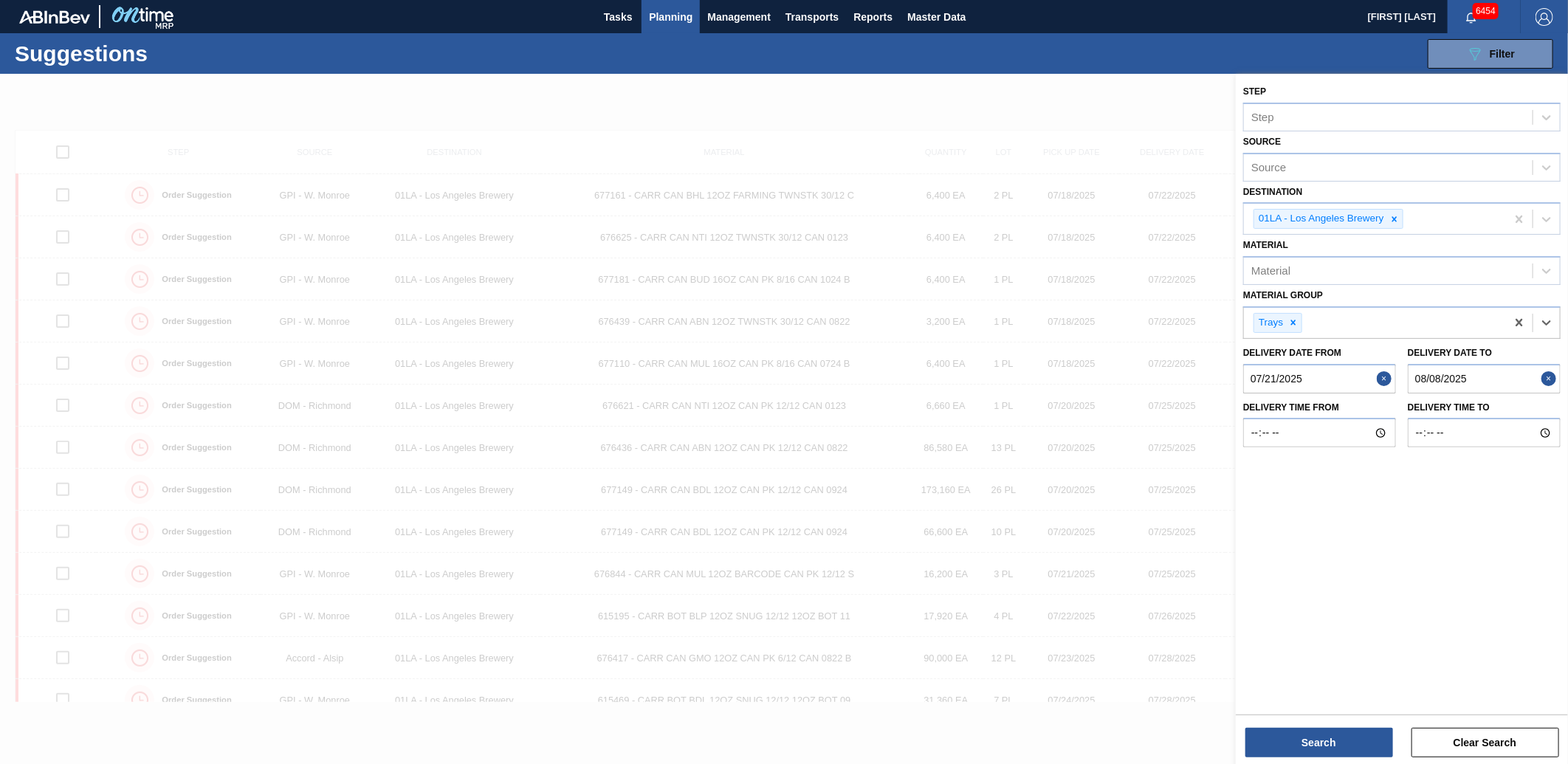 click on "08/08/2025" at bounding box center [1484, 379] 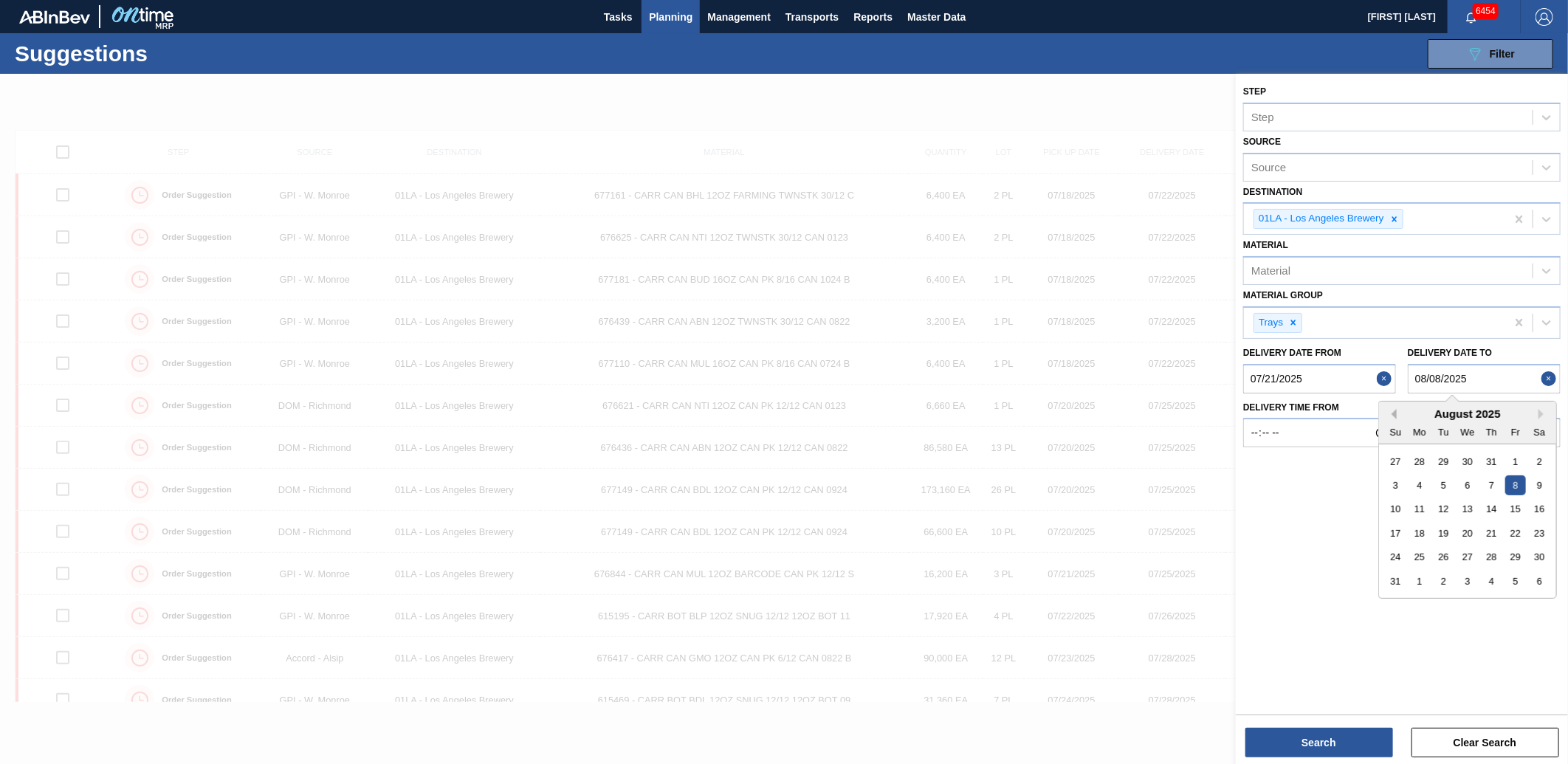 click on "Previous Month" at bounding box center [1392, 414] 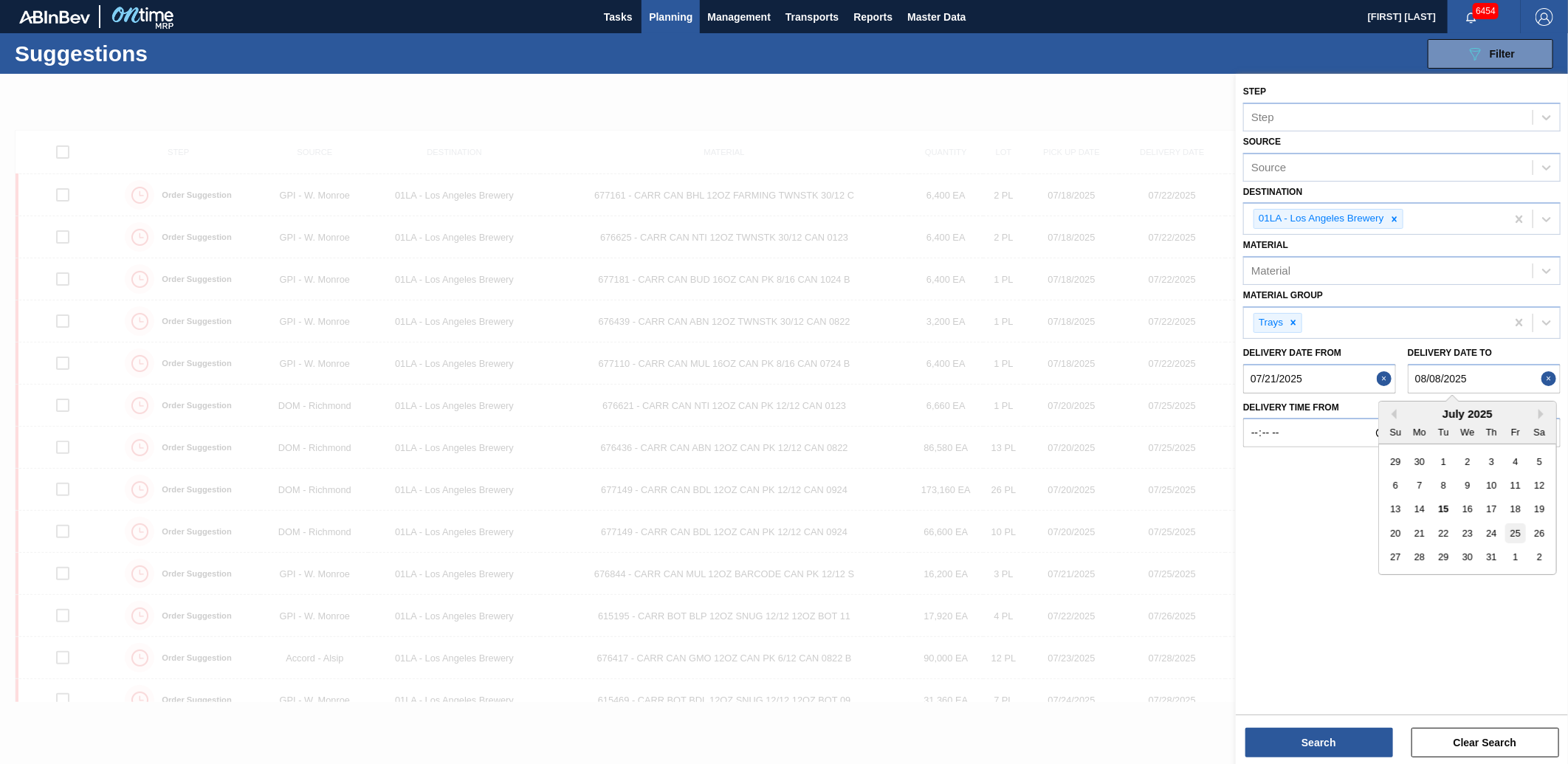 click on "25" at bounding box center (1515, 533) 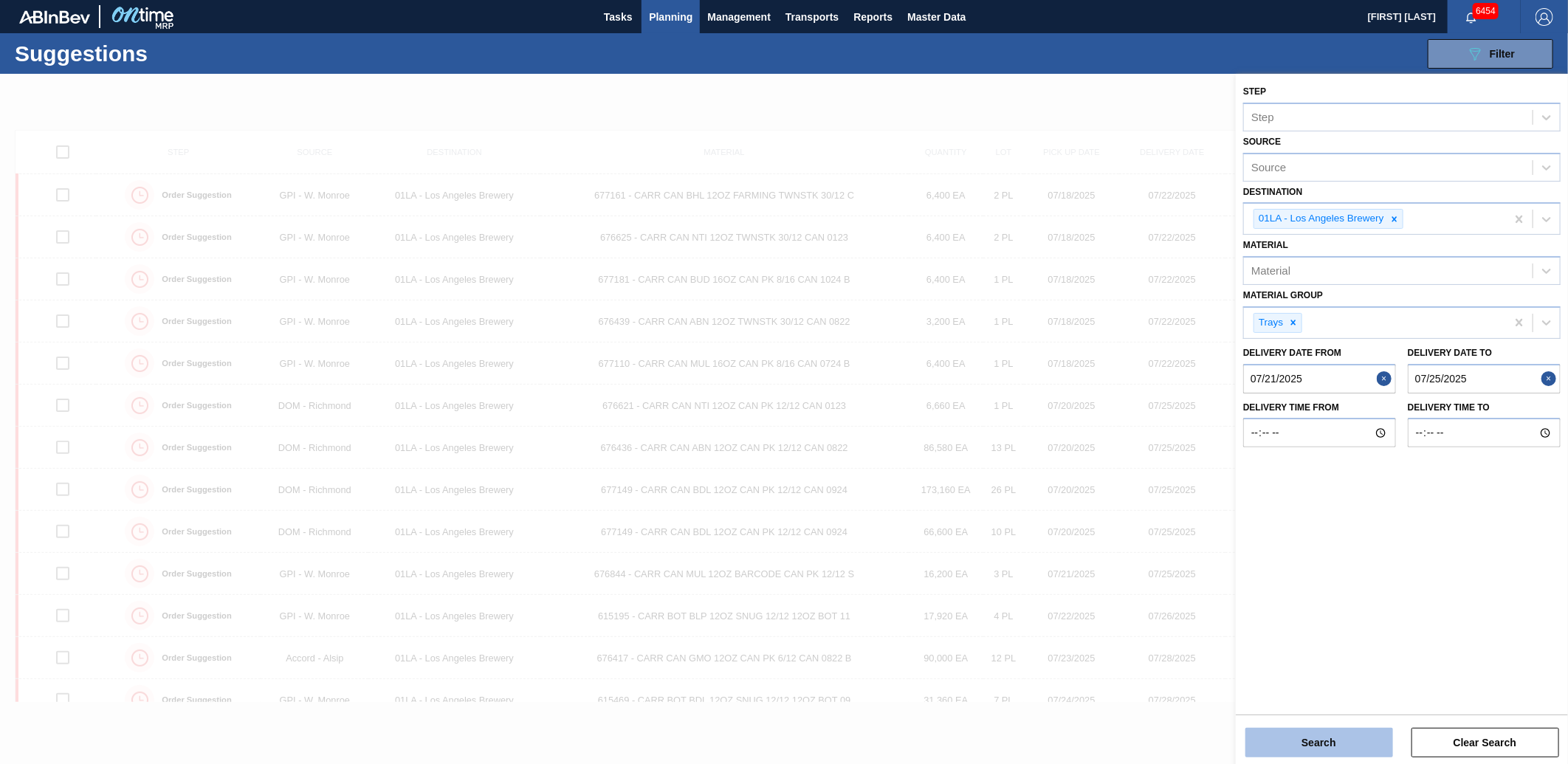 click on "Search" at bounding box center (1319, 743) 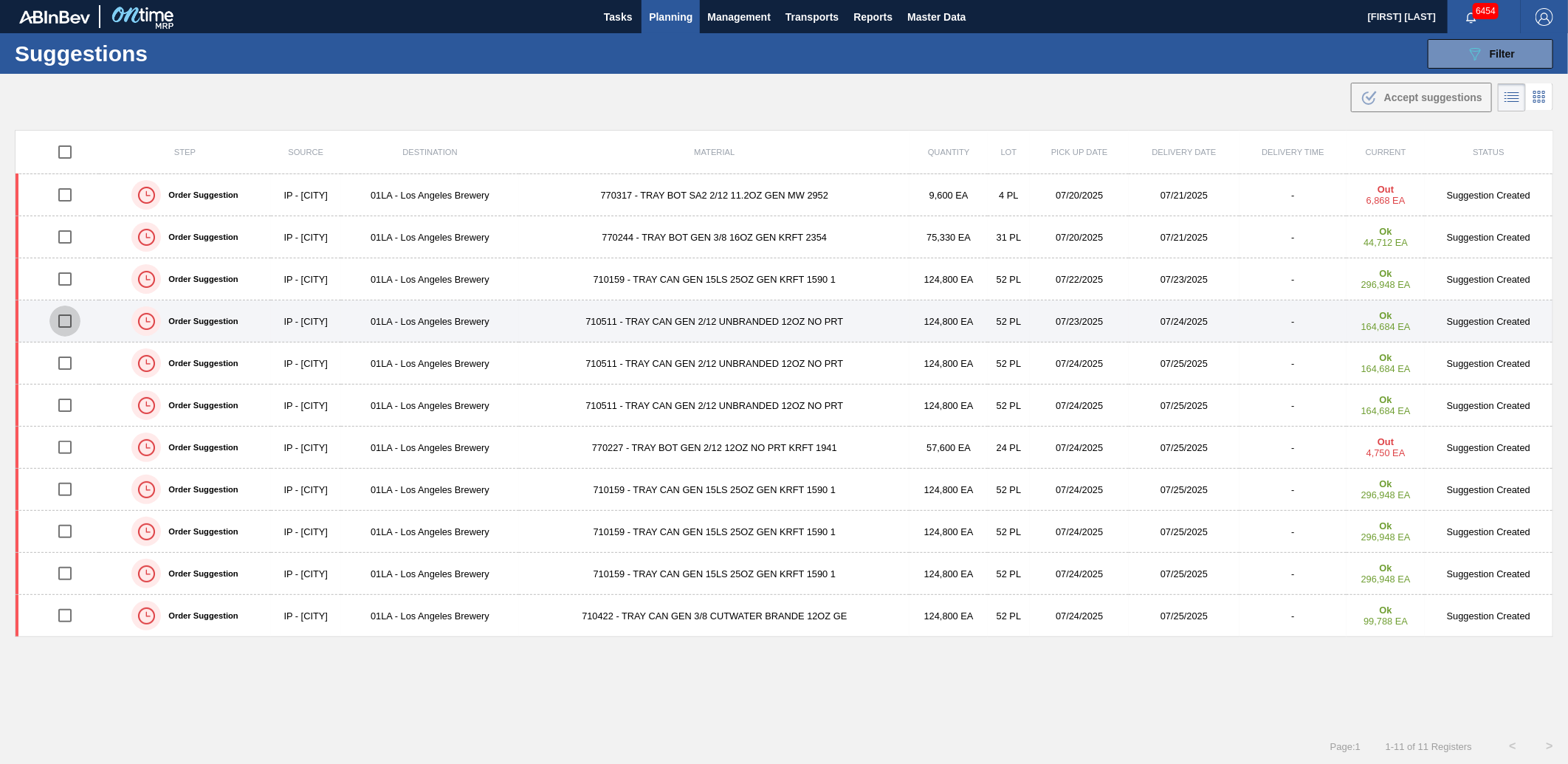 click at bounding box center (65, 321) 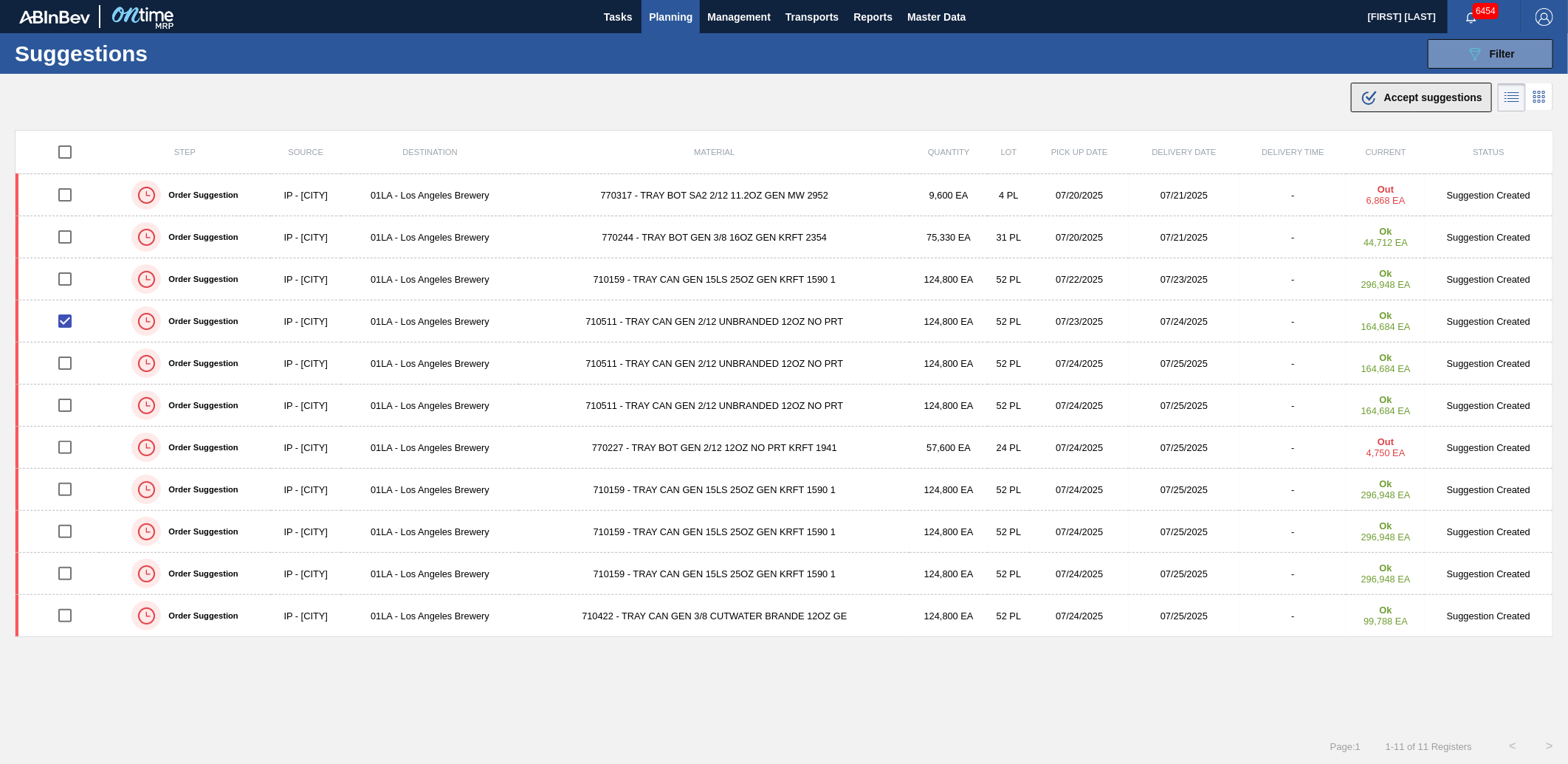 click on "Accept suggestions" at bounding box center [1433, 97] 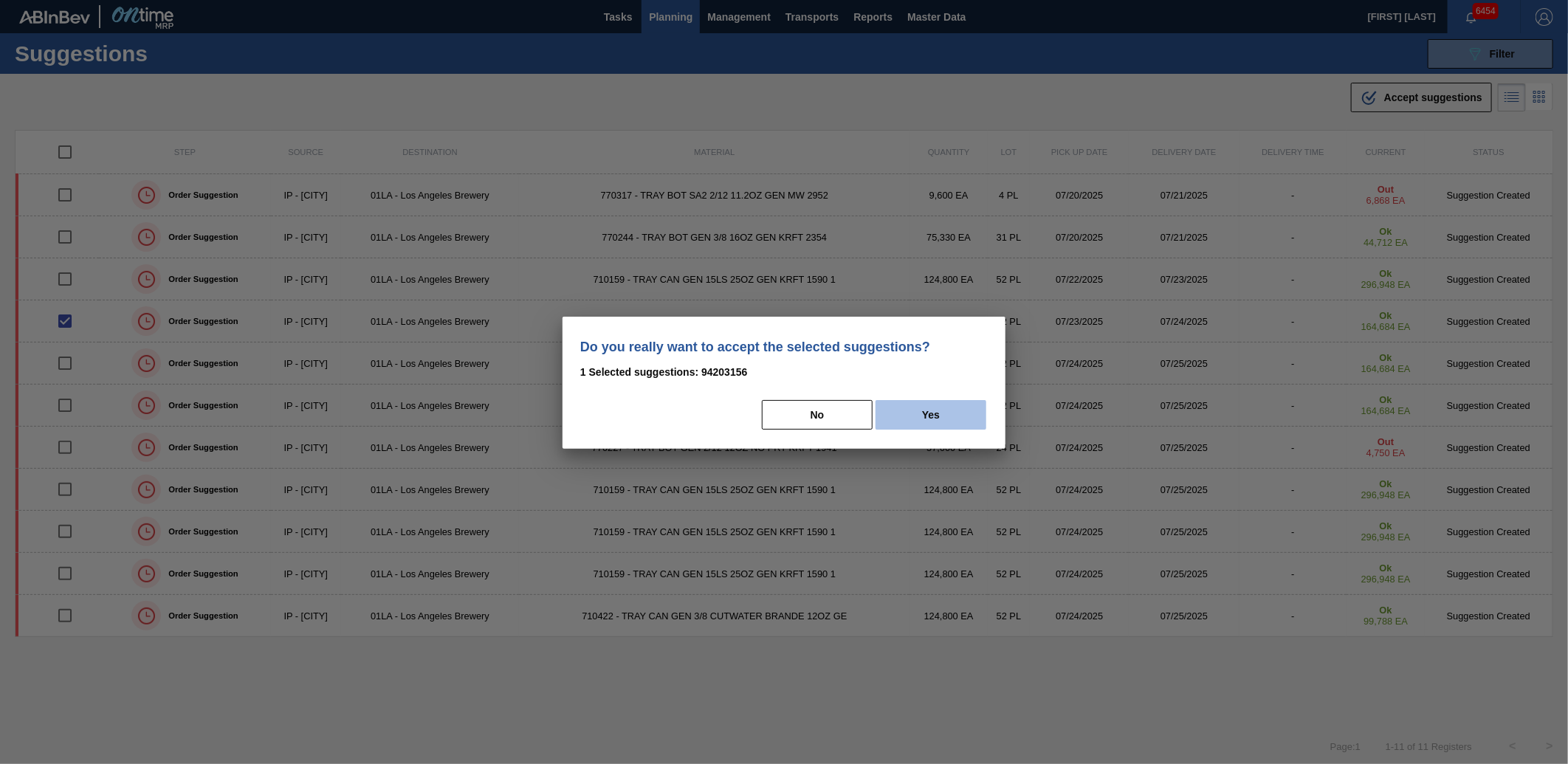 click on "Yes" at bounding box center (931, 415) 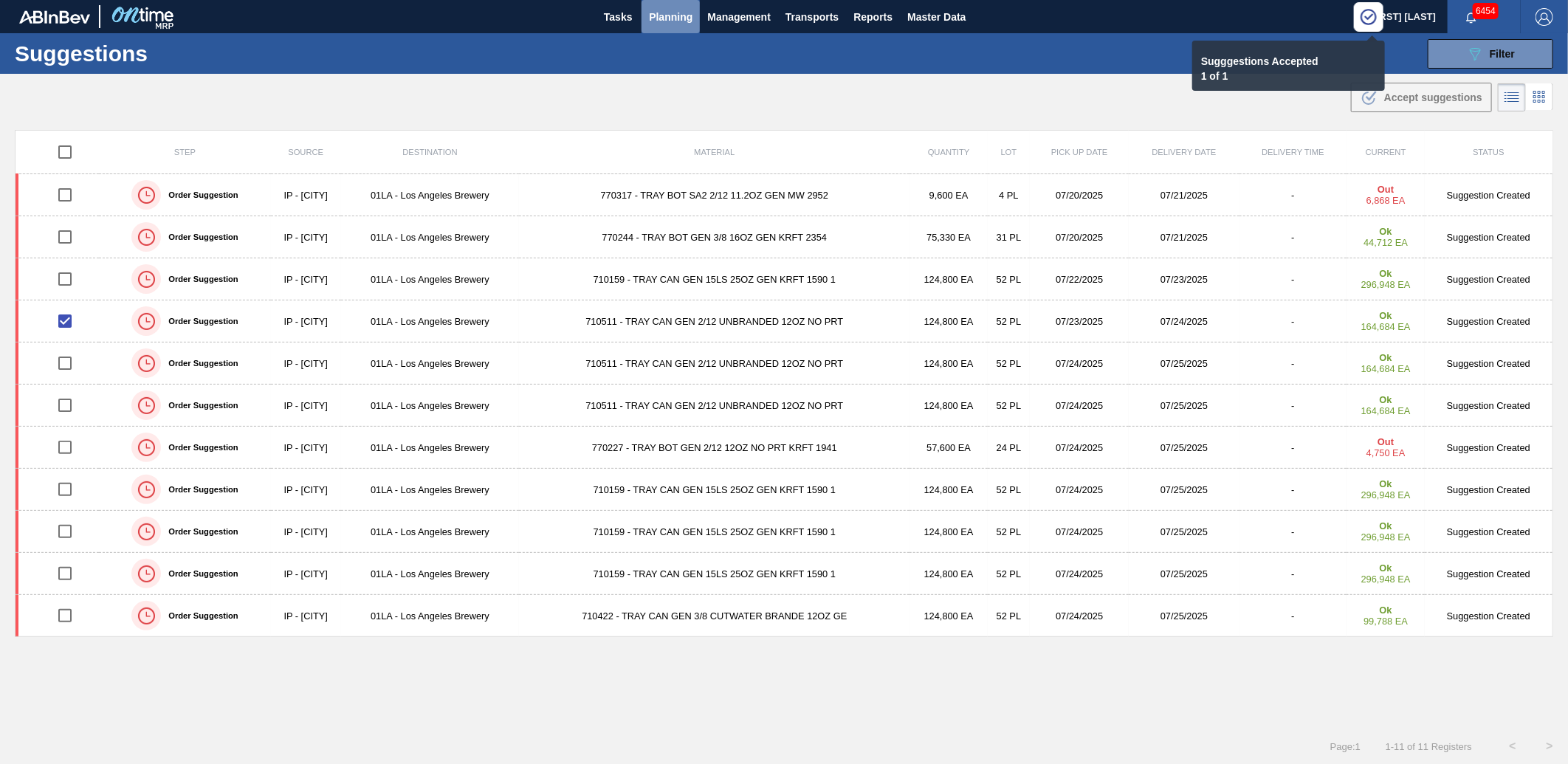 click on "Planning" at bounding box center [670, 17] 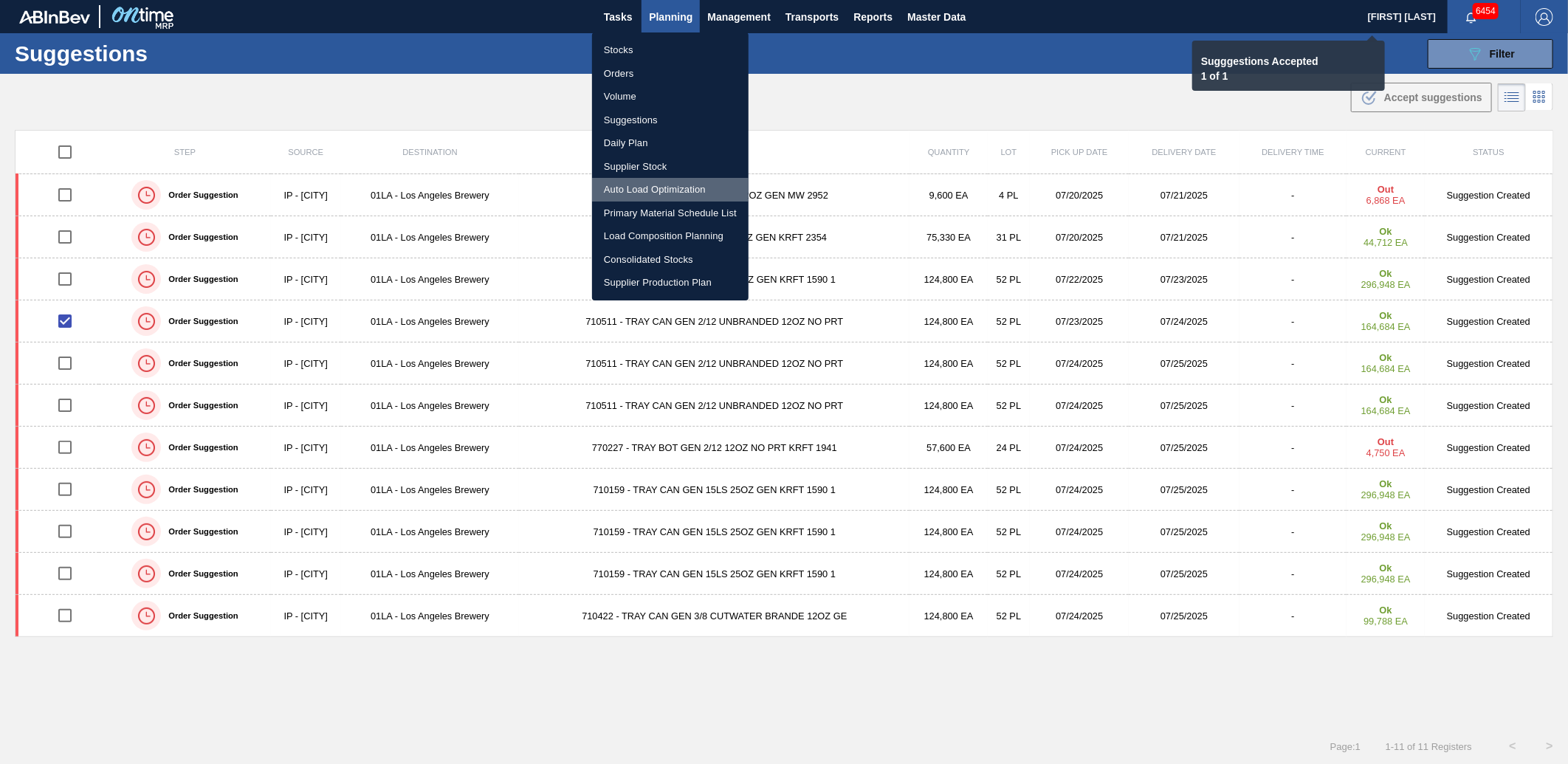 checkbox on "false" 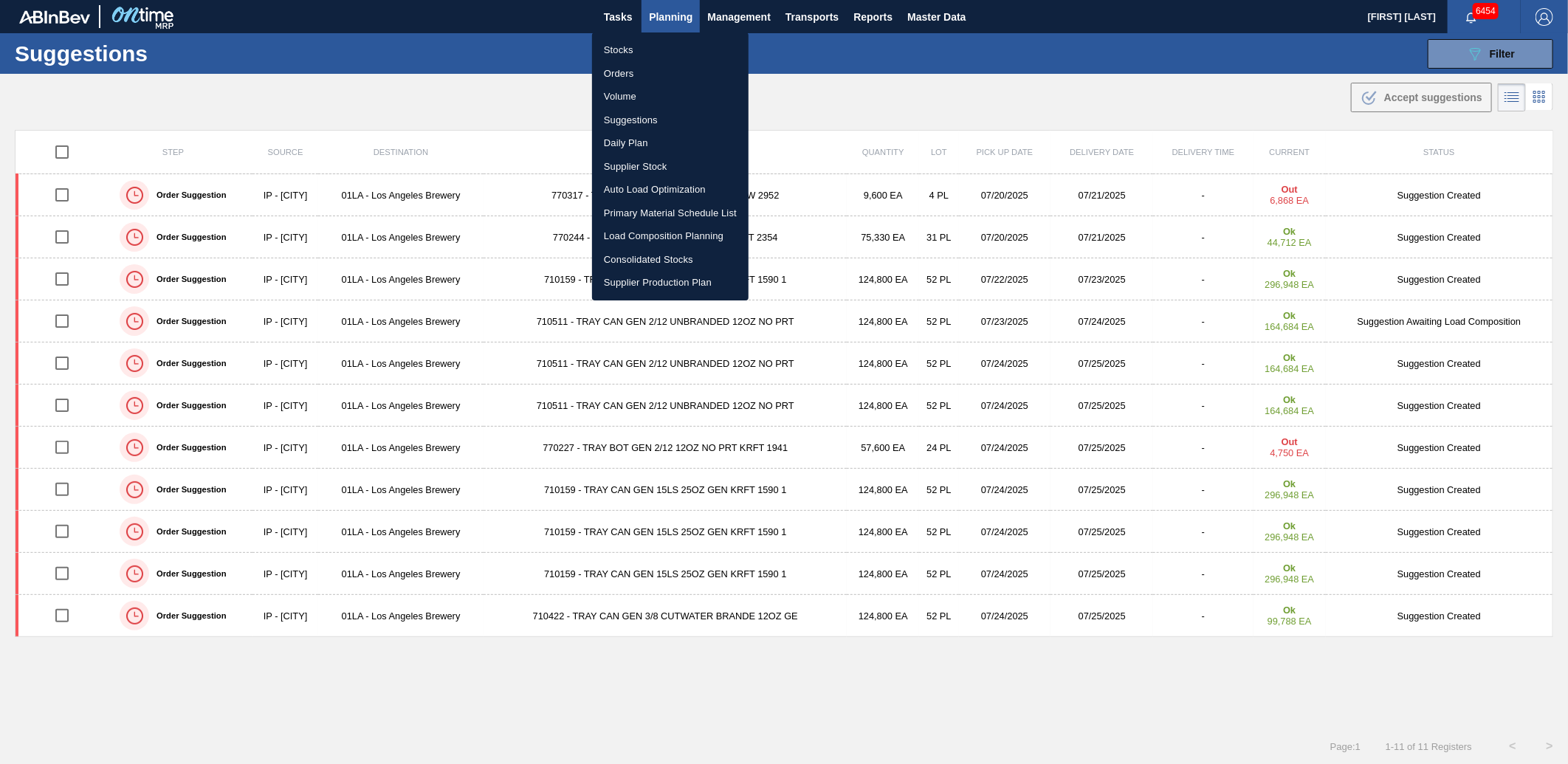 click on "Load Composition Planning" at bounding box center (670, 236) 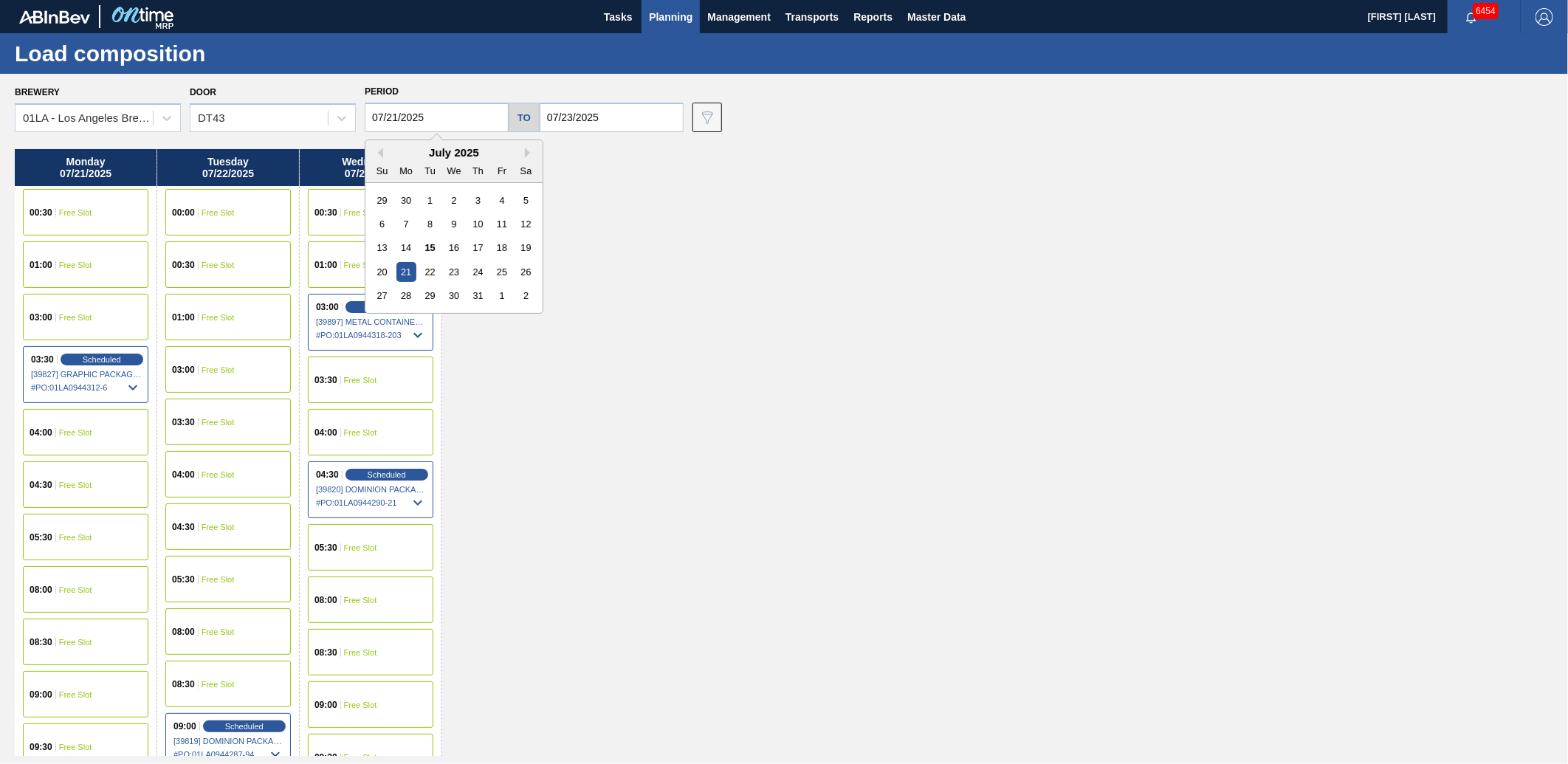click on "07/21/2025" at bounding box center [436, 117] 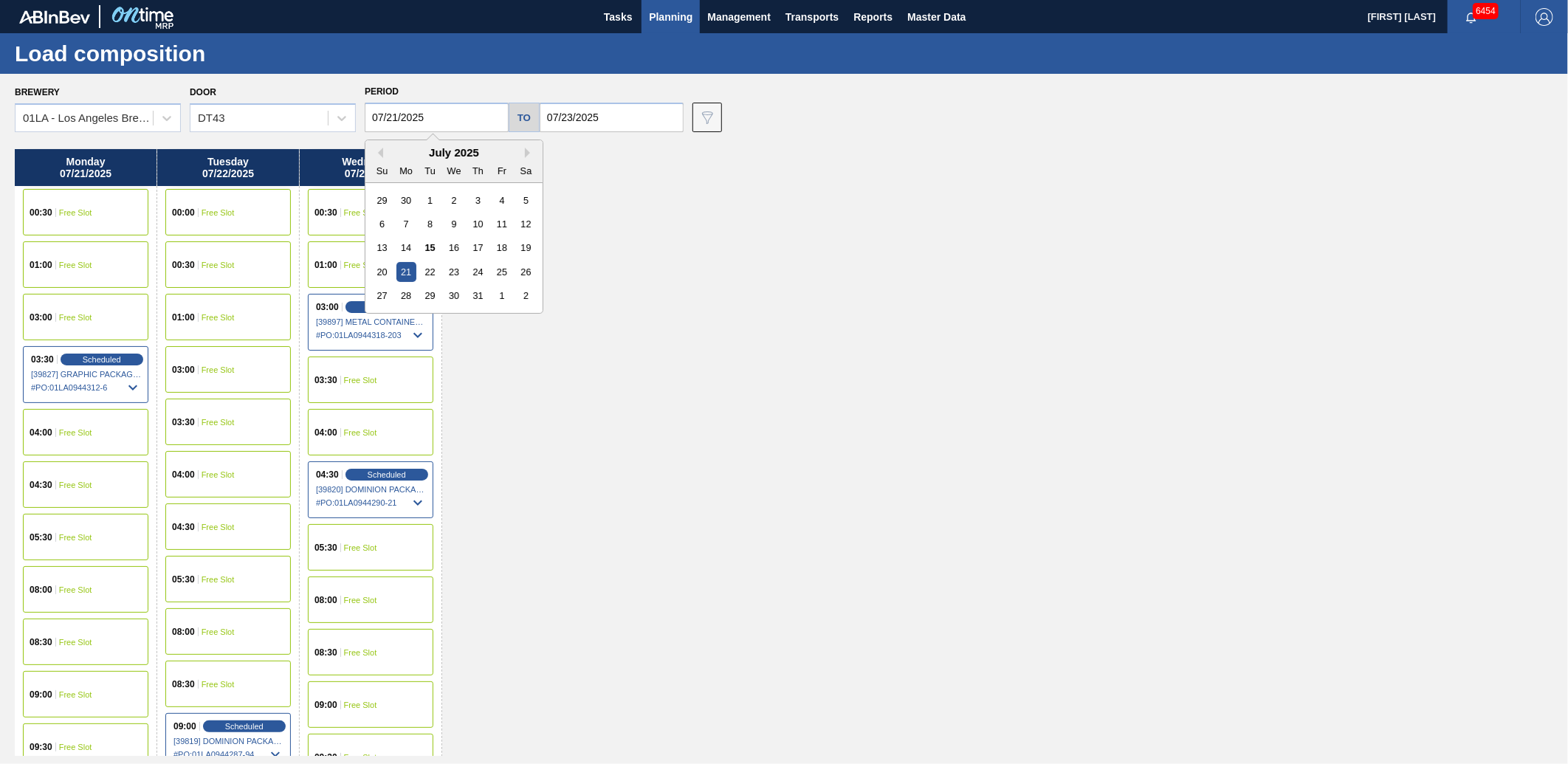 drag, startPoint x: 456, startPoint y: 270, endPoint x: 473, endPoint y: 240, distance: 34.481879 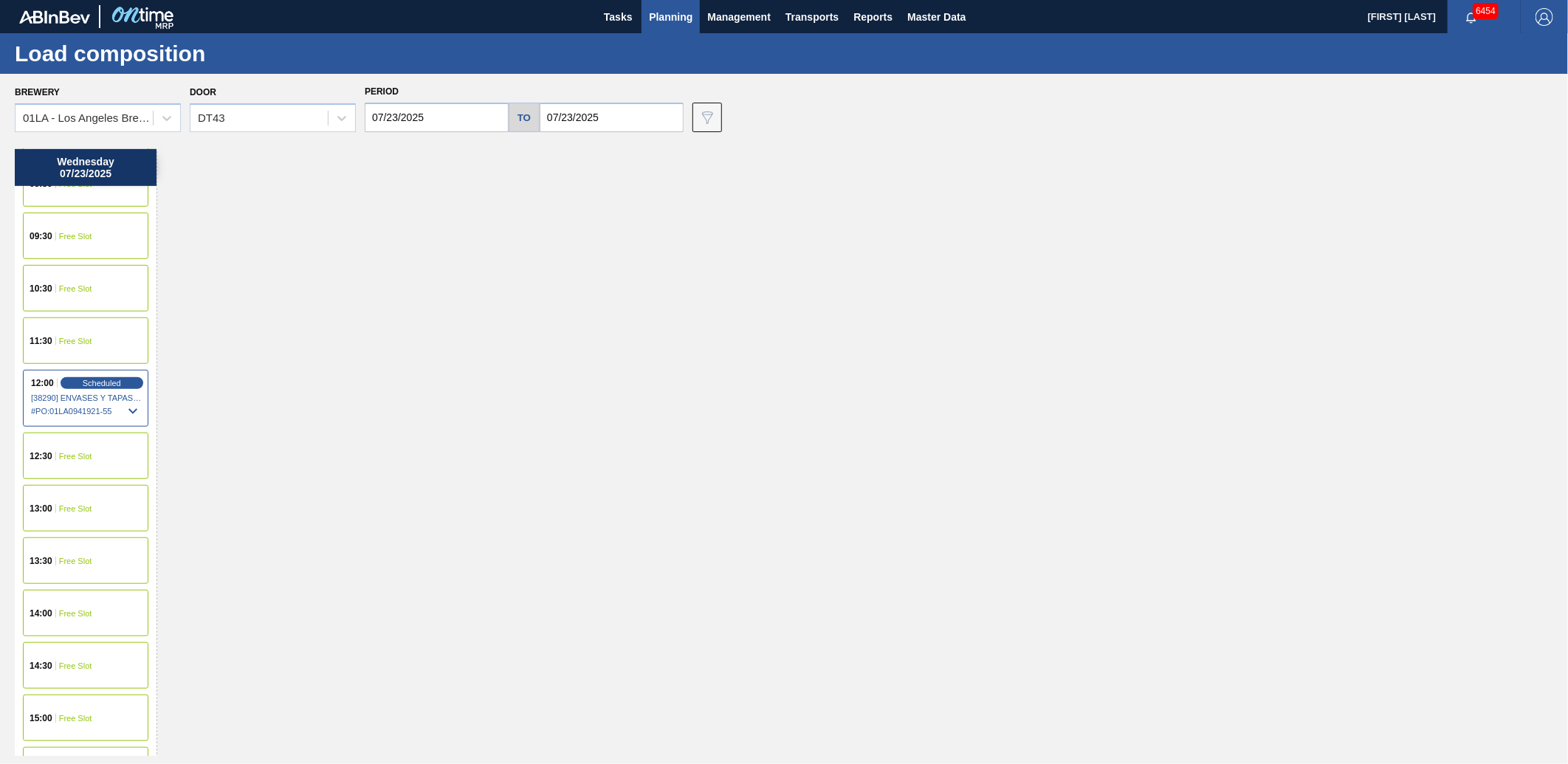 scroll, scrollTop: 820, scrollLeft: 0, axis: vertical 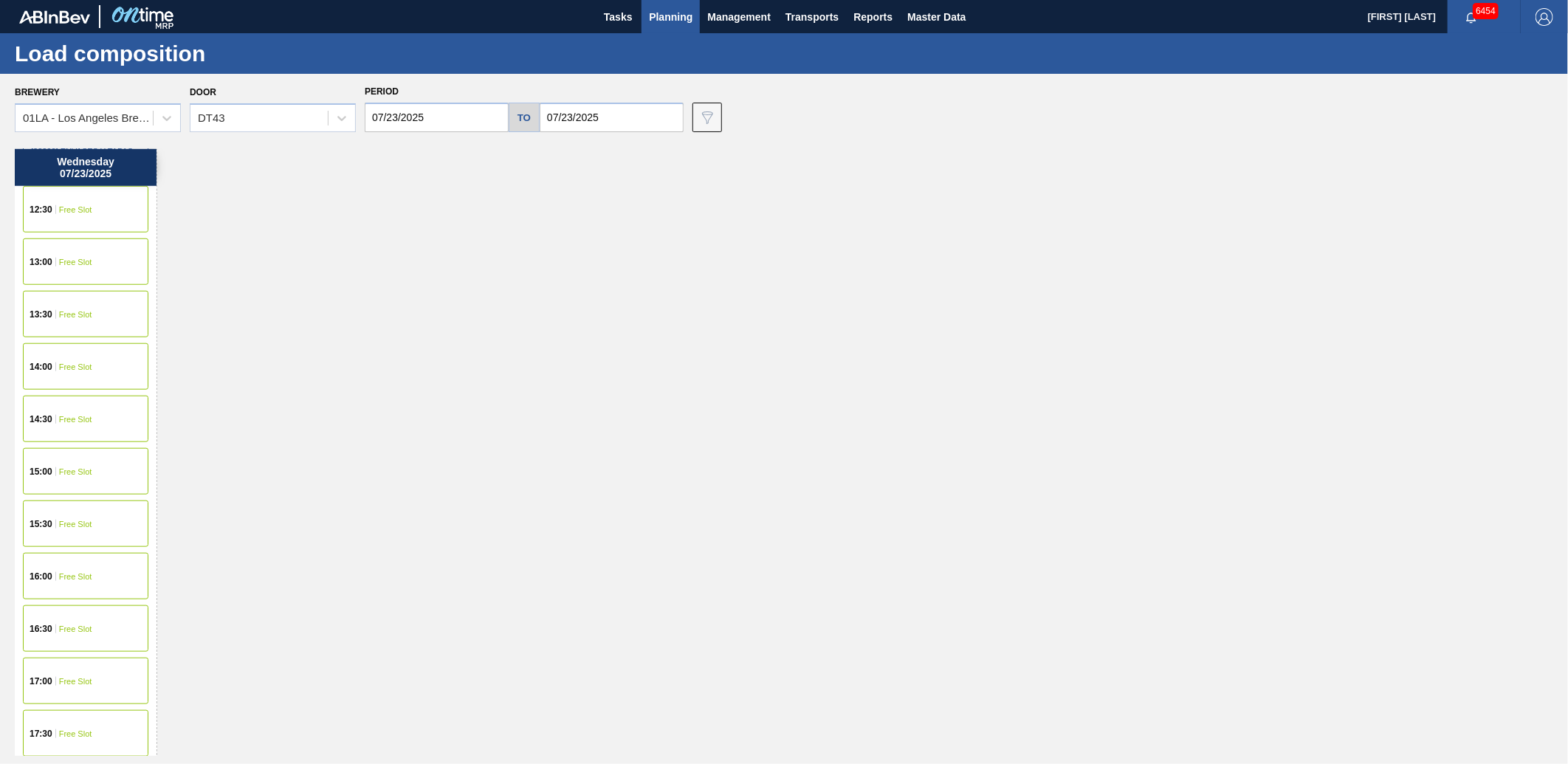 click on "Free Slot" at bounding box center [75, 629] 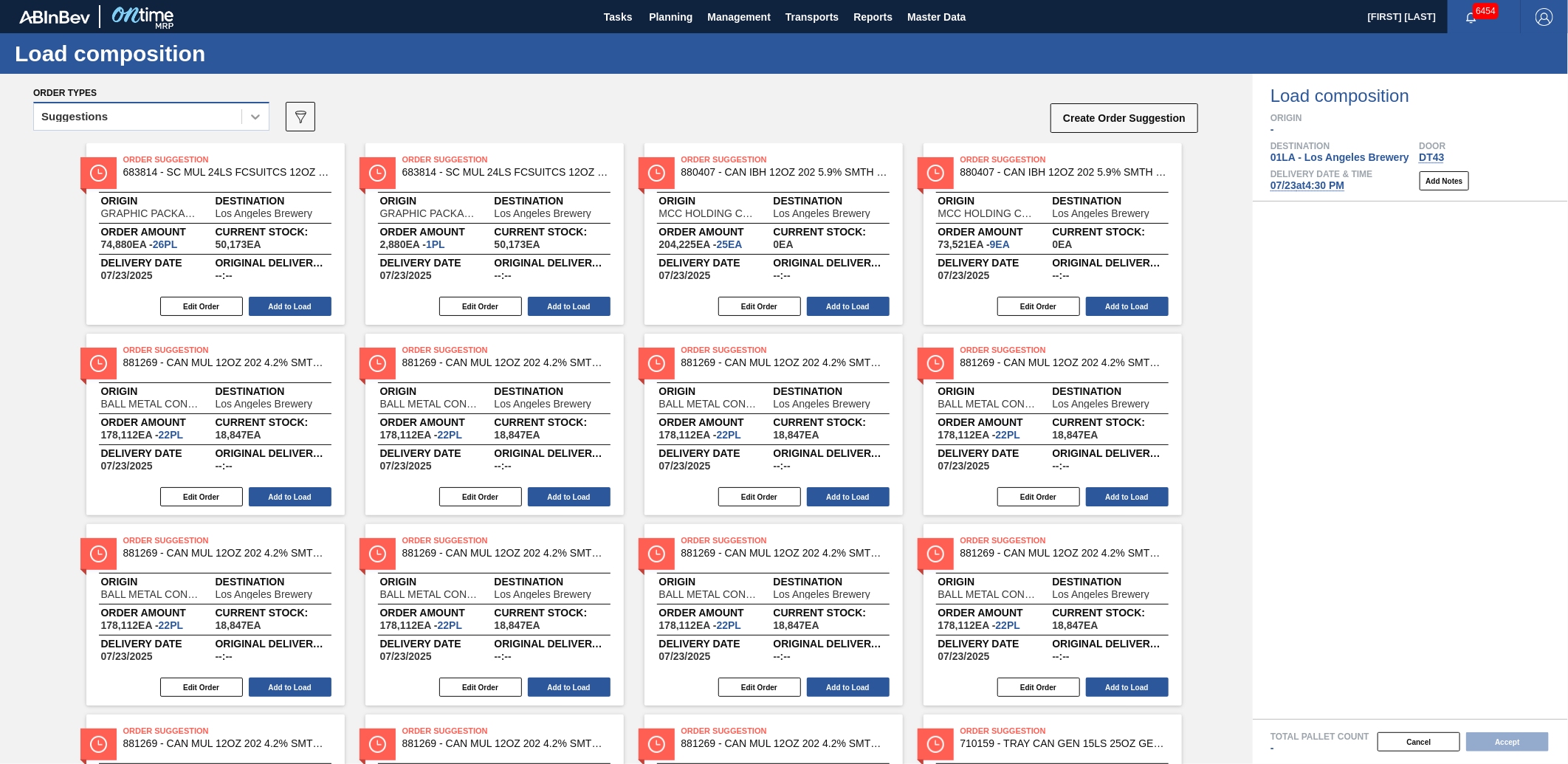 click 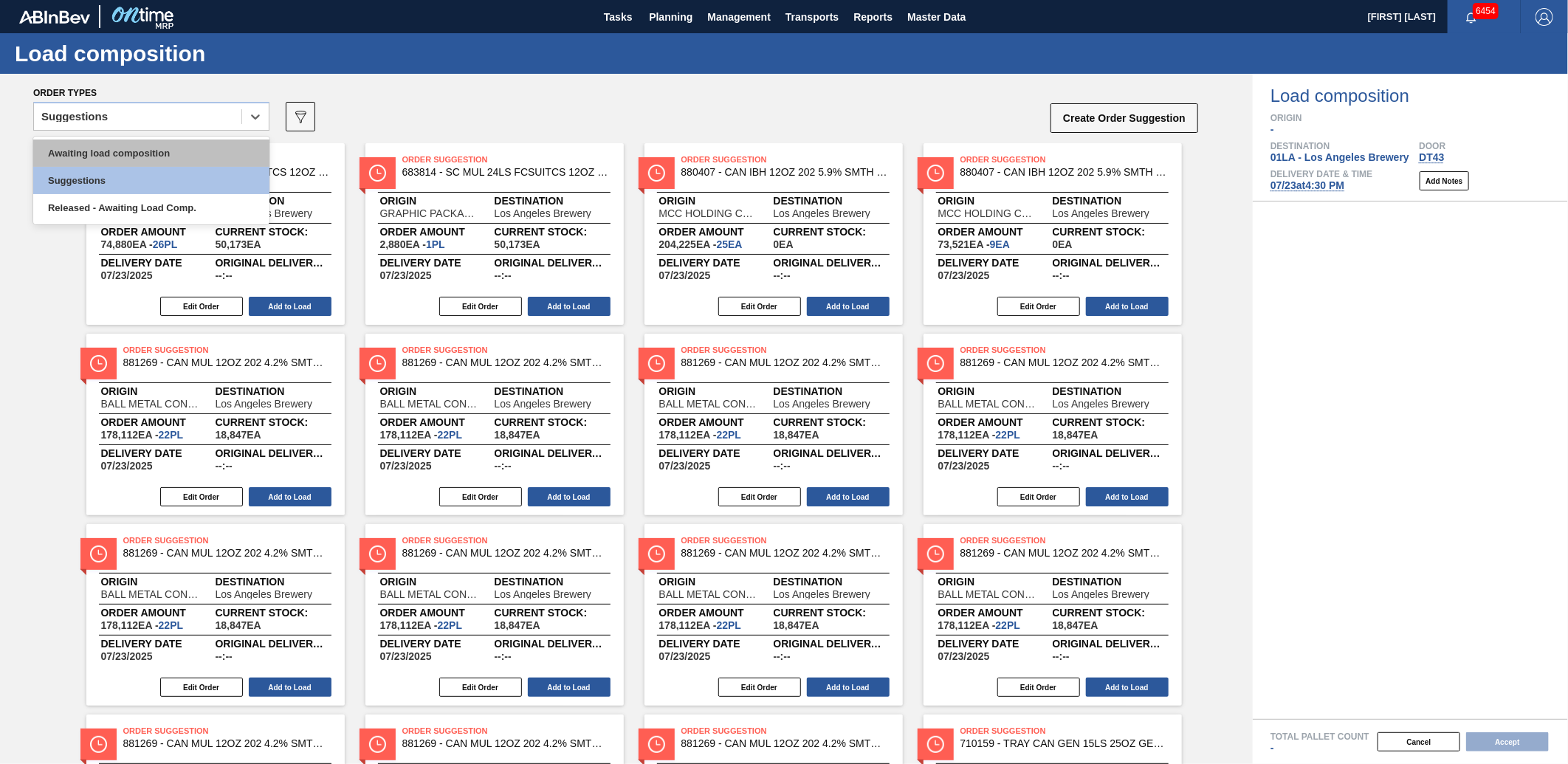 click on "Awaiting load composition" at bounding box center [151, 153] 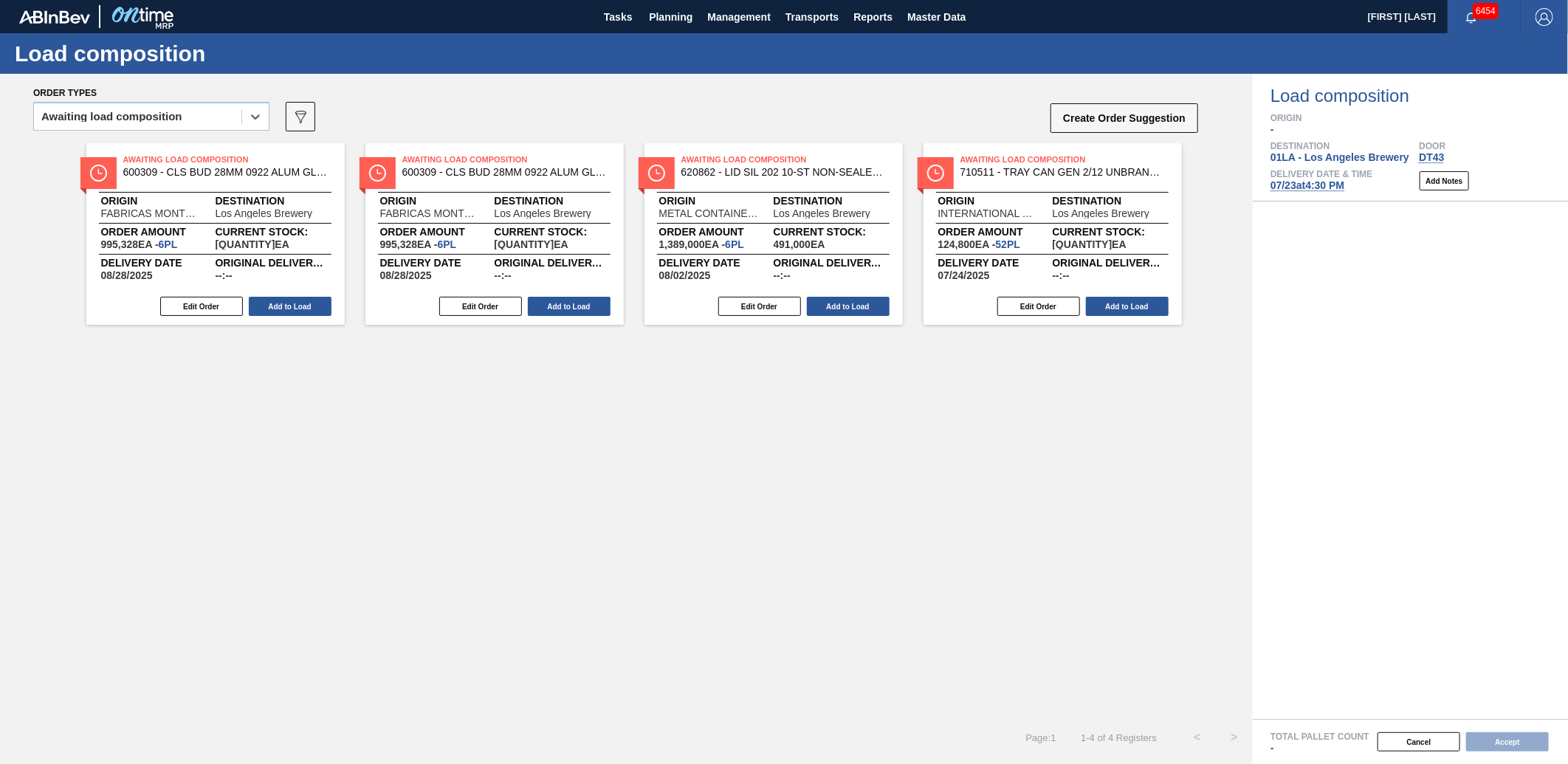 click on "Awaiting Load Composition [NUMBER] - CLS BUD 28MM 0922 ALUM GLSBTL ALUM GEN T Origin [COMPANY_NAME] S A DE C V Destination [CITY] Brewery Order amount [QUANTITY] EA - 6 PL Current Stock: [QUANTITY] EA Delivery Date [DATE] Original delivery time --:-- Edit Order Add to Load Awaiting Load Composition [NUMBER] - CLS BUD 28MM 0922 ALUM GLSBTL ALUM GEN T Origin [COMPANY_NAME] S A DE C V Destination [CITY] Brewery Order amount [QUANTITY] EA - 6 PL Current Stock: [QUANTITY] EA Delivery Date [DATE] Original delivery time --:-- Edit Order Add to Load Awaiting Load Composition [NUMBER] - LID SIL 202 10-ST NON-SEALED 080 0523 RE Origin [COMPANY_NAME] Destination [CITY] Brewery Order amount [QUANTITY] EA - 6 PL Current Stock: [QUANTITY] EA Delivery Date [DATE] Original delivery time --:-- Edit Order Add to Load Awaiting Load Composition [NUMBER] - TRAY CAN GEN 2/12 UNBRANDED 12OZ NO PRT Origin [COMPANY_NAME] Destination [CITY] Brewery Order amount EA" at bounding box center [626, 431] 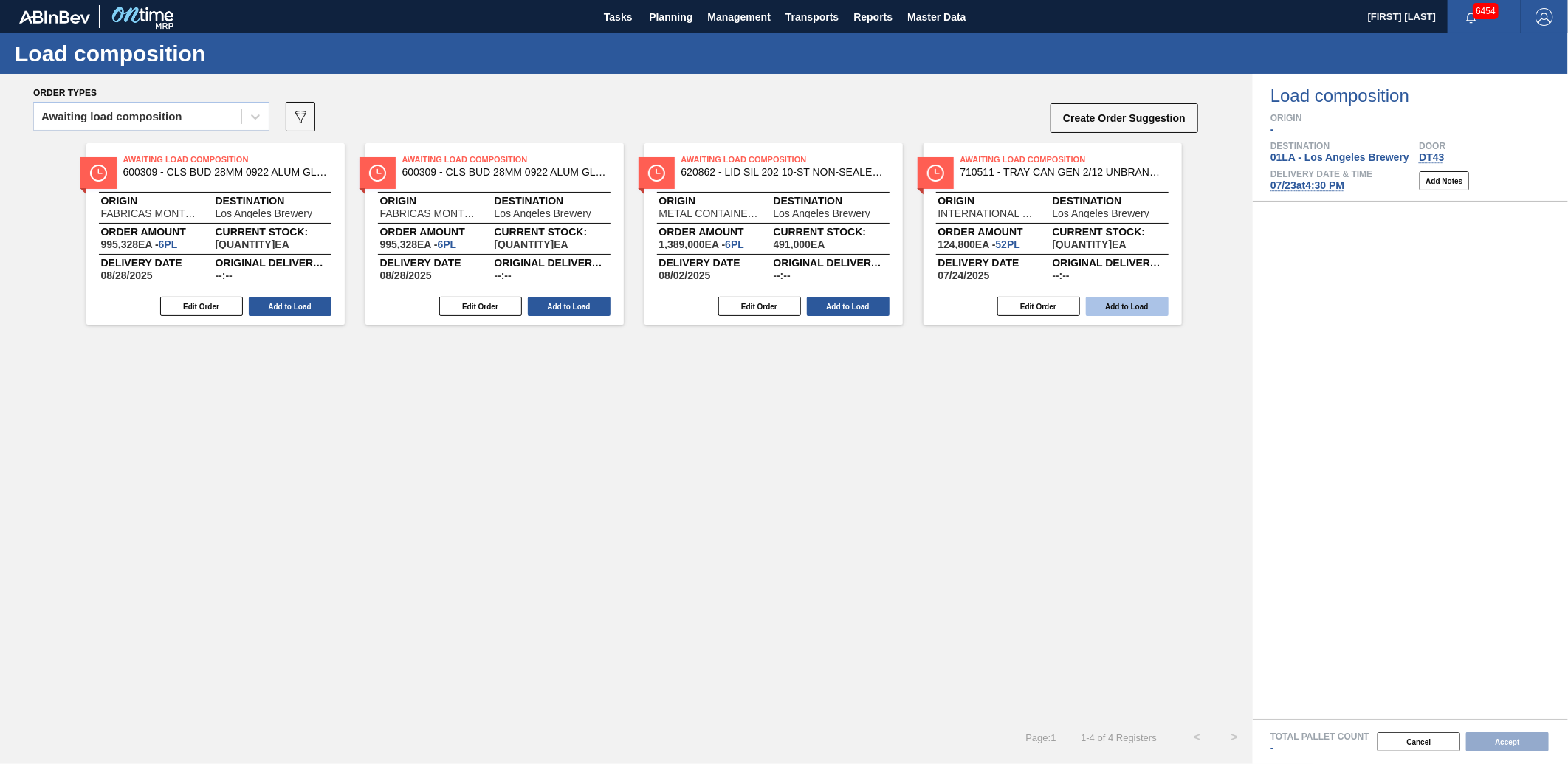 click on "Add to Load" at bounding box center [1127, 306] 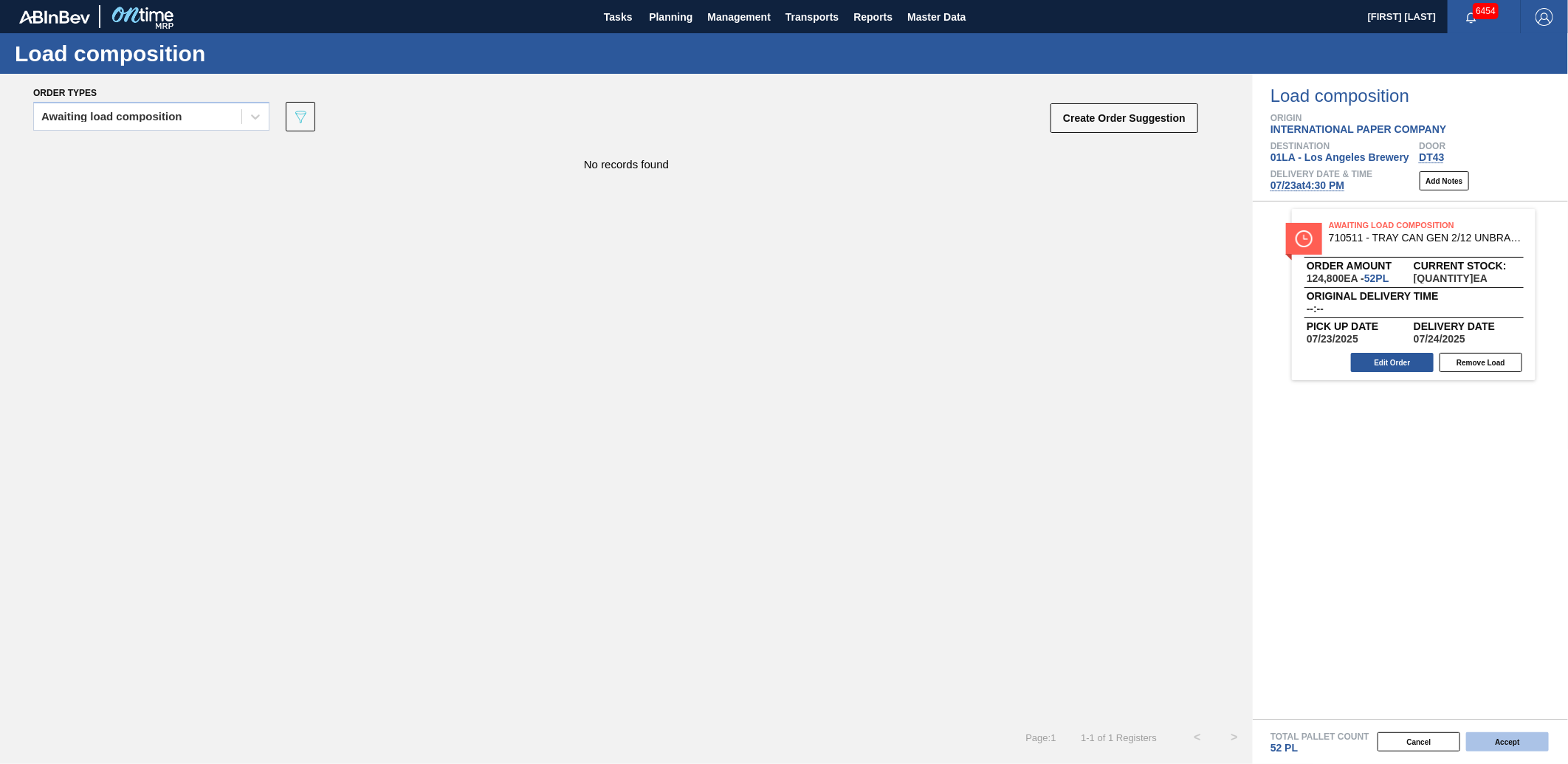 click on "Accept" at bounding box center (1507, 742) 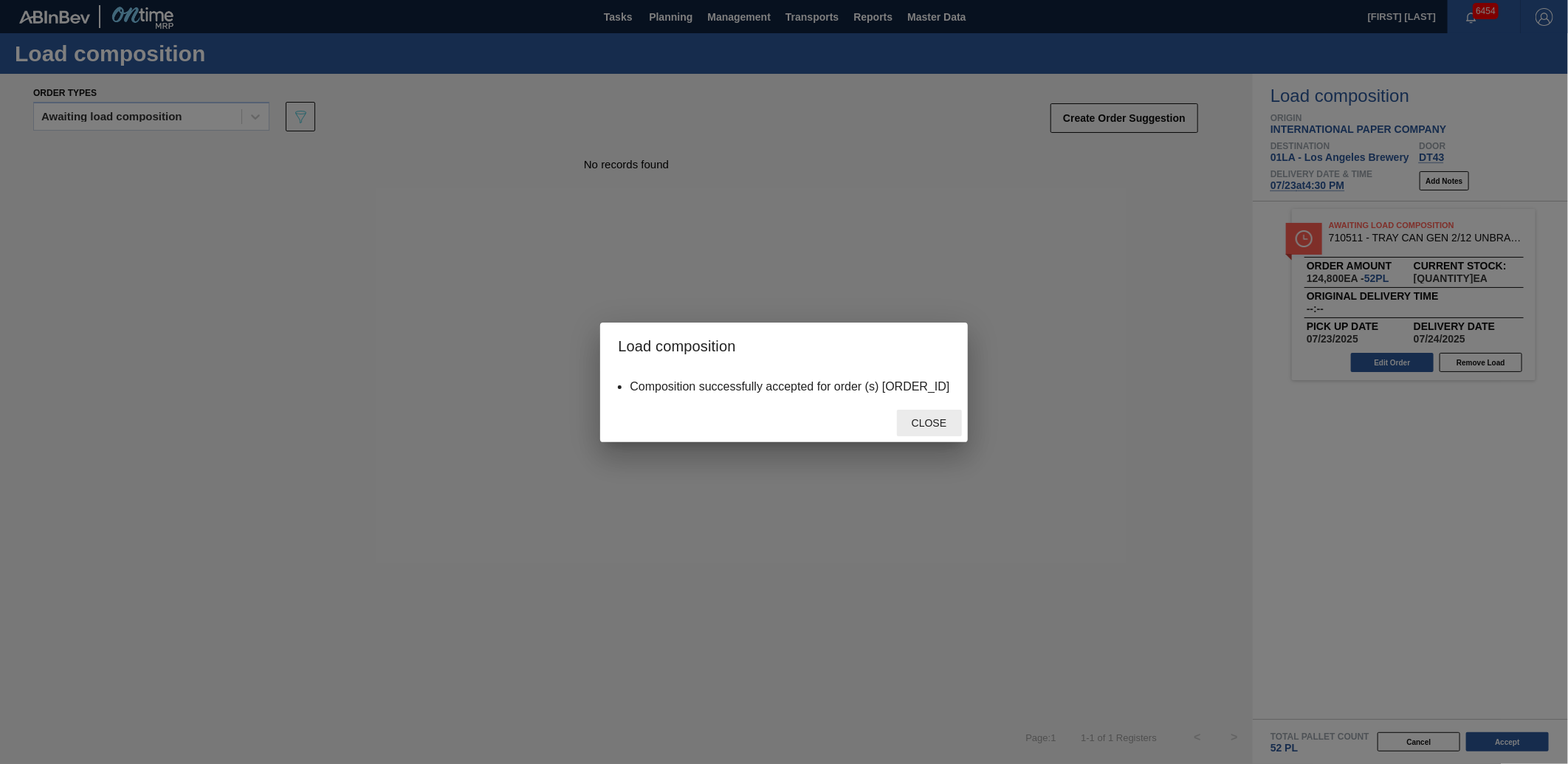 drag, startPoint x: 955, startPoint y: 406, endPoint x: 940, endPoint y: 421, distance: 21 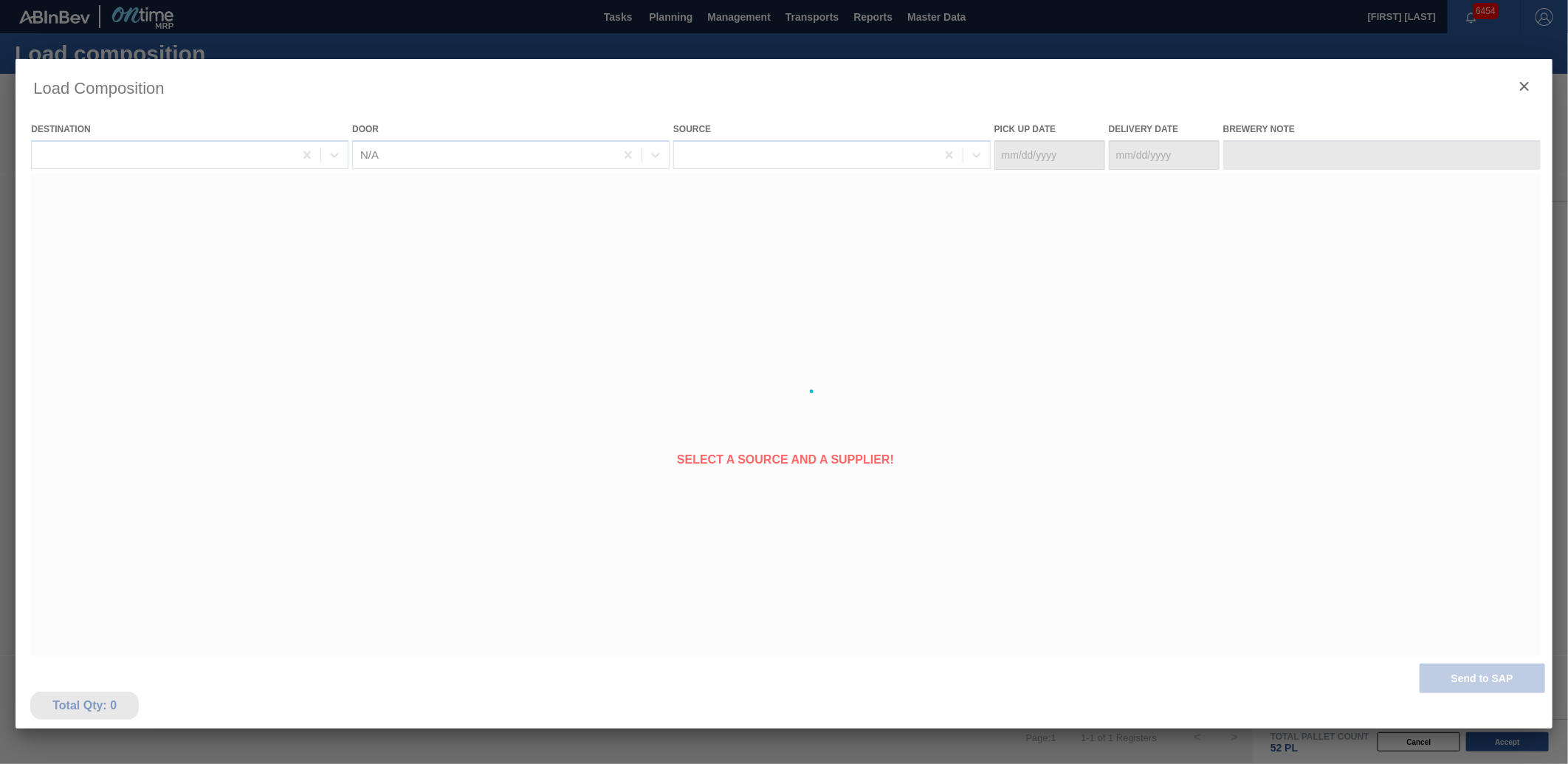 type on "07/22/2025" 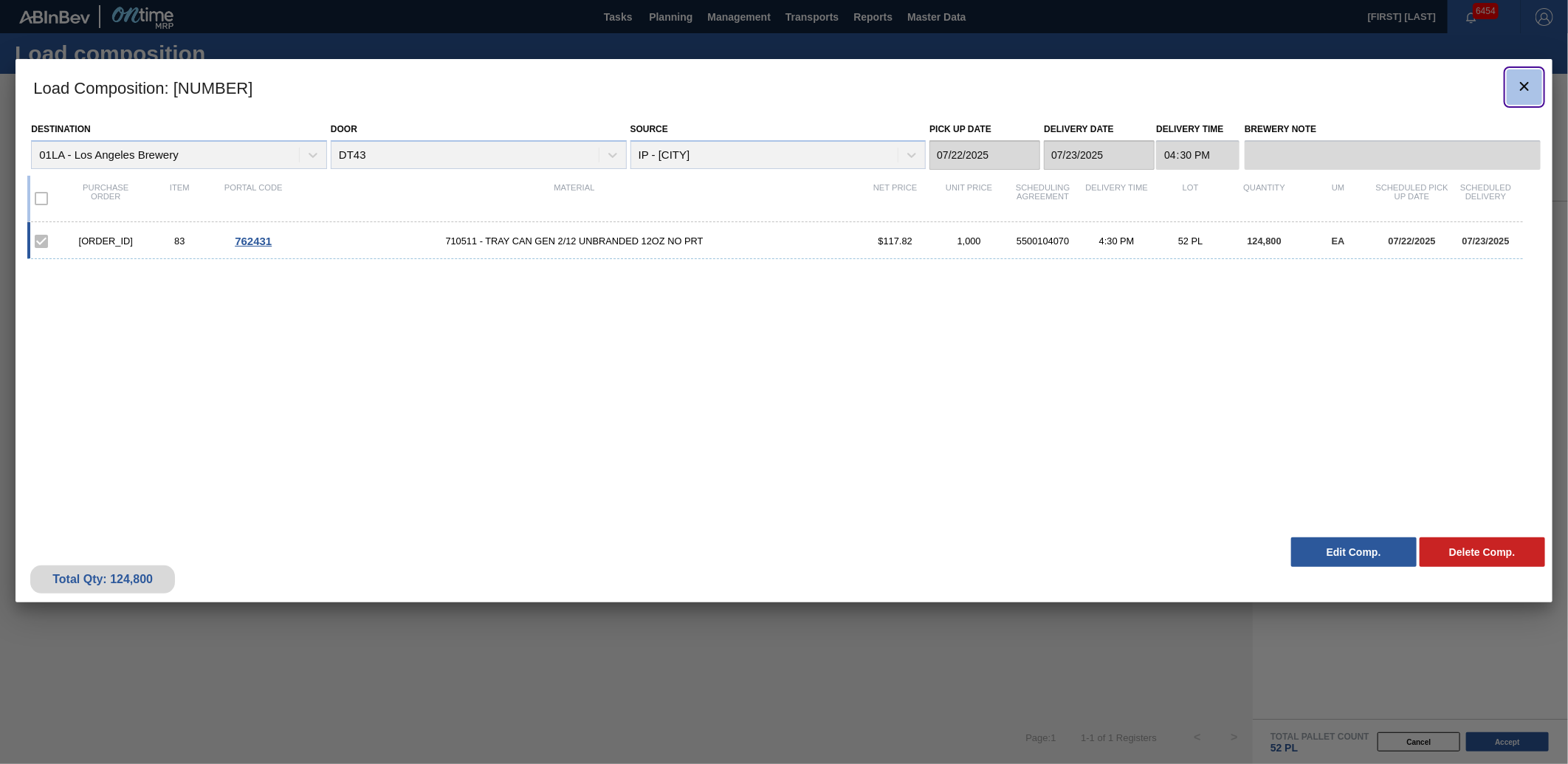 click 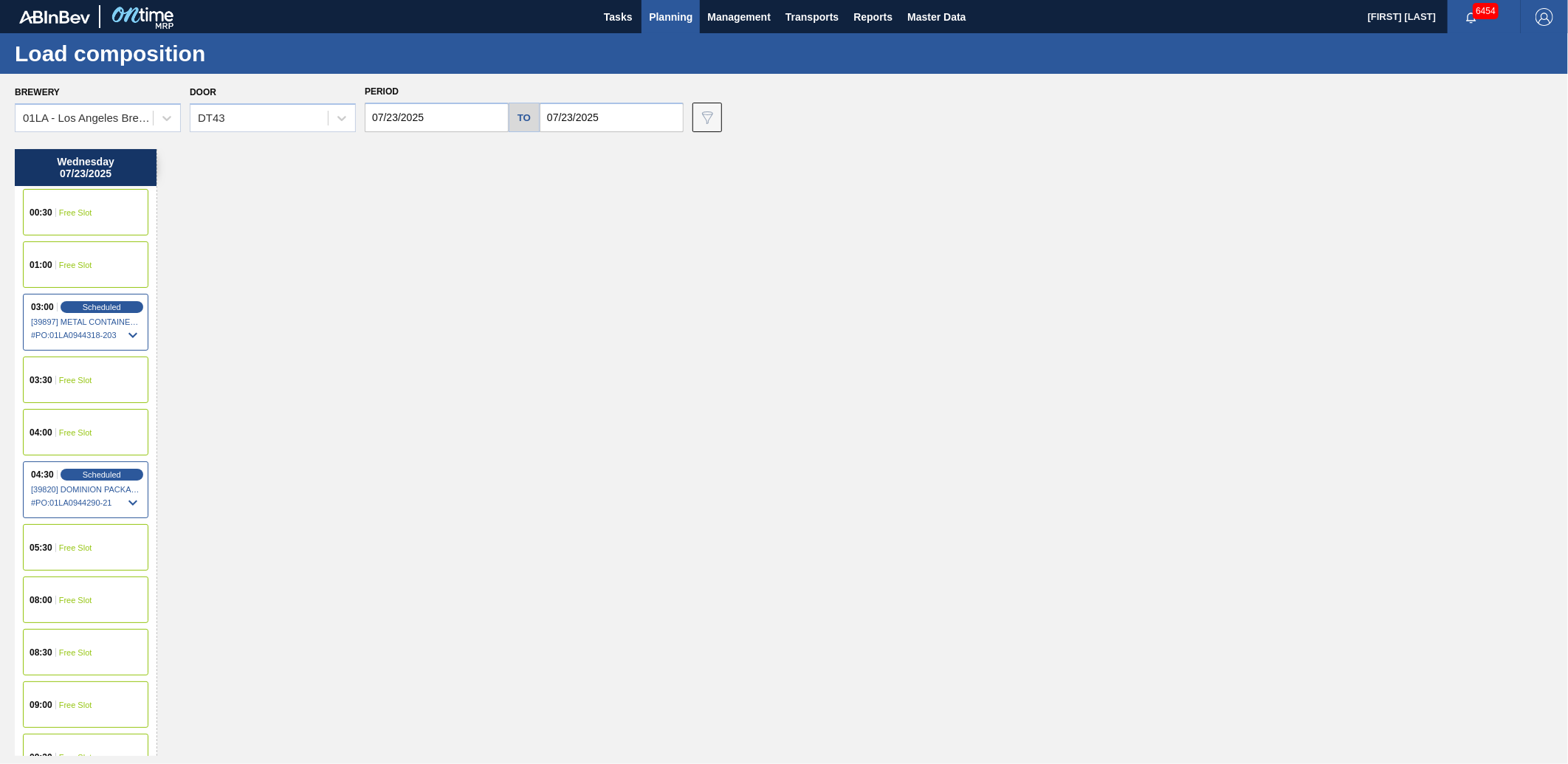 click on "07/23/2025" at bounding box center [611, 117] 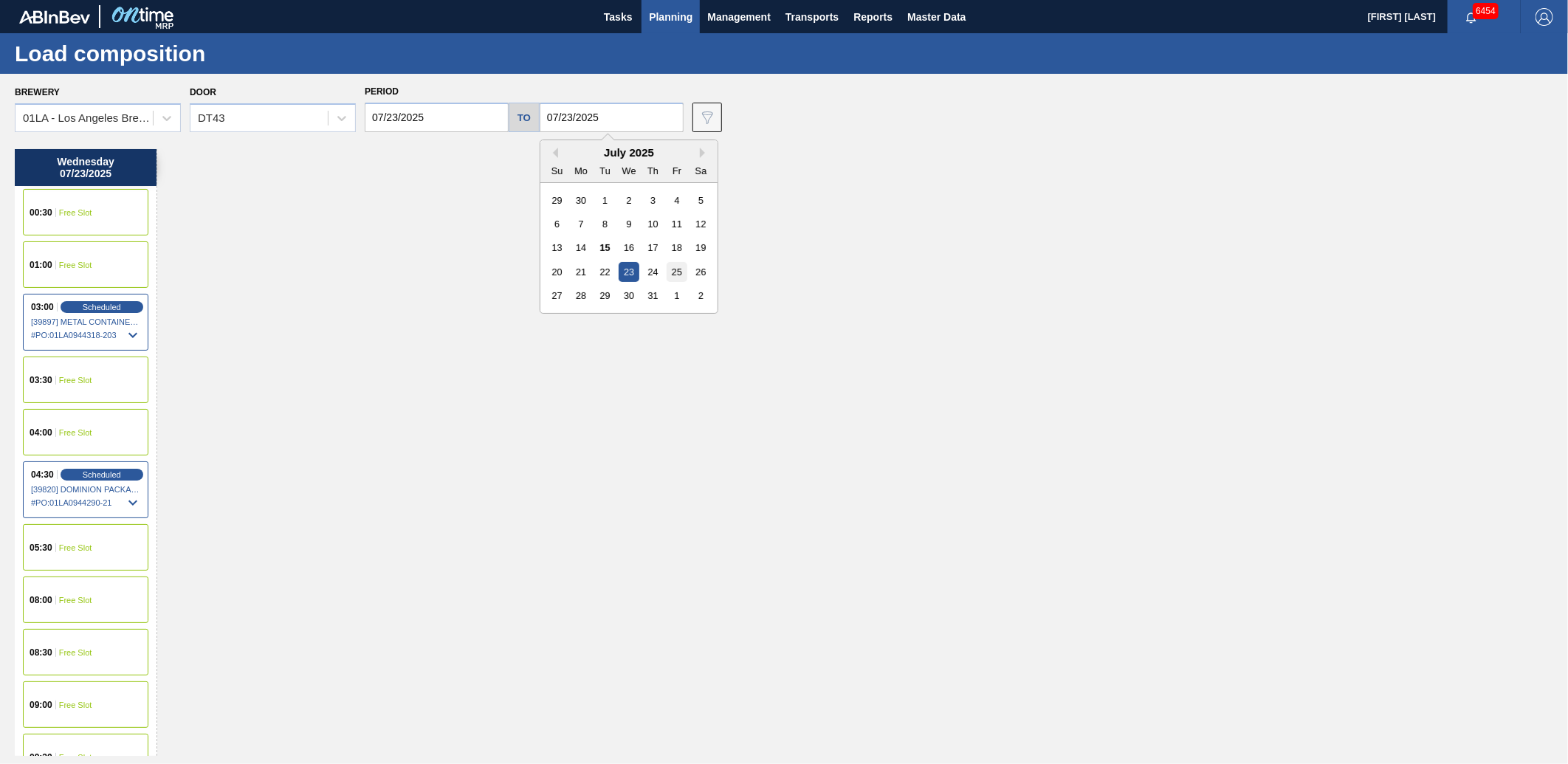 click on "25" at bounding box center (676, 272) 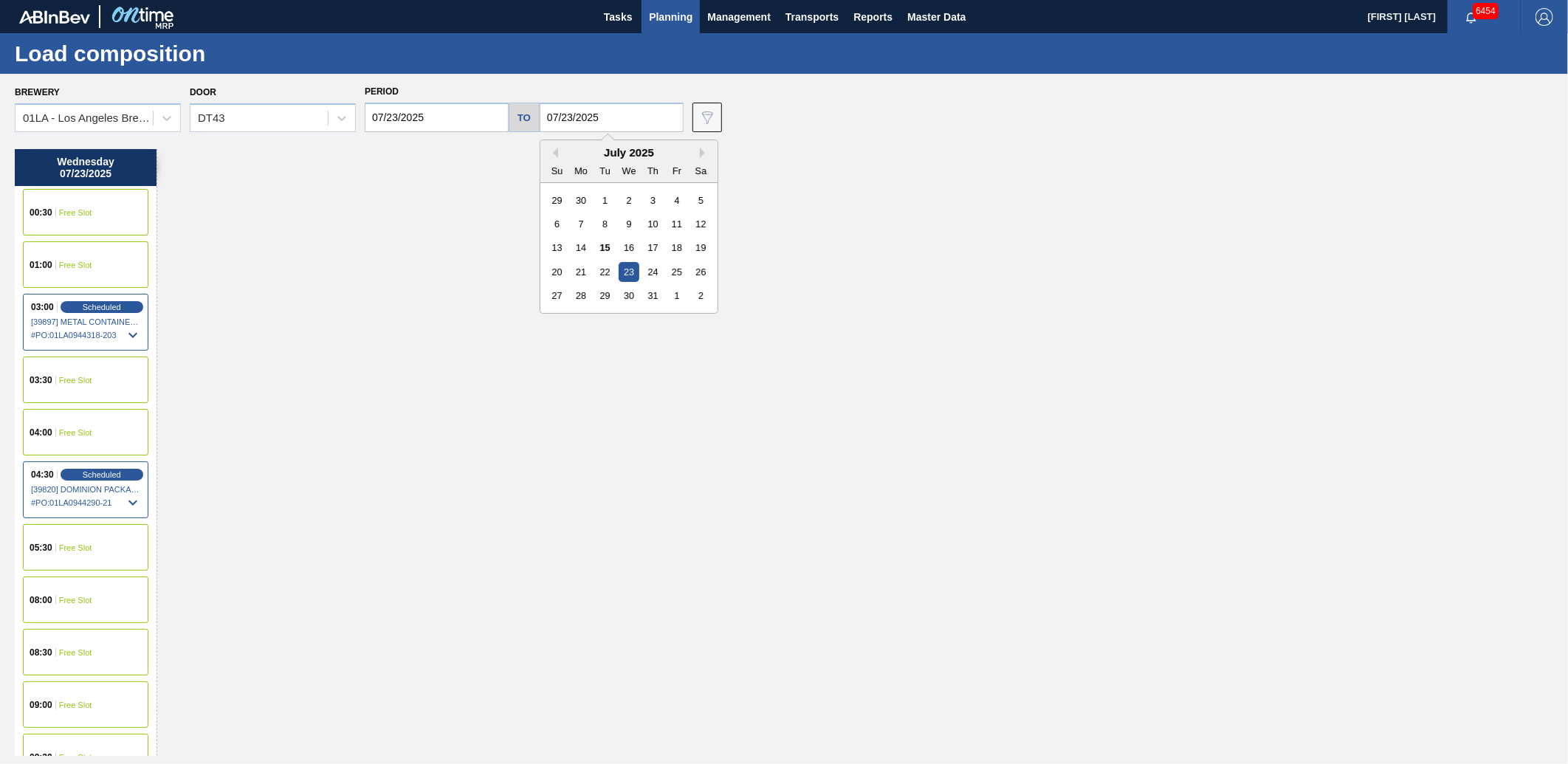type on "07/25/2025" 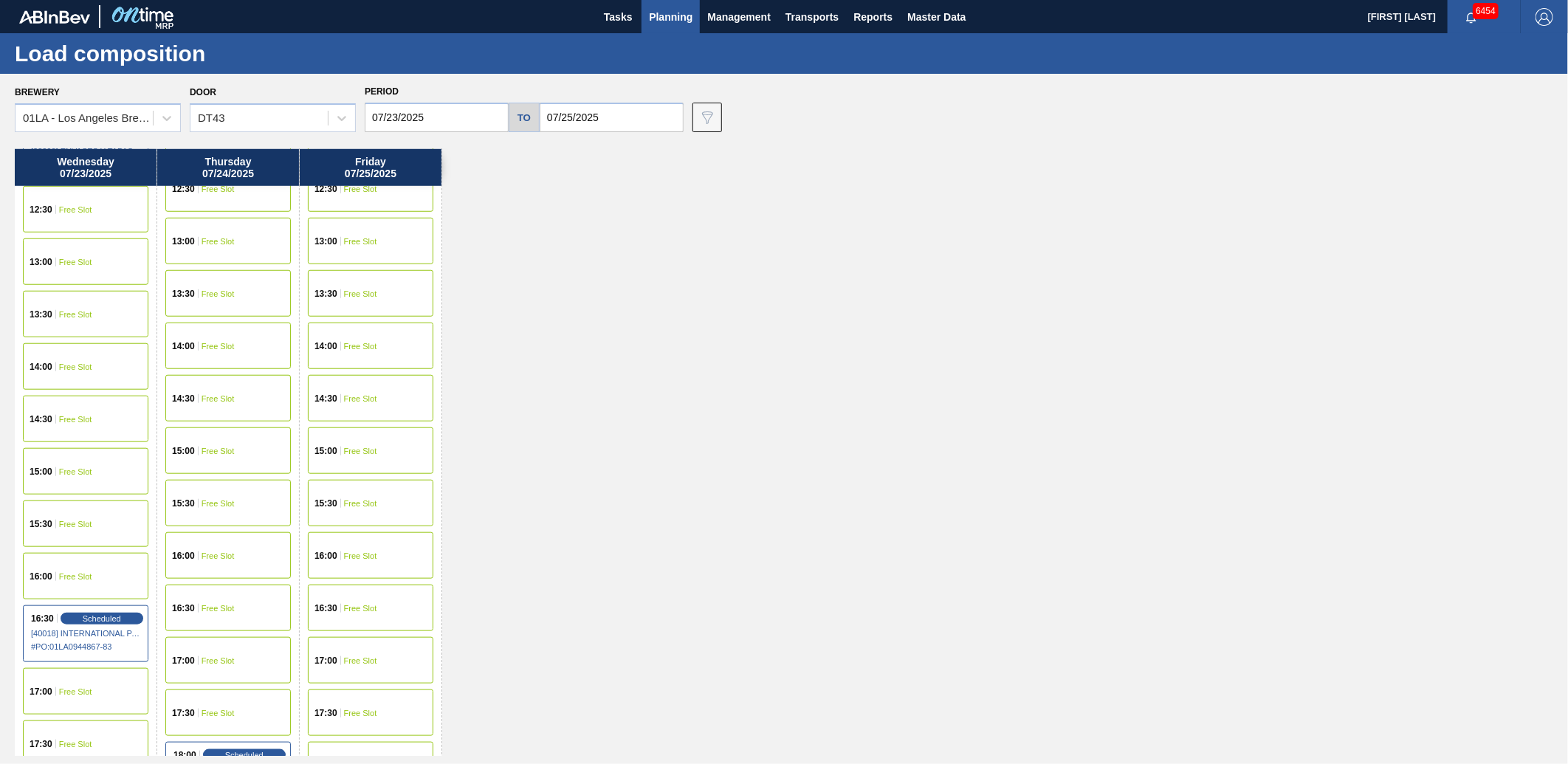 scroll, scrollTop: 1042, scrollLeft: 0, axis: vertical 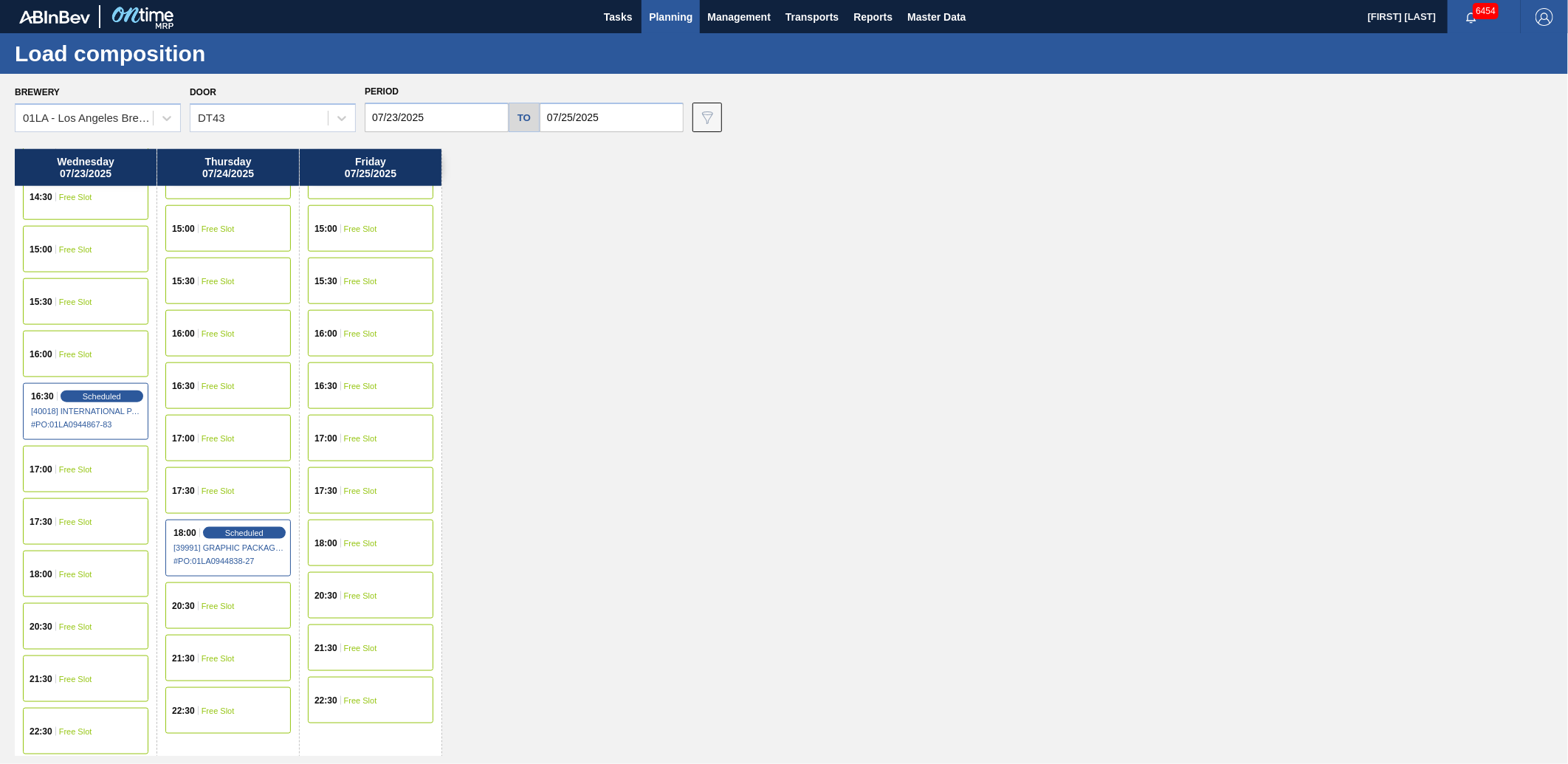 click on "Free Slot" at bounding box center [360, 386] 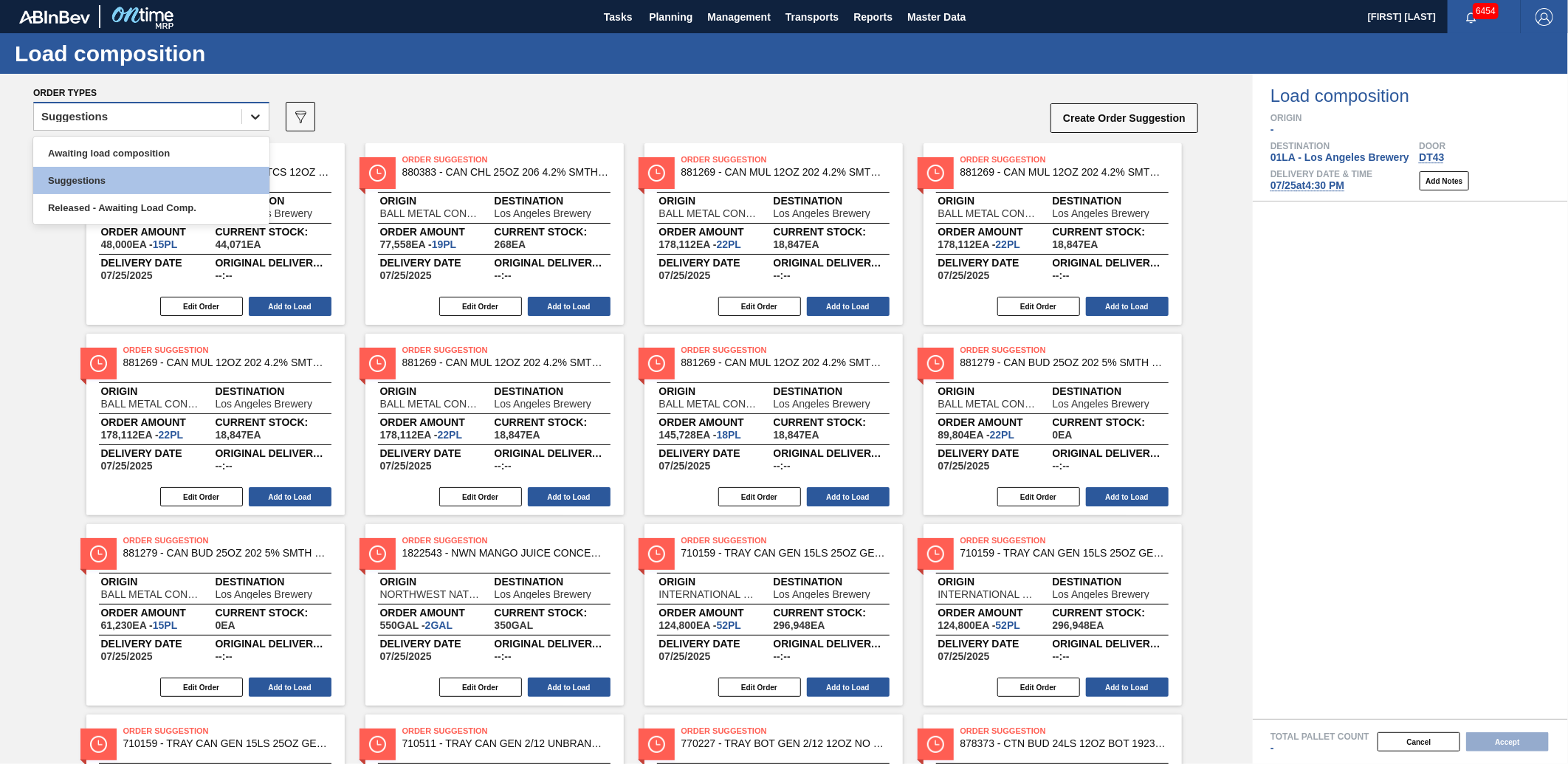 click 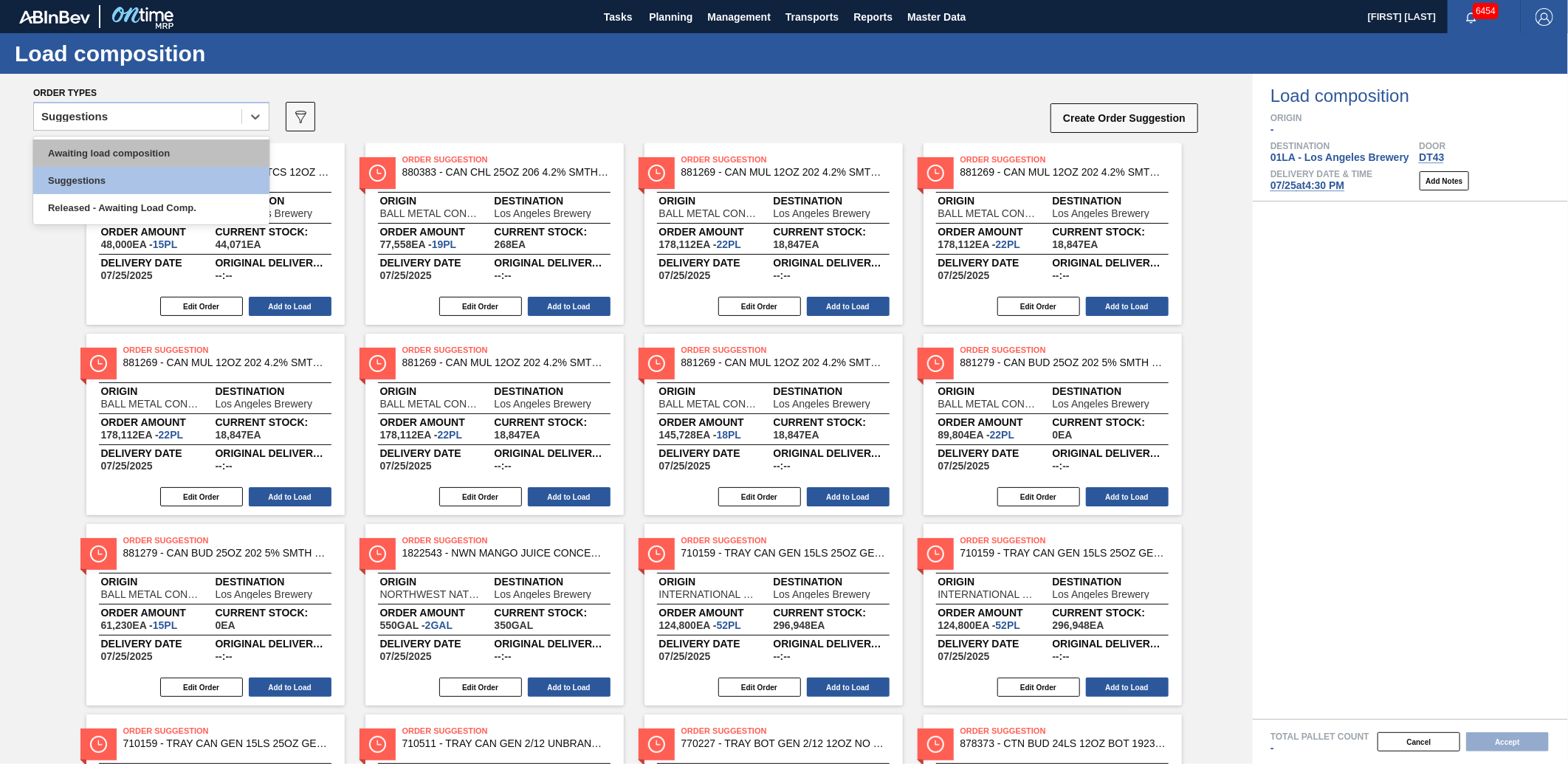 click on "Awaiting load composition" at bounding box center [151, 153] 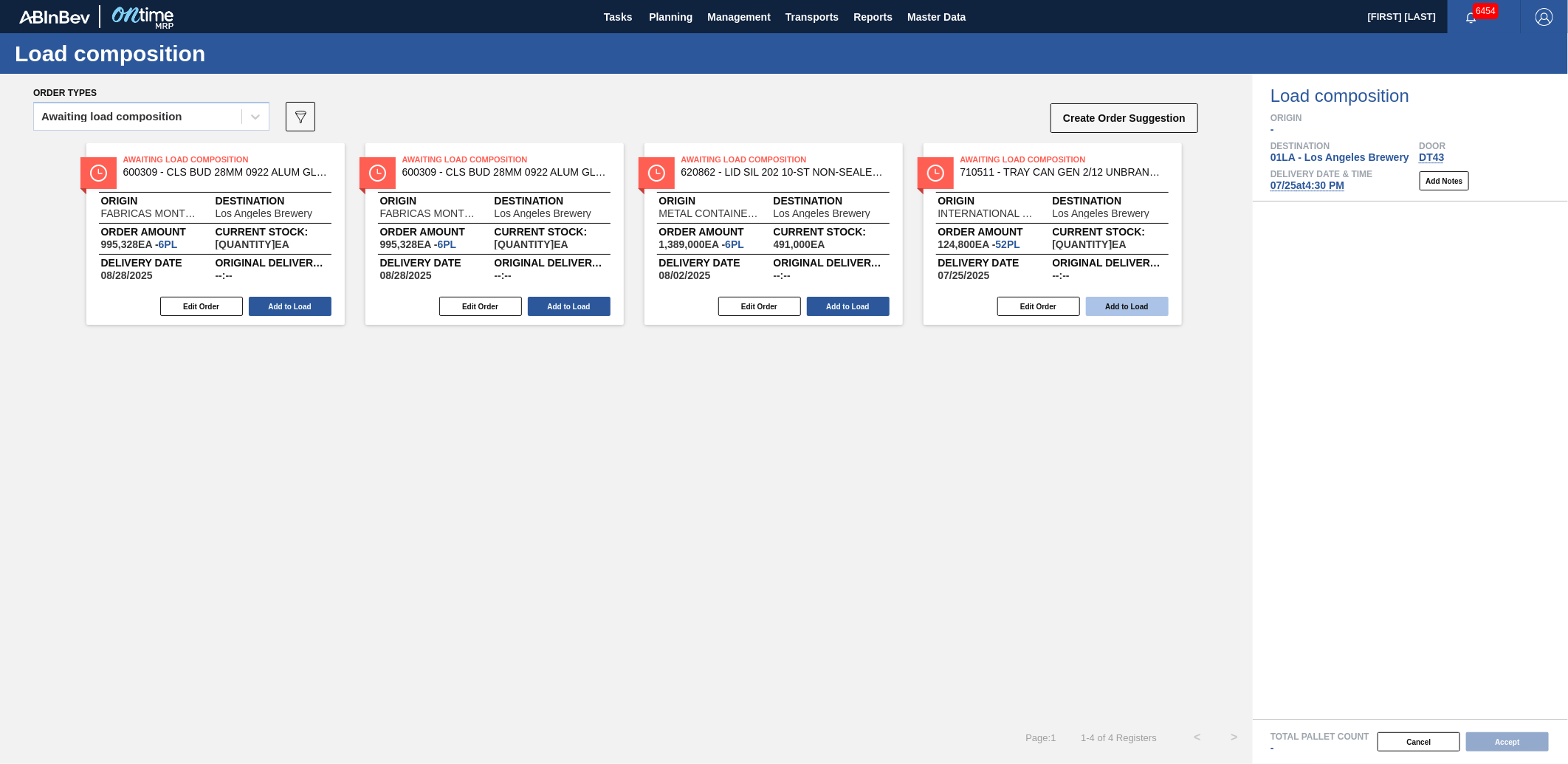 click on "Add to Load" at bounding box center [1127, 306] 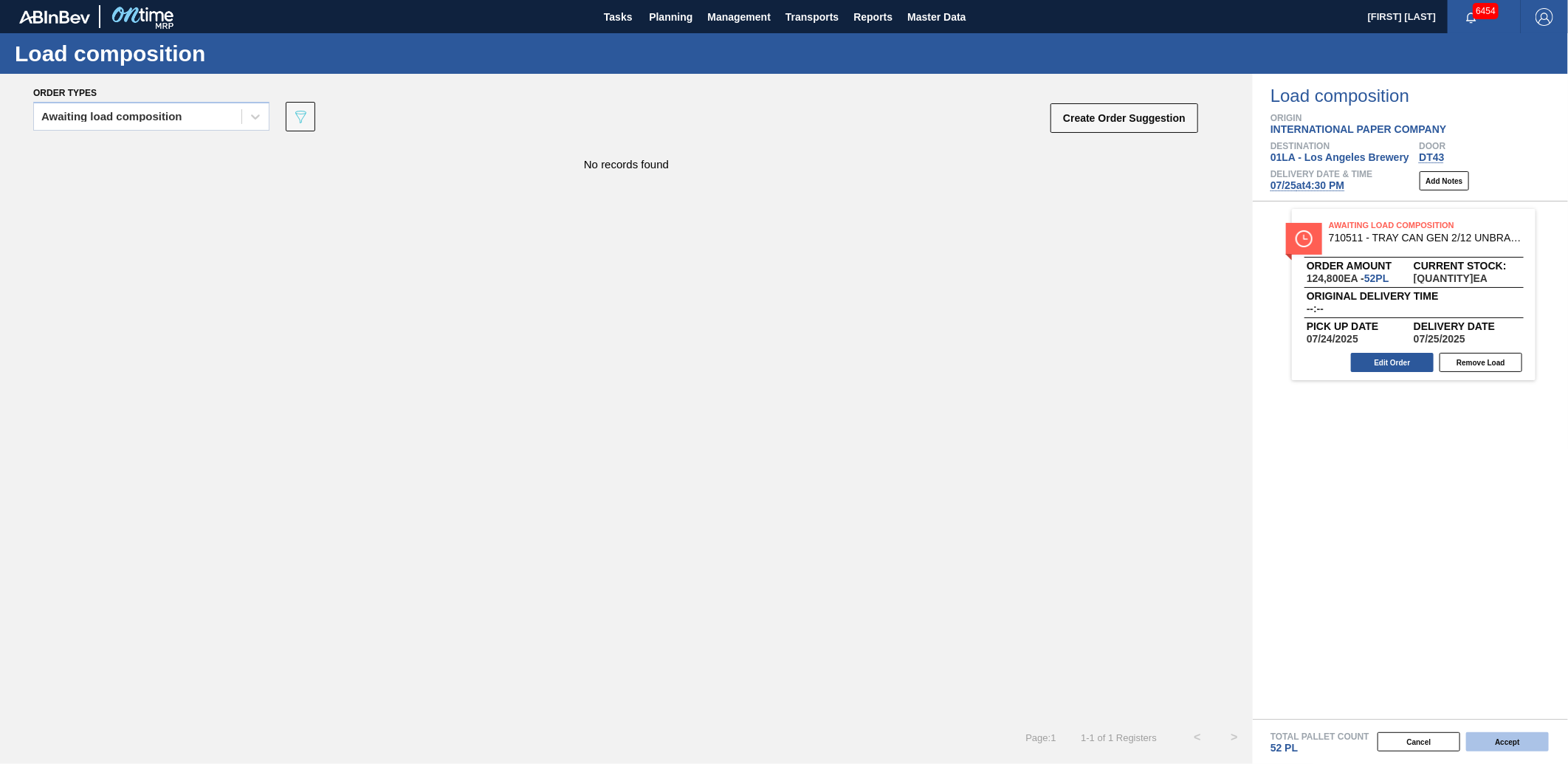 click on "Accept" at bounding box center (1507, 742) 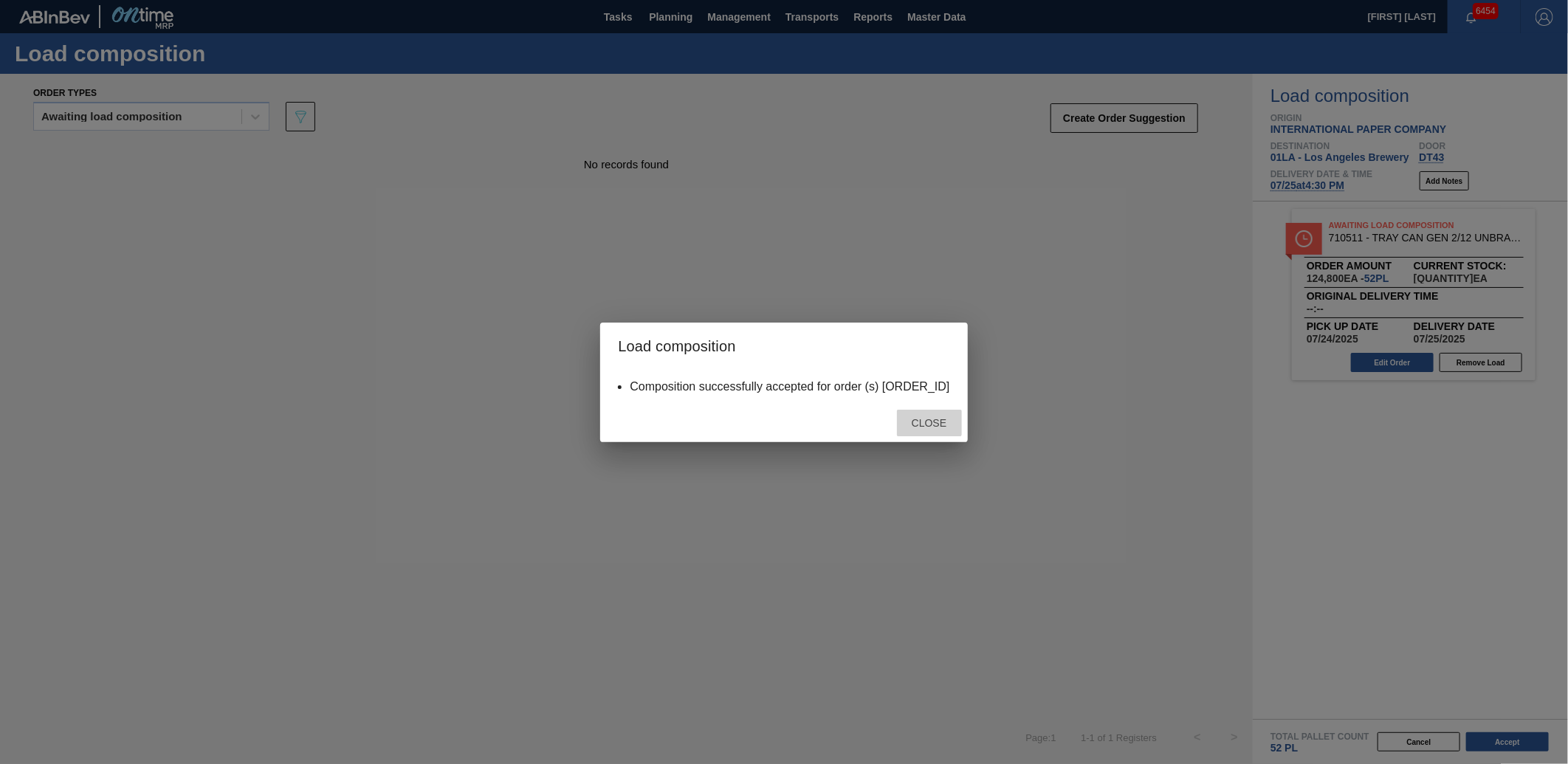 click on "Close" at bounding box center (929, 423) 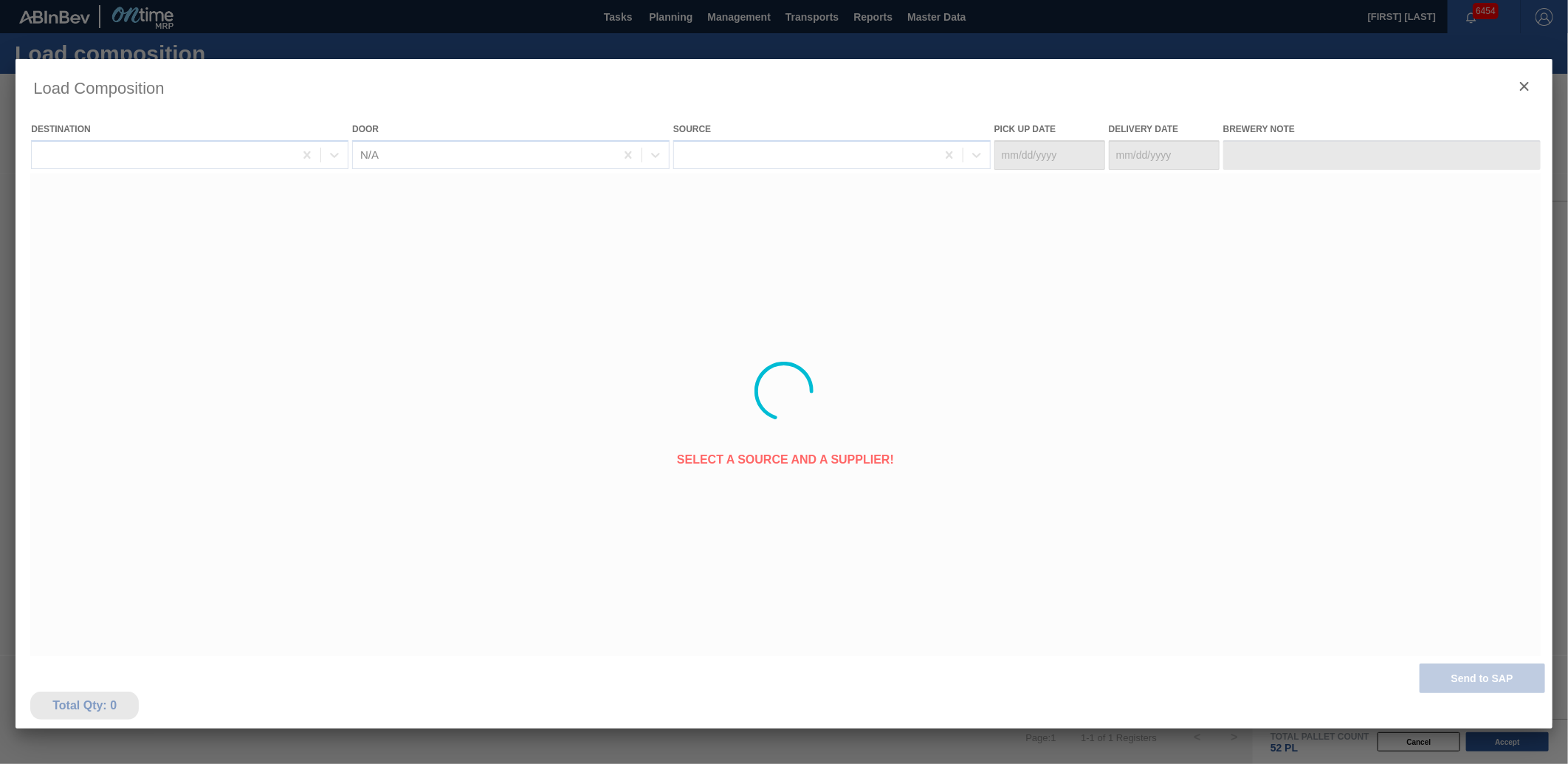 type on "07/24/2025" 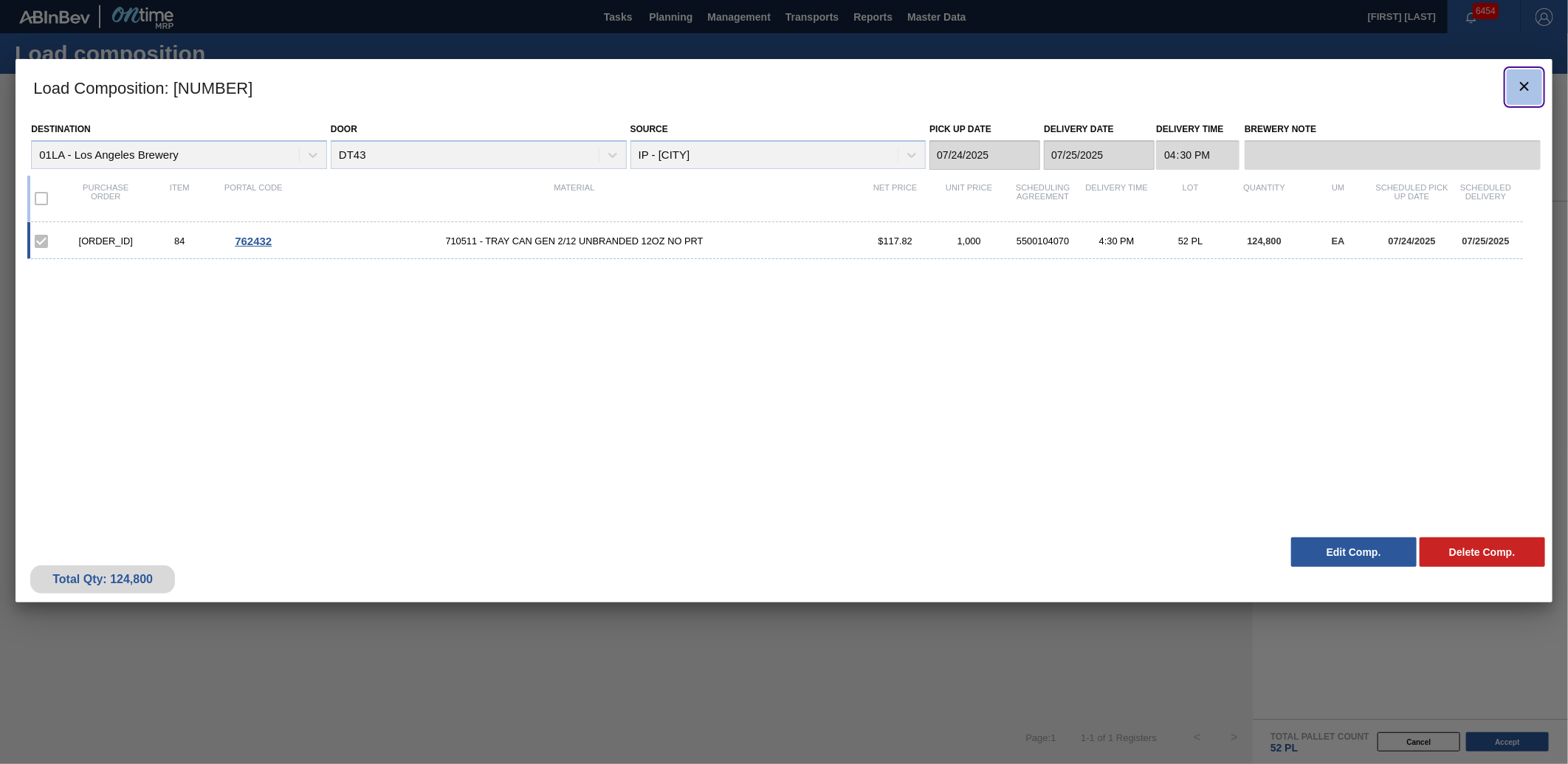 click 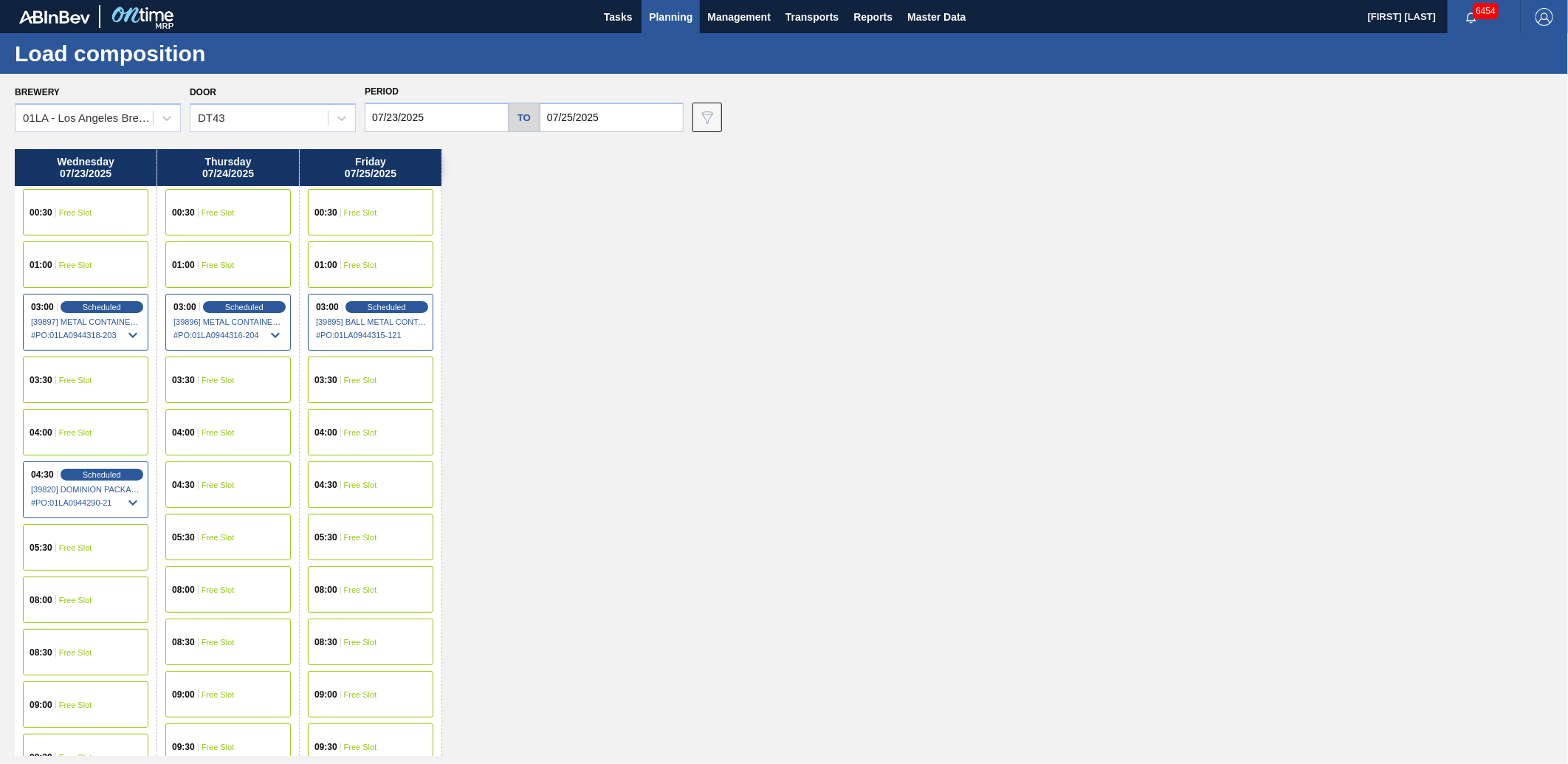 click on "[DAY] [DATE] 00:30 Free Slot 01:00 Free Slot 03:00 Scheduled [[NUMBER]] [COMPANY_NAME] - [NUMBER] # PO : [ORDER_ID] 03:30 Free Slot 04:00 Free Slot 04:30 Scheduled [[NUMBER]] [COMPANY_NAME] - [NUMBER] # PO : [ORDER_ID] 05:30 Free Slot 08:00 Free Slot 08:30 Free Slot 09:00 Free Slot 09:30 Free Slot 09:30 Free Slot 10:30 Free Slot 11:30 Free Slot 12:00 Scheduled [[NUMBER]] [COMPANY_NAME] - [NUMBER] # PO : [ORDER_ID] 12:30 Free Slot 13:00 Free Slot 13:30 Free Slot 14:00 Free Slot 14:30 Free Slot 15:00 Free Slot 15:30 Free Slot 16:00 Free Slot 16:30 Scheduled [[NUMBER]] [COMPANY_NAME] - [NUMBER] # PO : [ORDER_ID] 17:00 Free Slot 17:30 Free Slot 18:00 Free Slot 20:30 Free Slot 21:30 Free Slot 22:30 Free Slot [DAY] [DATE] 00:30 Free Slot 01:00 Free Slot 03:00 Scheduled [[NUMBER]] [COMPANY_NAME] - [NUMBER] # PO : [ORDER_ID] 03:30 Free Slot 04:00" at bounding box center [788, 452] 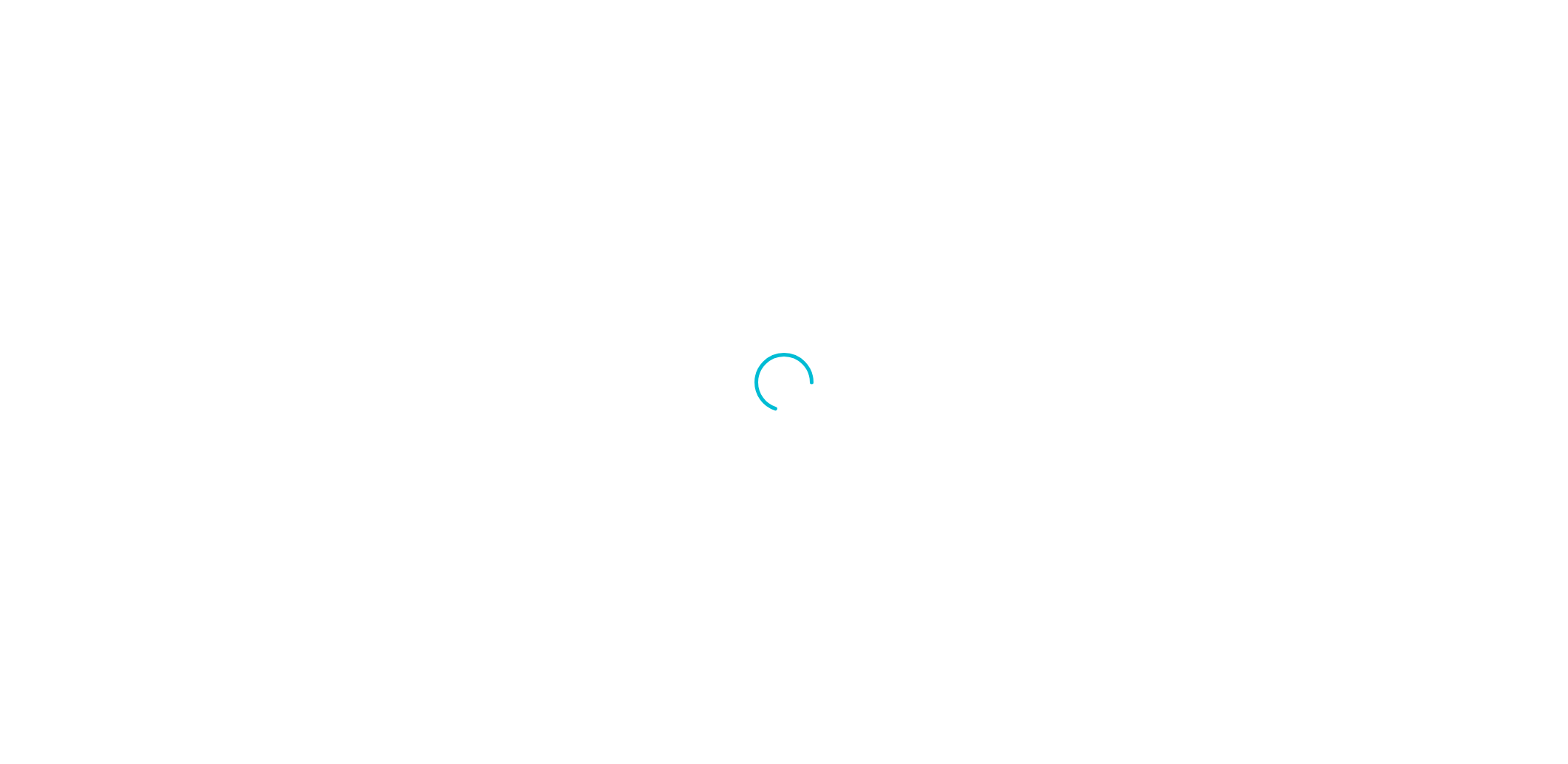 scroll, scrollTop: 0, scrollLeft: 0, axis: both 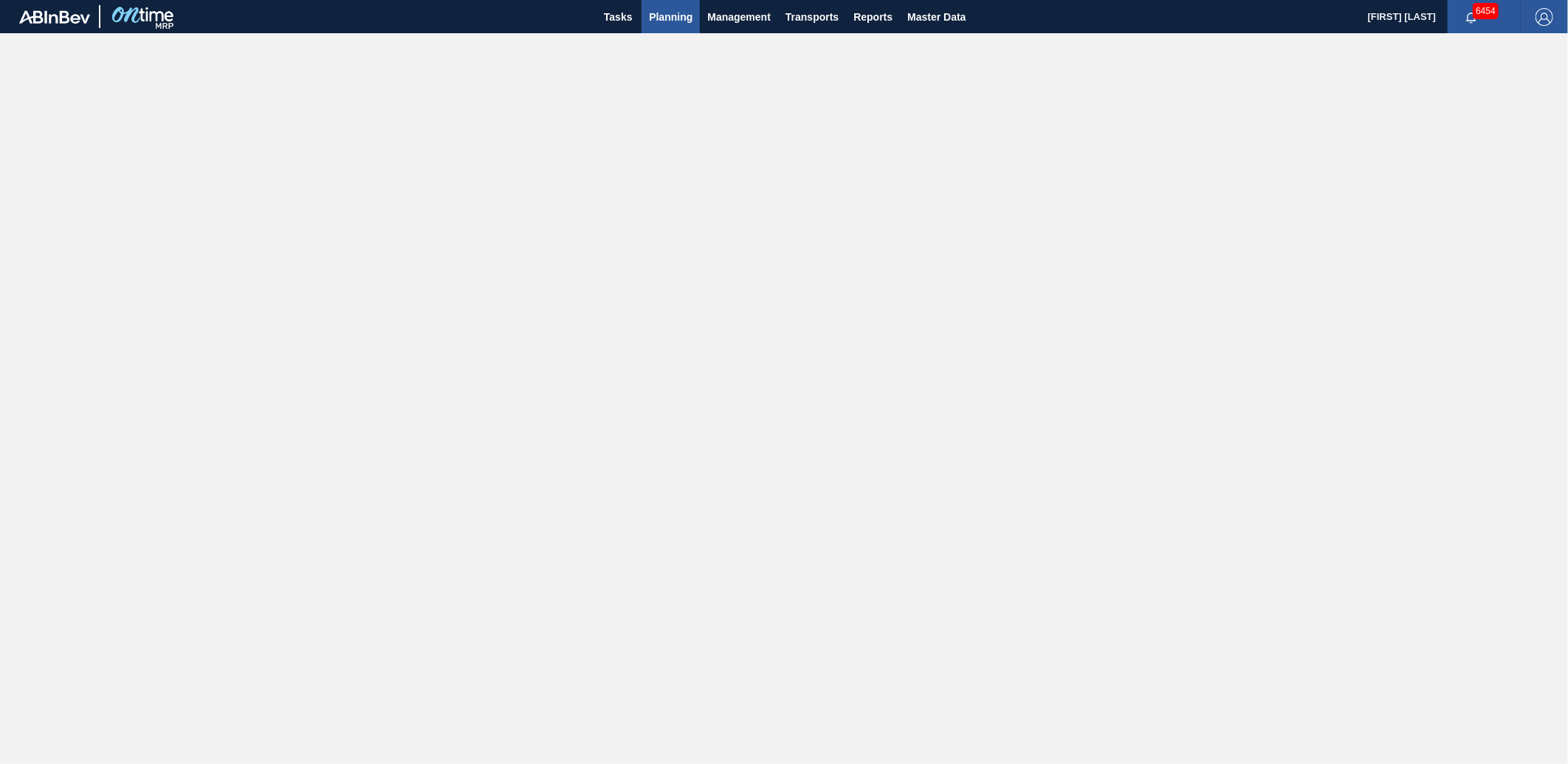 click on "Planning" at bounding box center [670, 17] 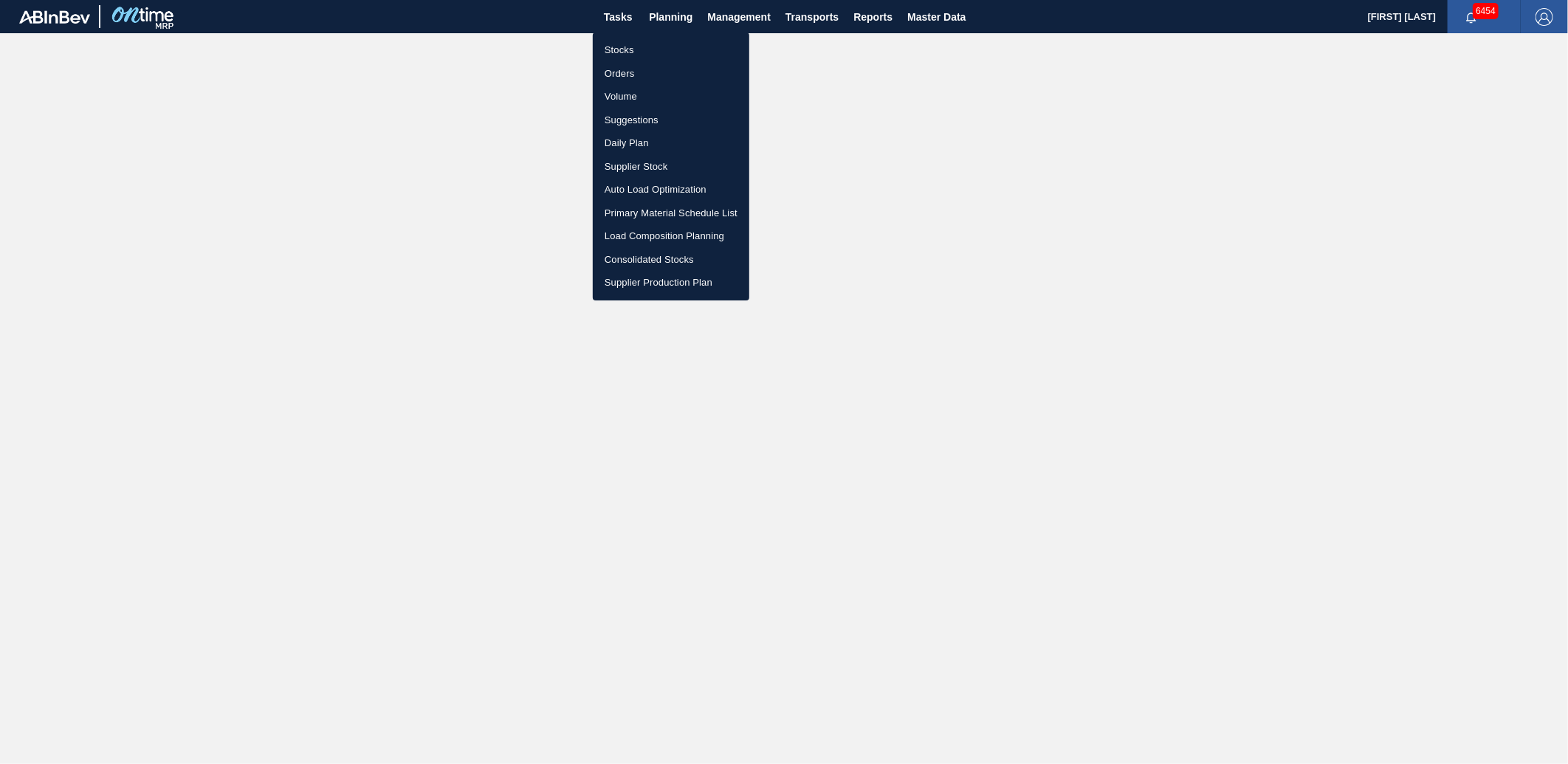 click on "Suggestions" at bounding box center [671, 120] 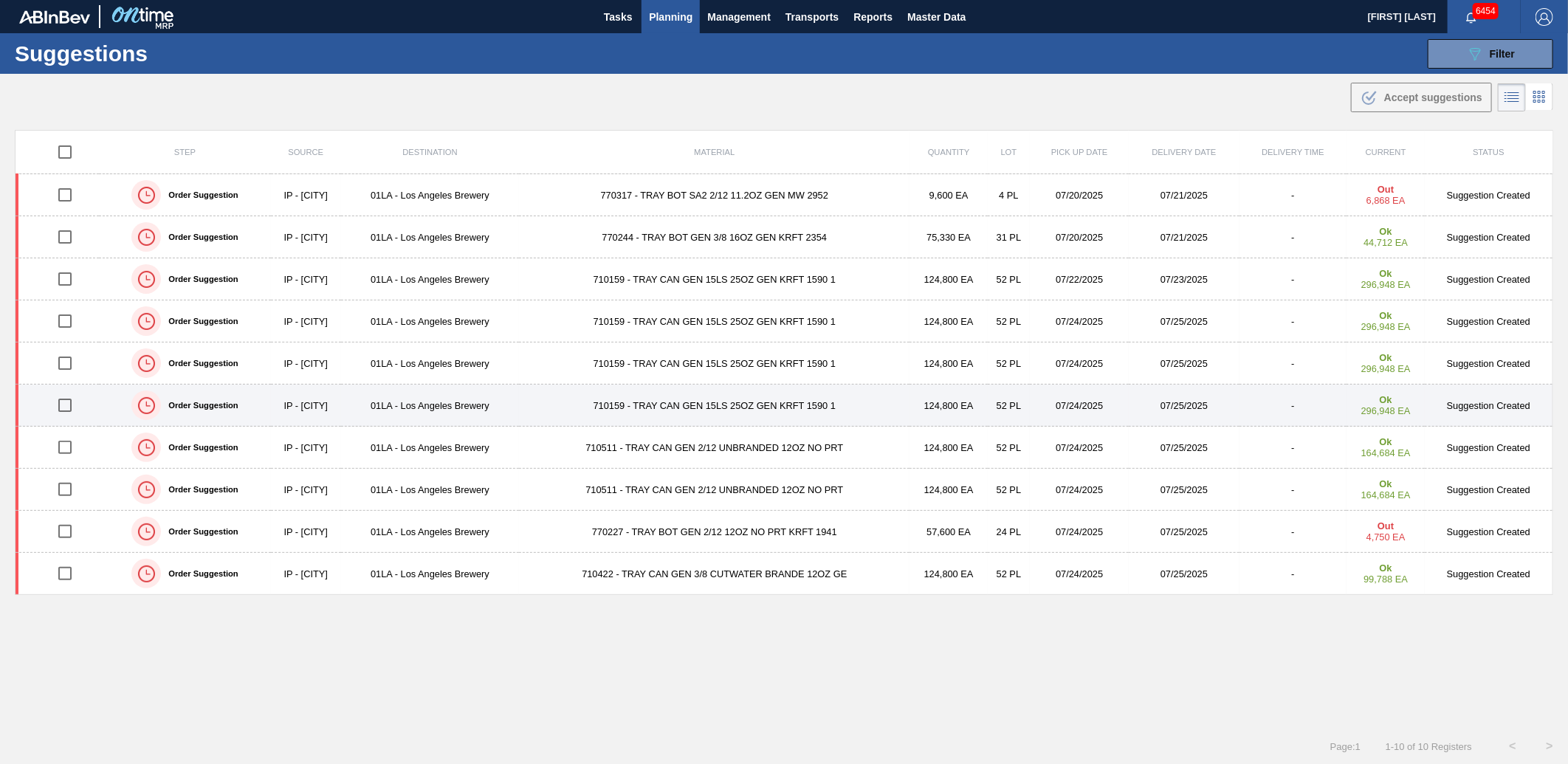 type on "07/21/2025" 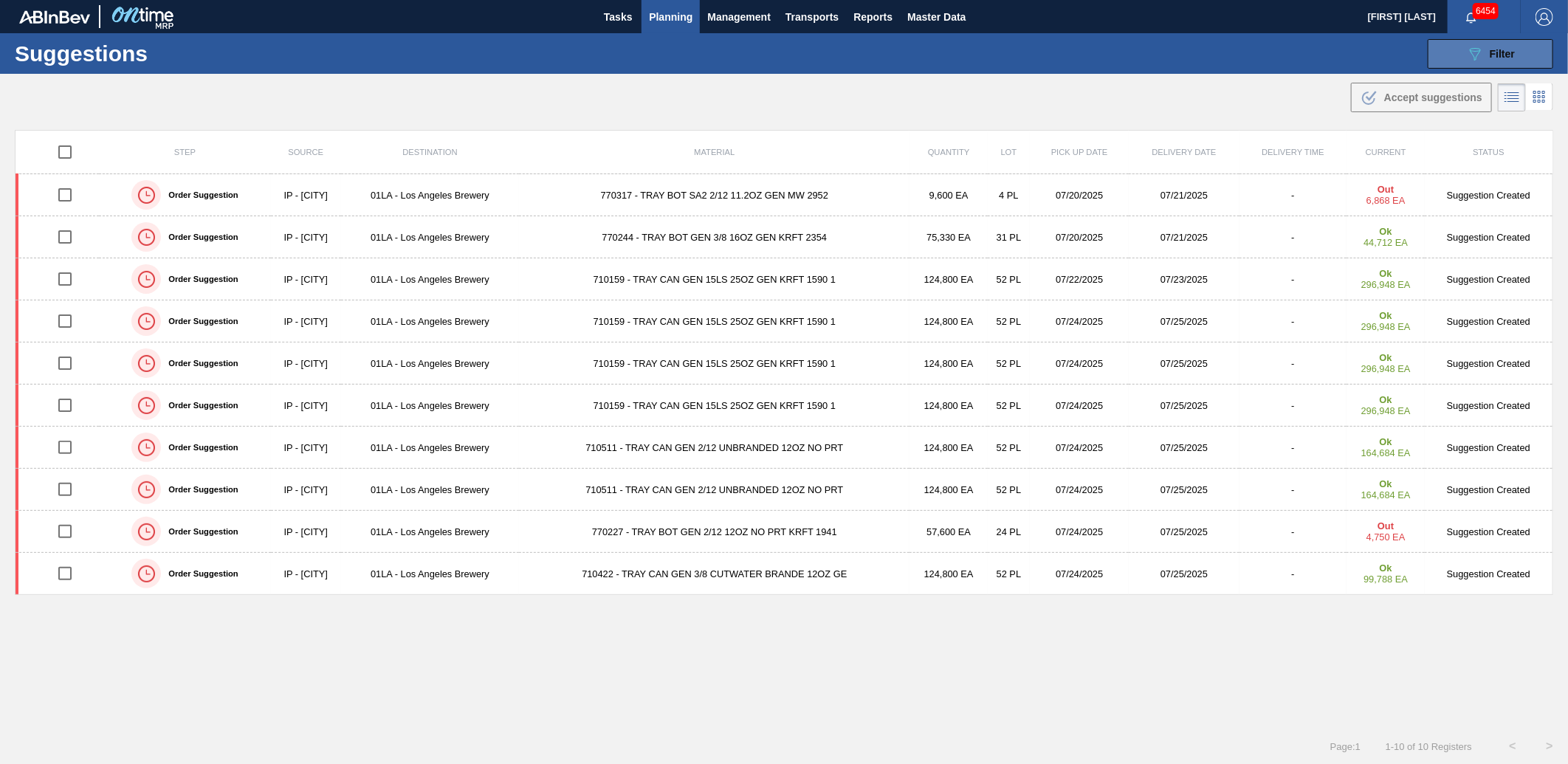 click on "Filter" at bounding box center (1502, 54) 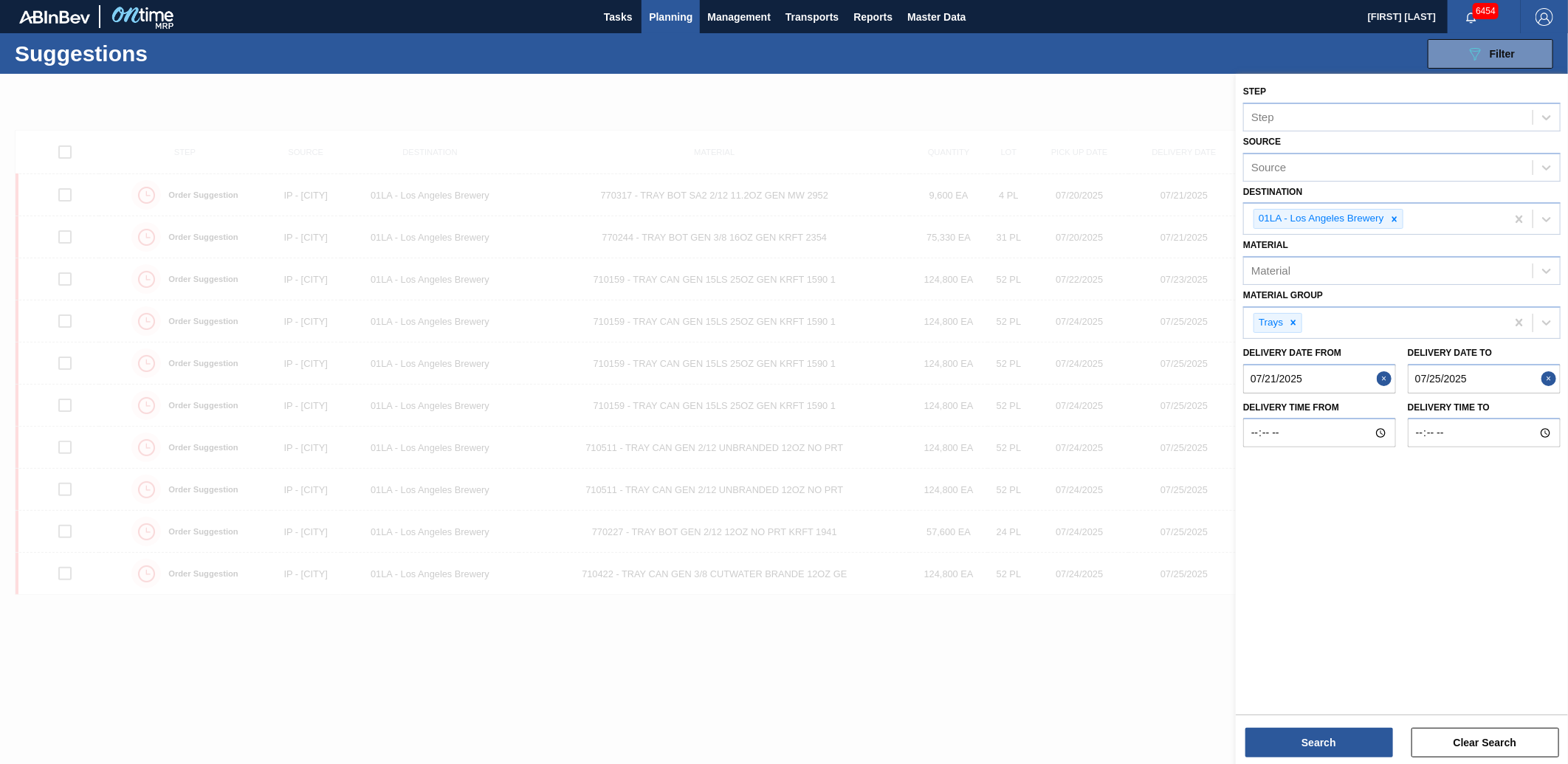 click at bounding box center [784, 455] 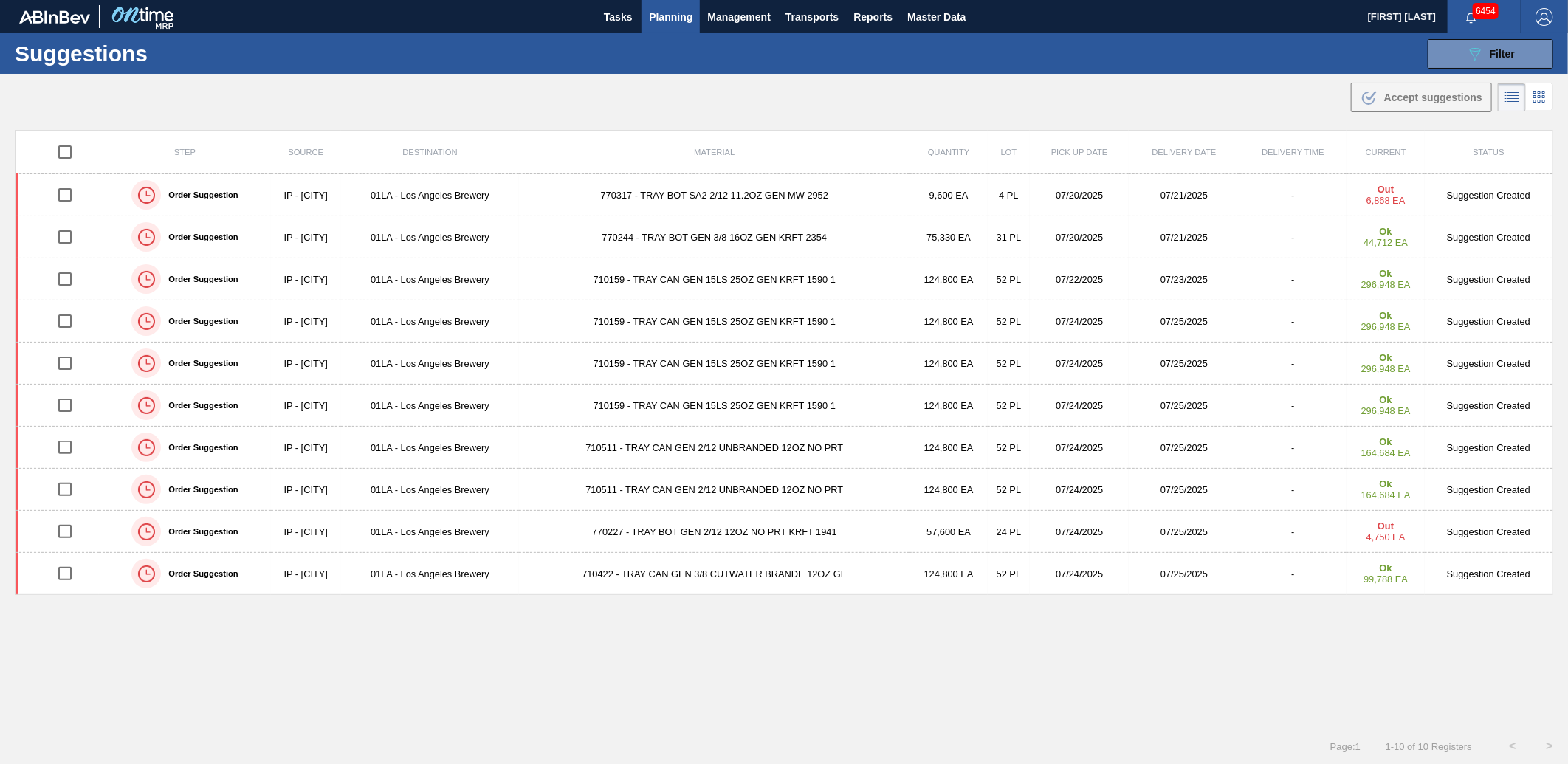 scroll, scrollTop: 1, scrollLeft: 0, axis: vertical 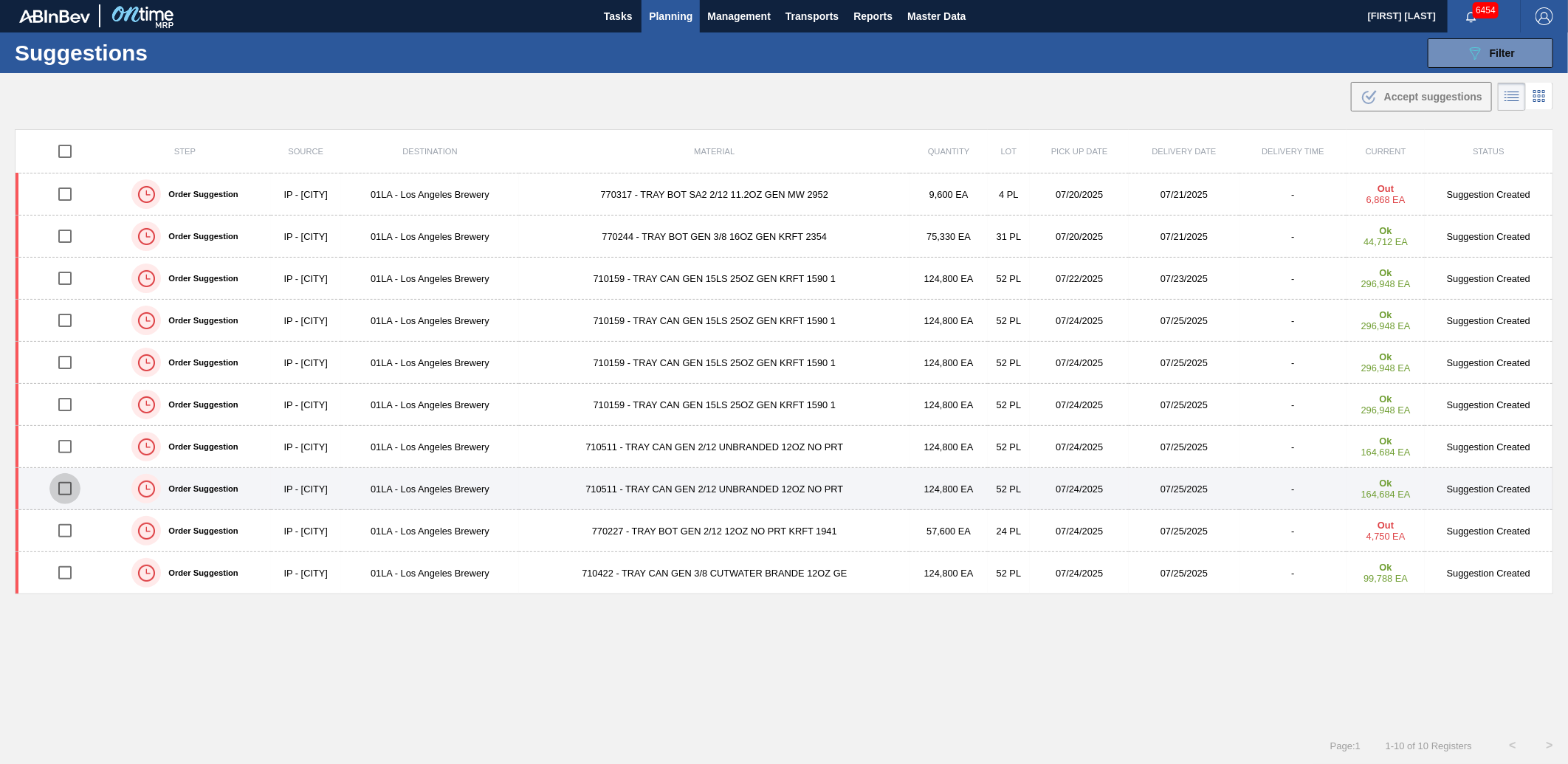 click at bounding box center [65, 489] 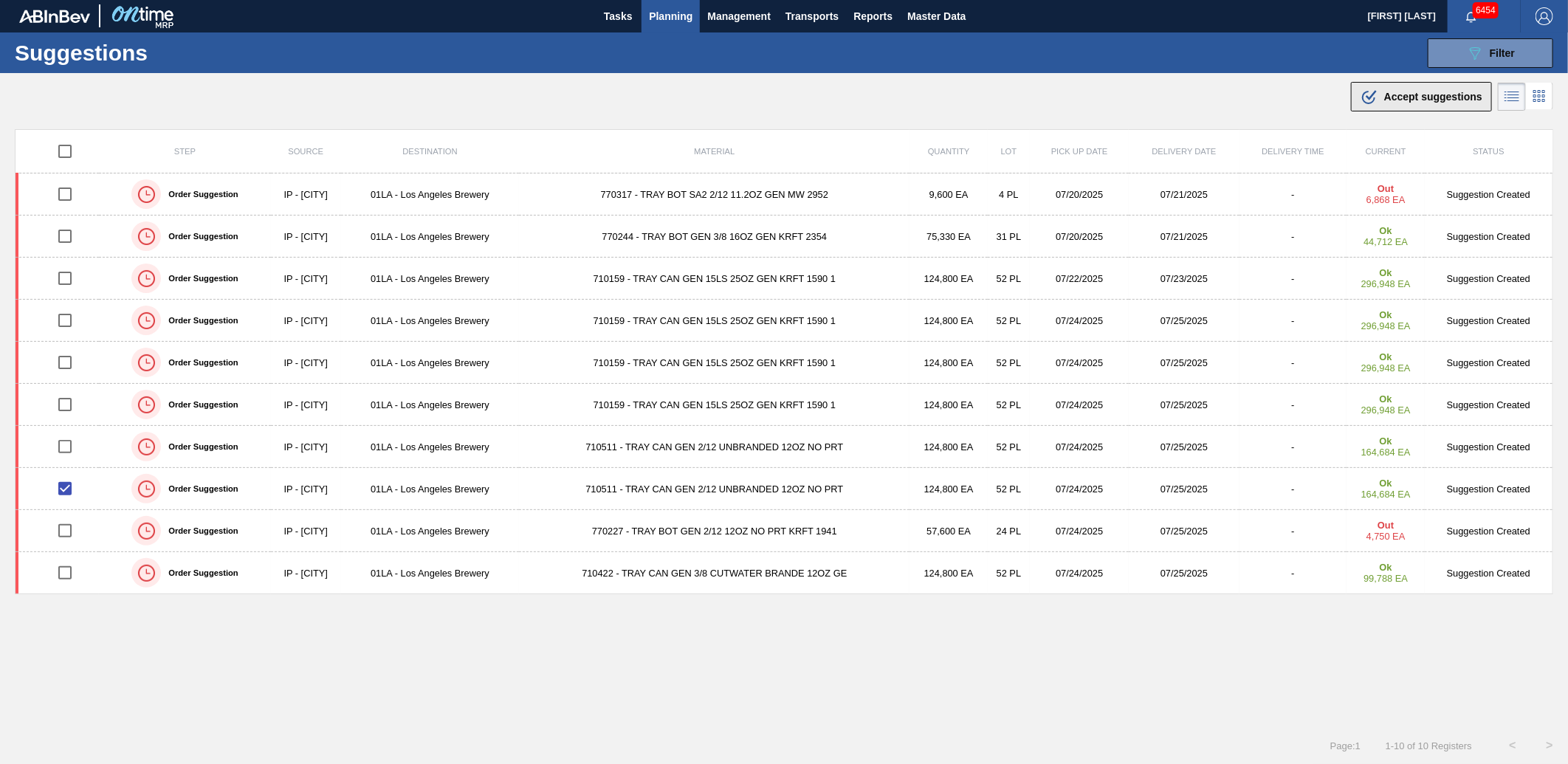 click on "Accept suggestions" at bounding box center [1433, 97] 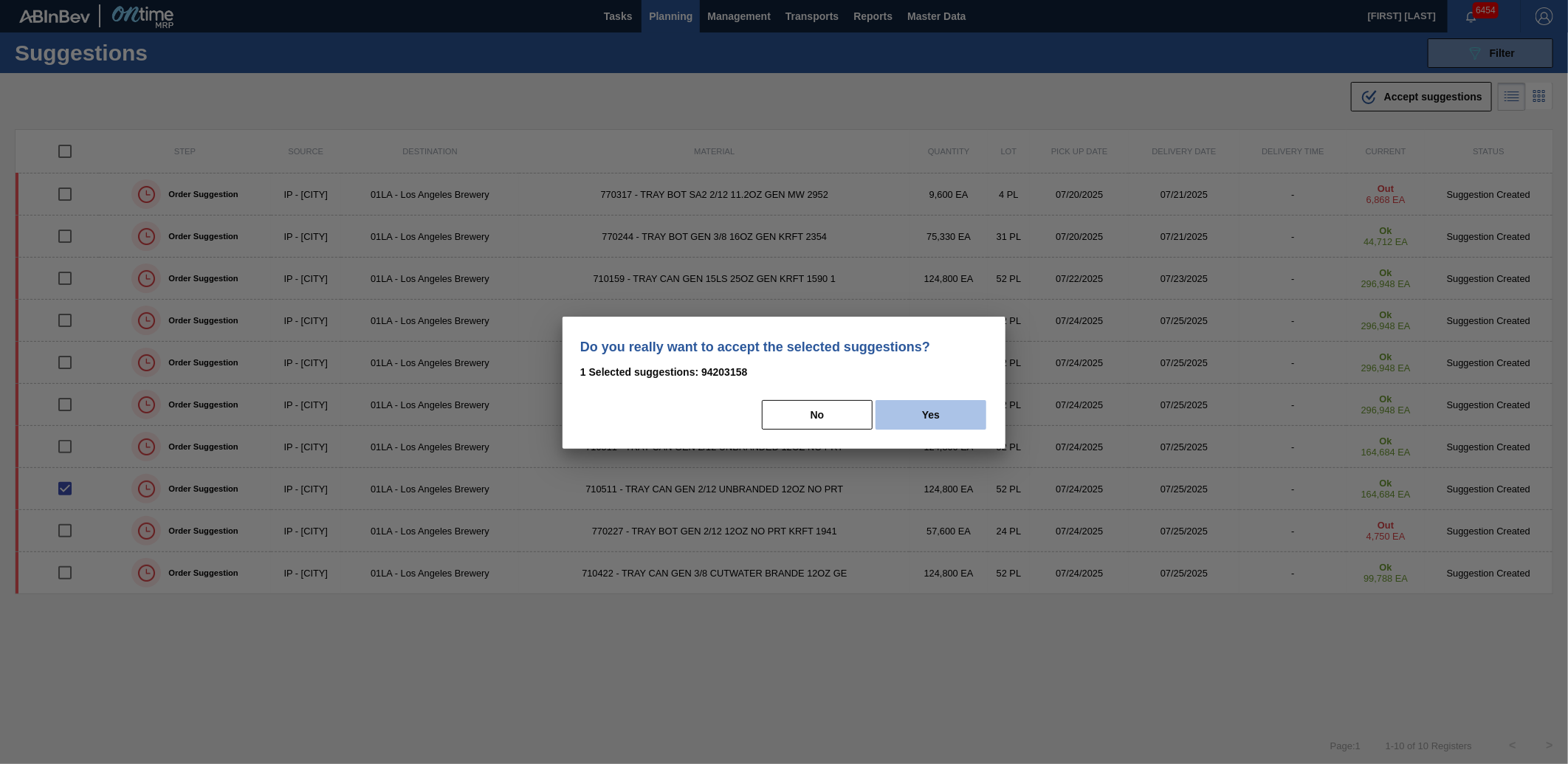 click on "Yes" at bounding box center [931, 415] 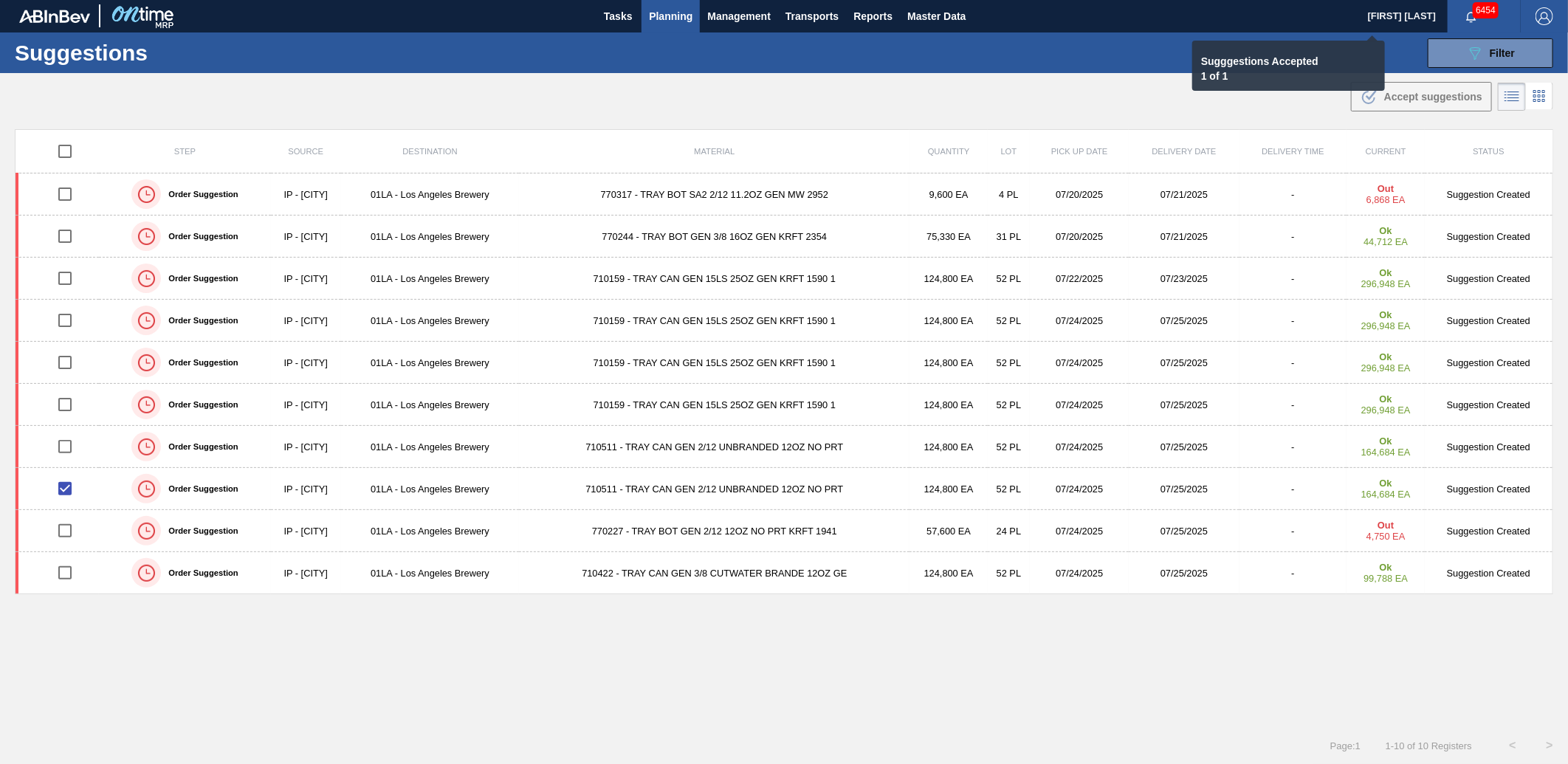 checkbox on "false" 